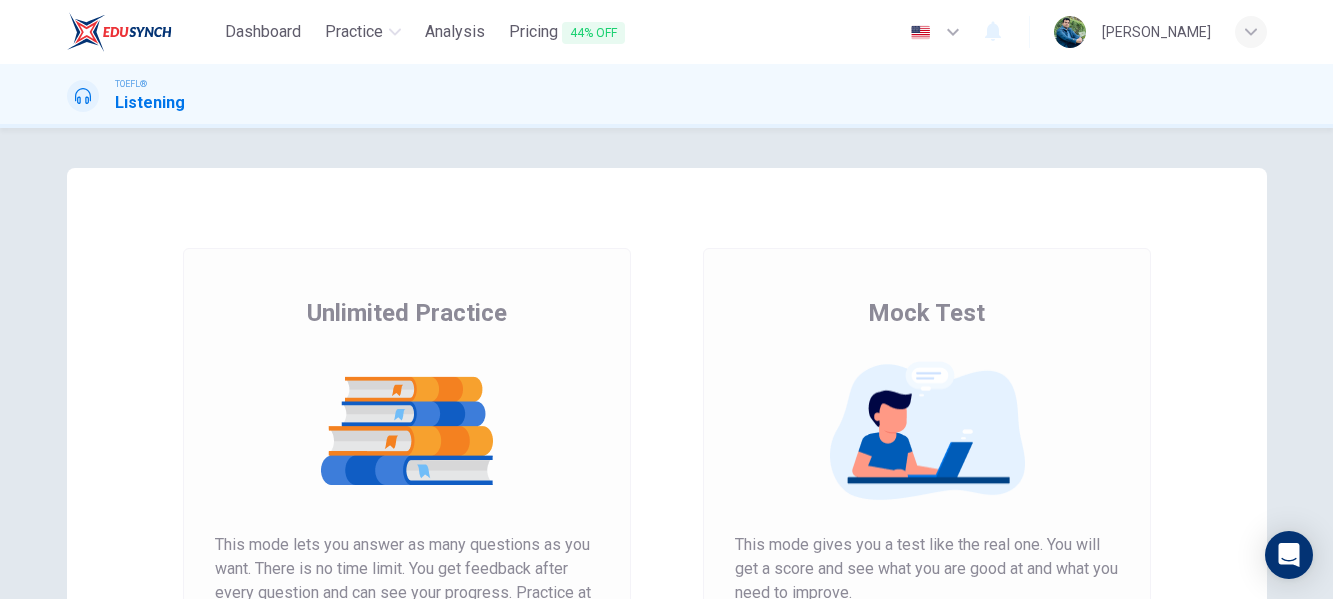 scroll, scrollTop: 0, scrollLeft: 0, axis: both 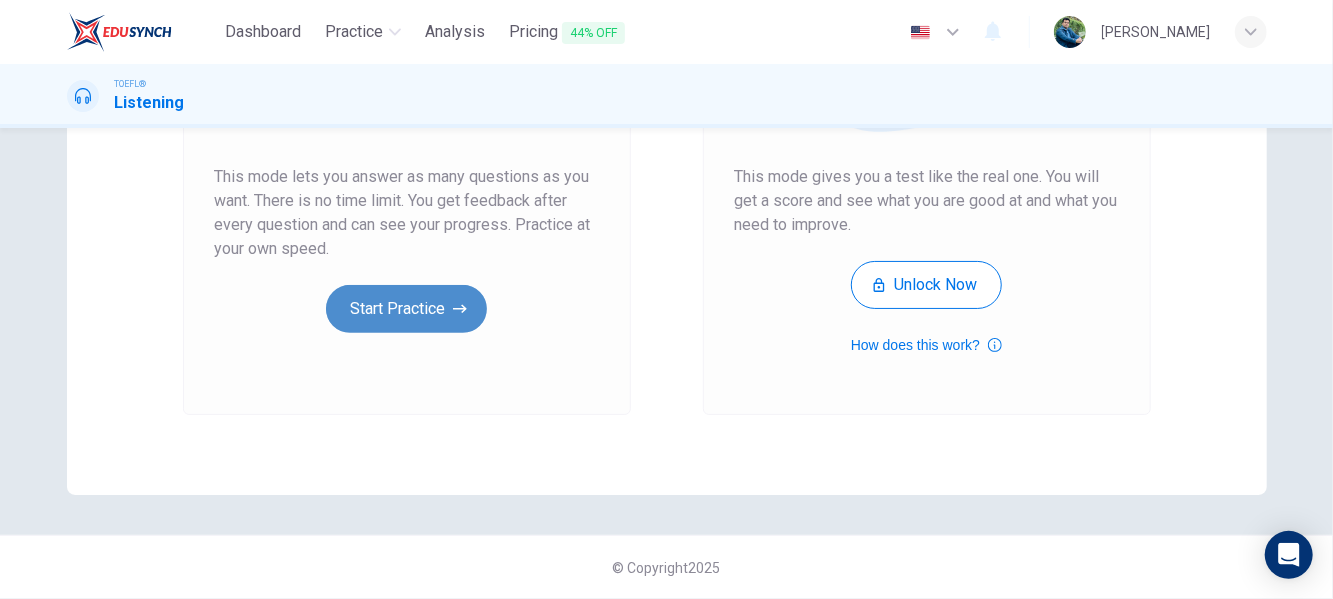 click on "Start Practice" at bounding box center [406, 309] 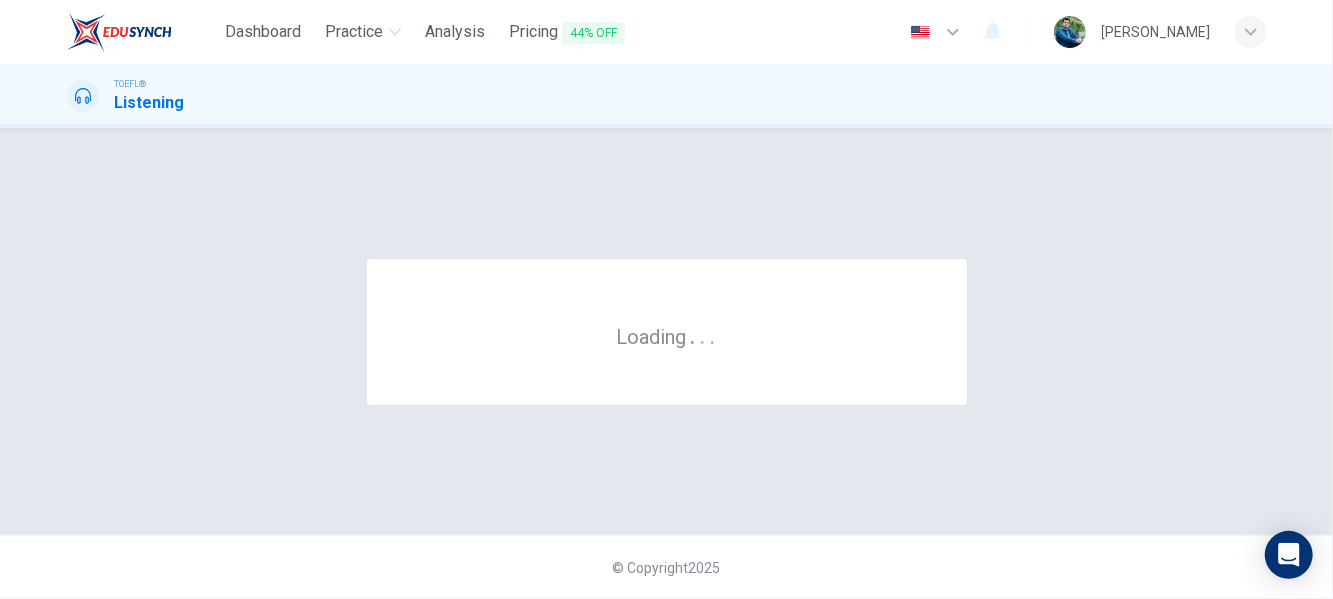 scroll, scrollTop: 0, scrollLeft: 0, axis: both 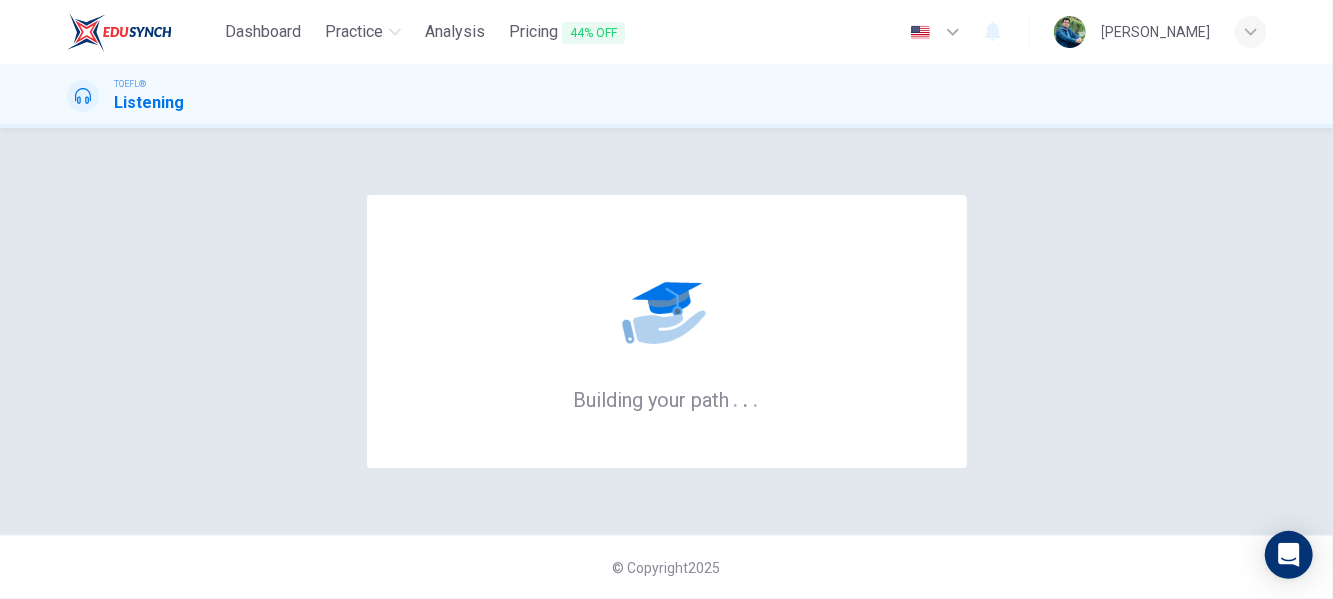 click on "TOEFL® Listening" at bounding box center [667, 96] 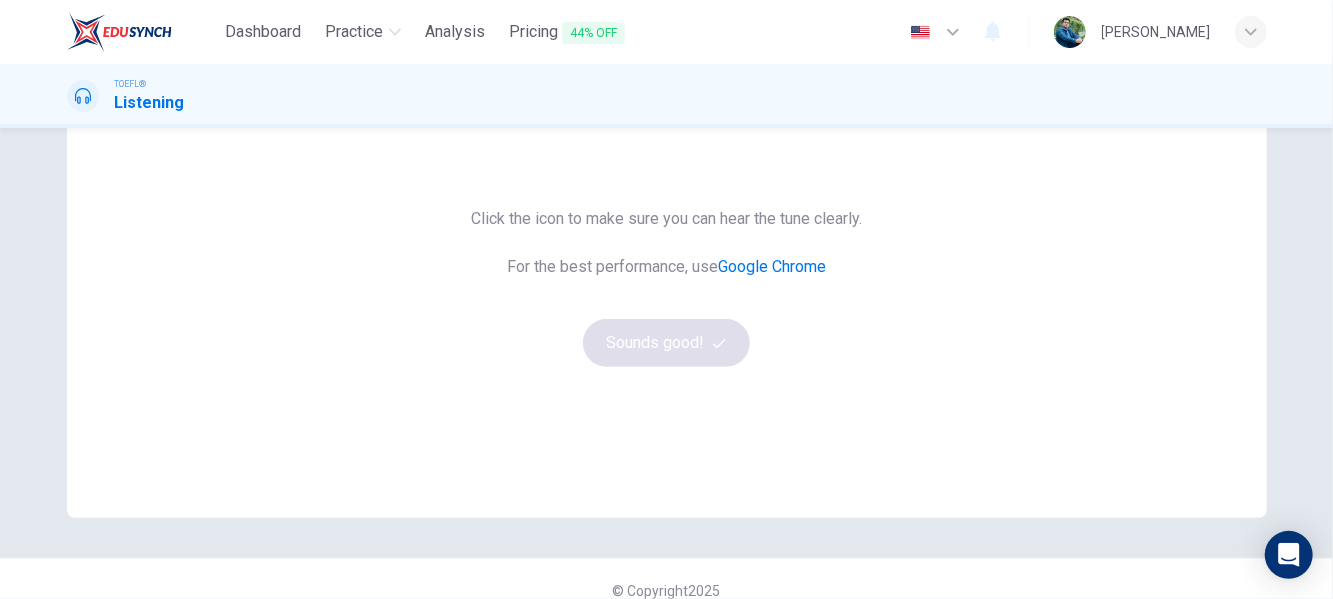 scroll, scrollTop: 0, scrollLeft: 0, axis: both 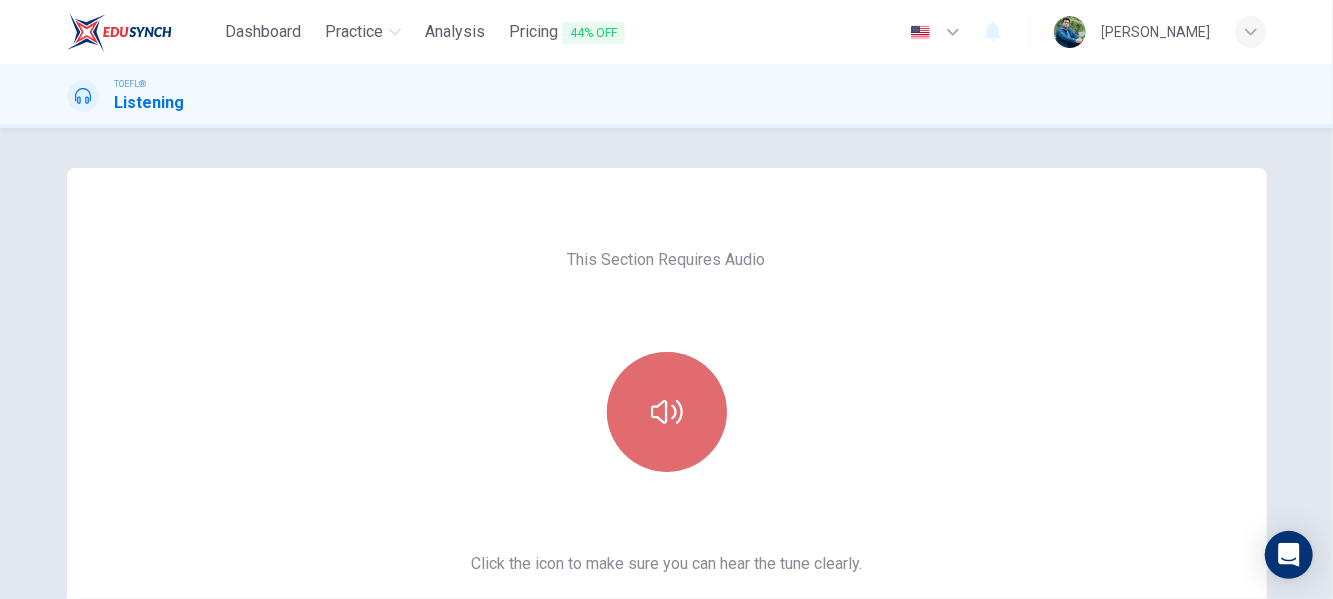 click 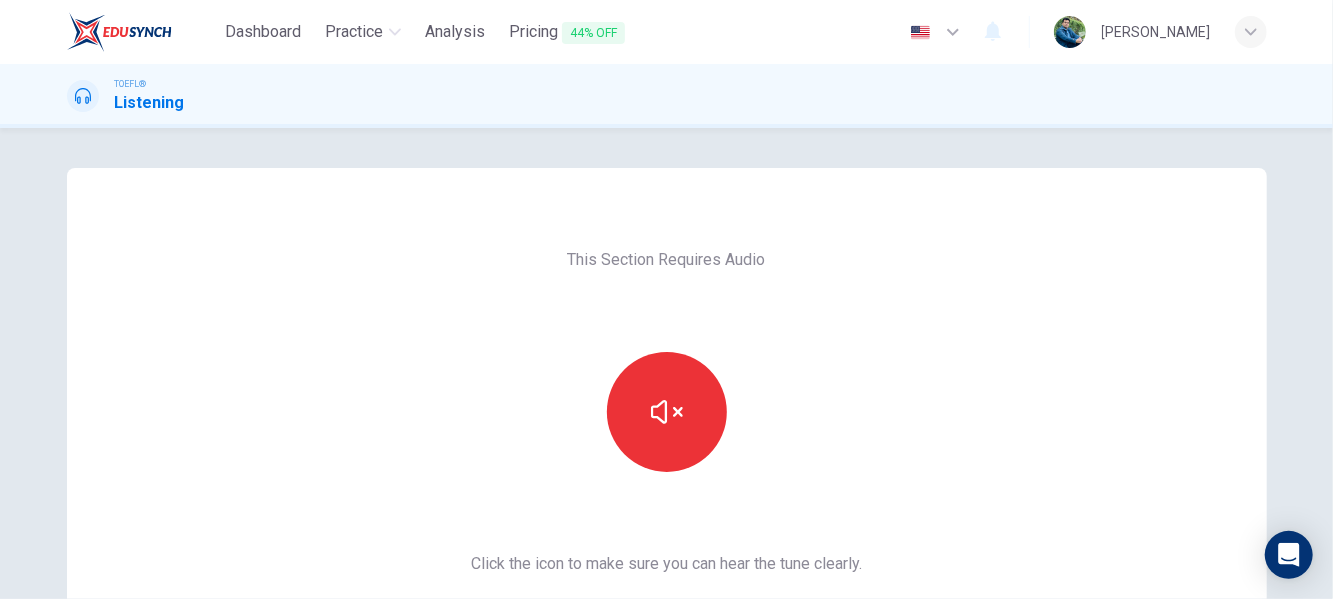 scroll, scrollTop: 115, scrollLeft: 0, axis: vertical 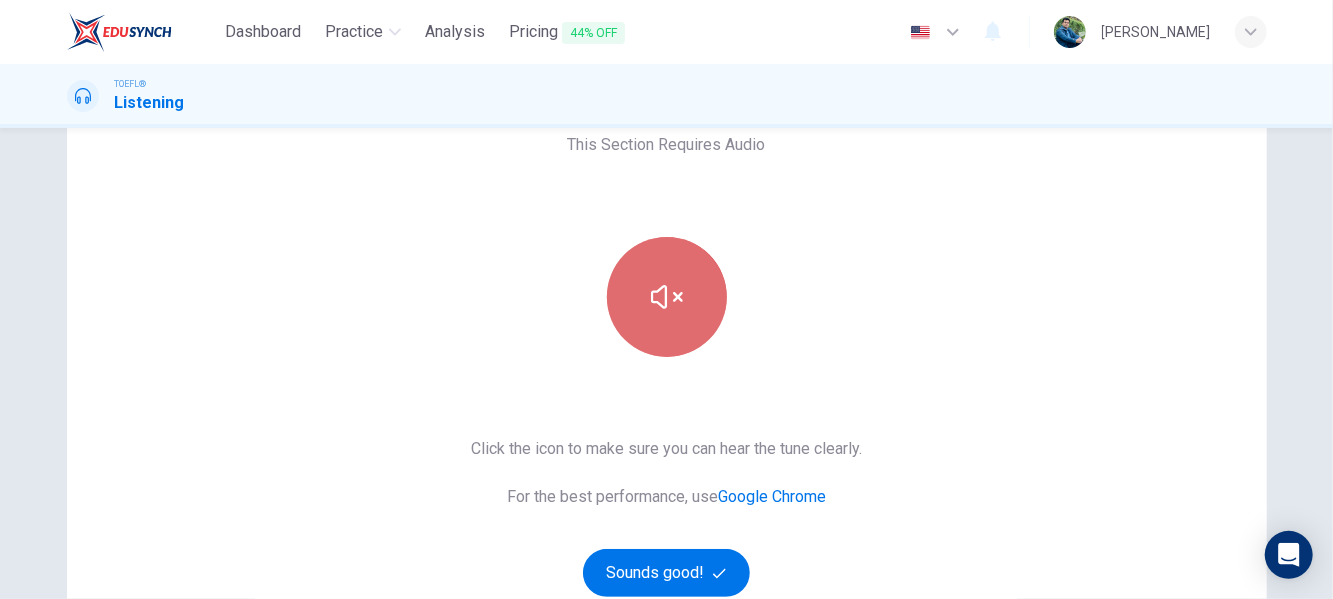 click 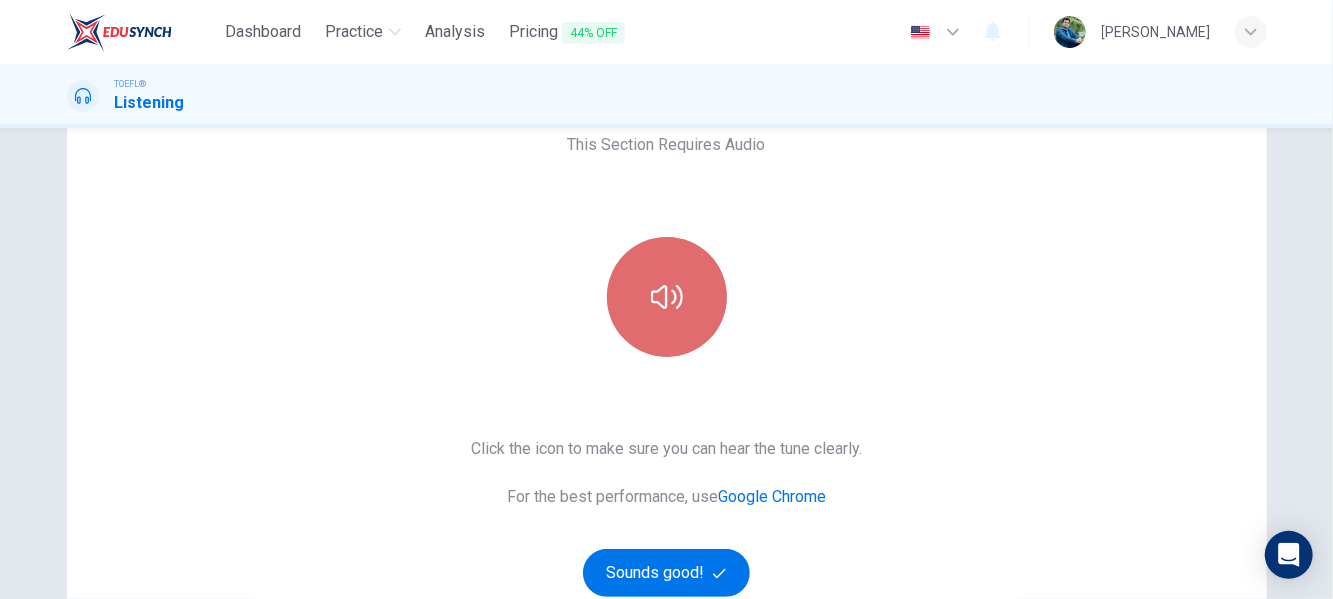 click 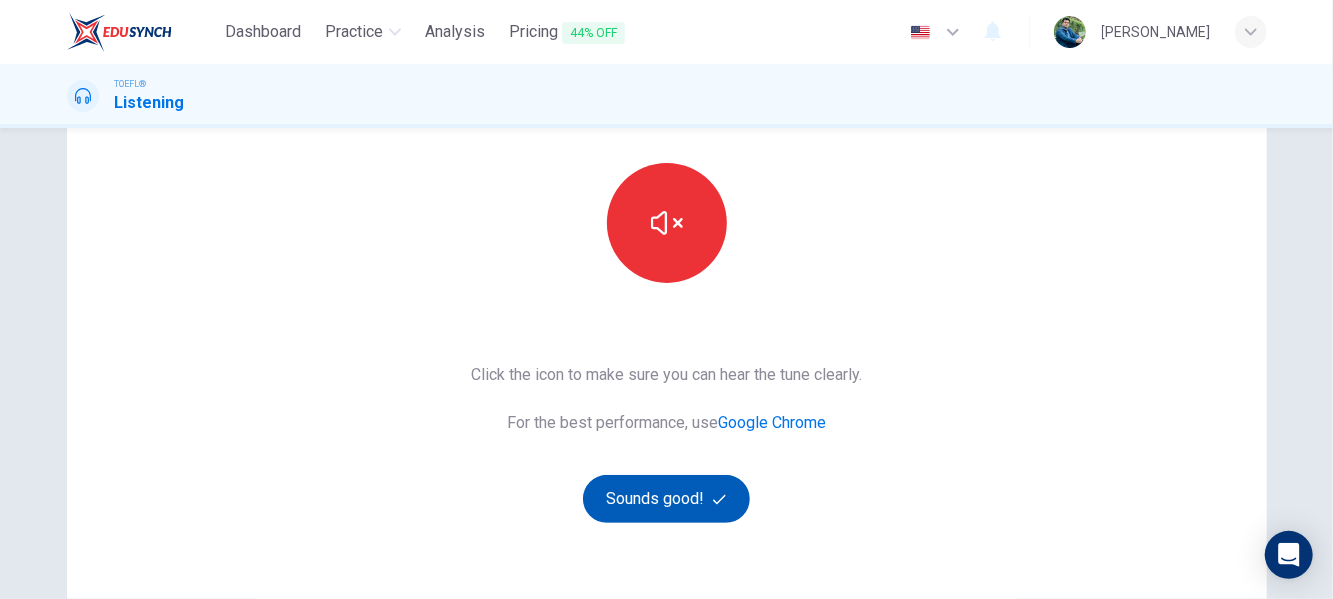 scroll, scrollTop: 230, scrollLeft: 0, axis: vertical 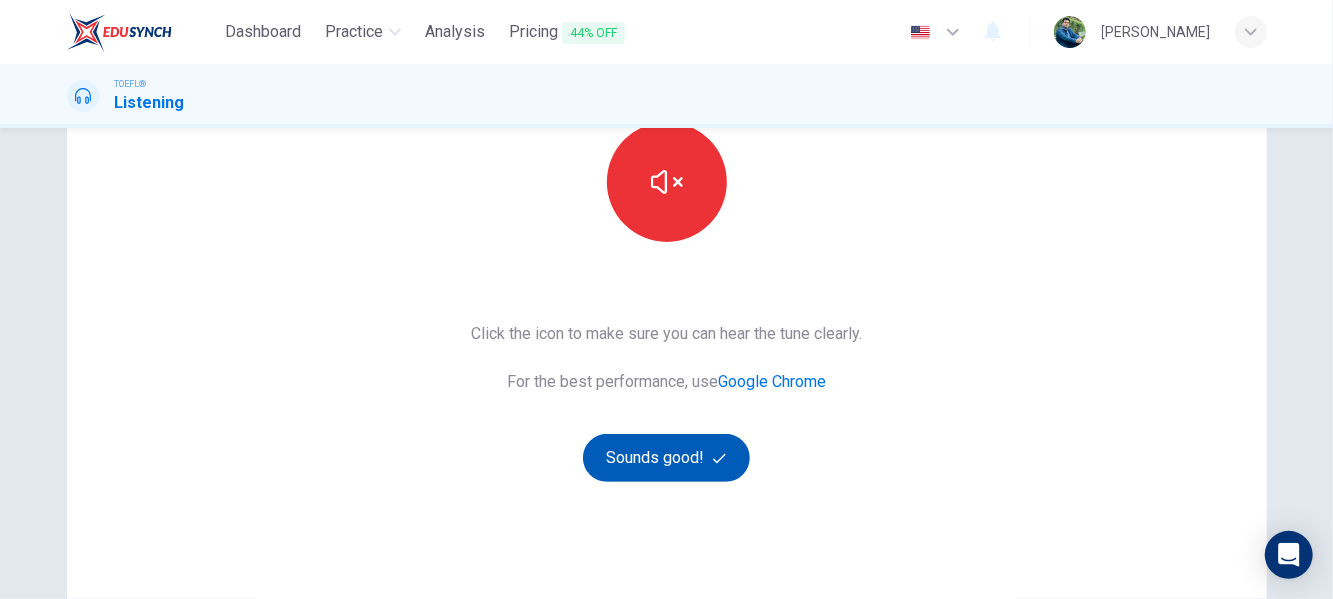 click on "Sounds good!" at bounding box center (667, 458) 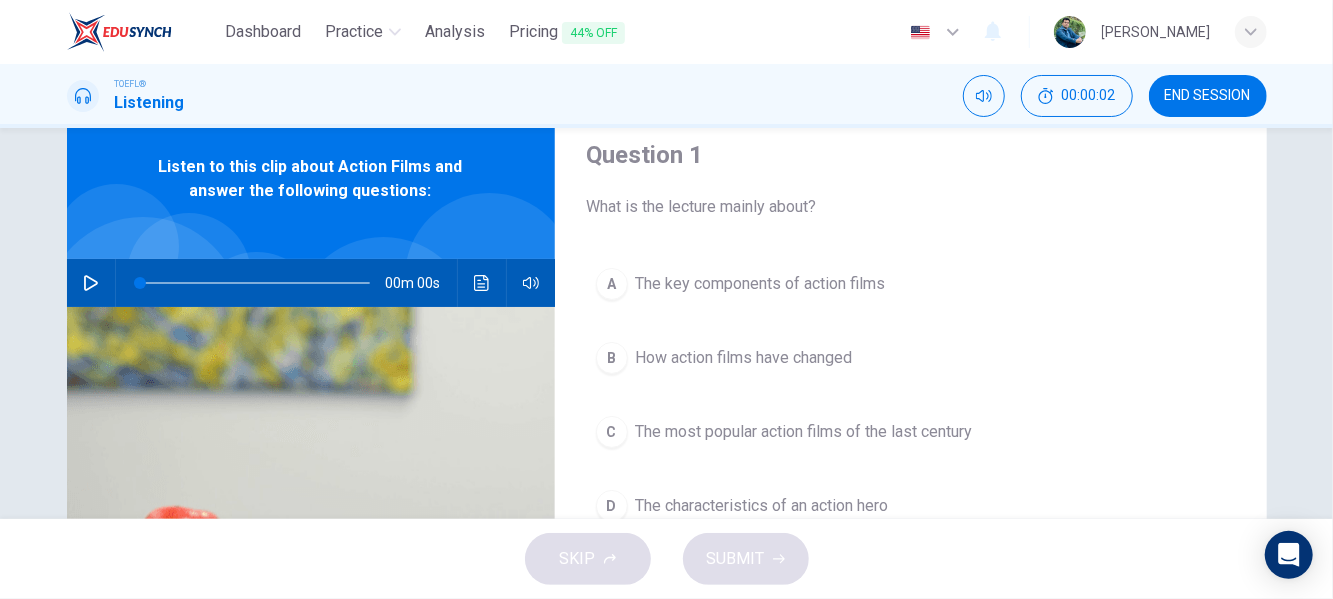scroll, scrollTop: 0, scrollLeft: 0, axis: both 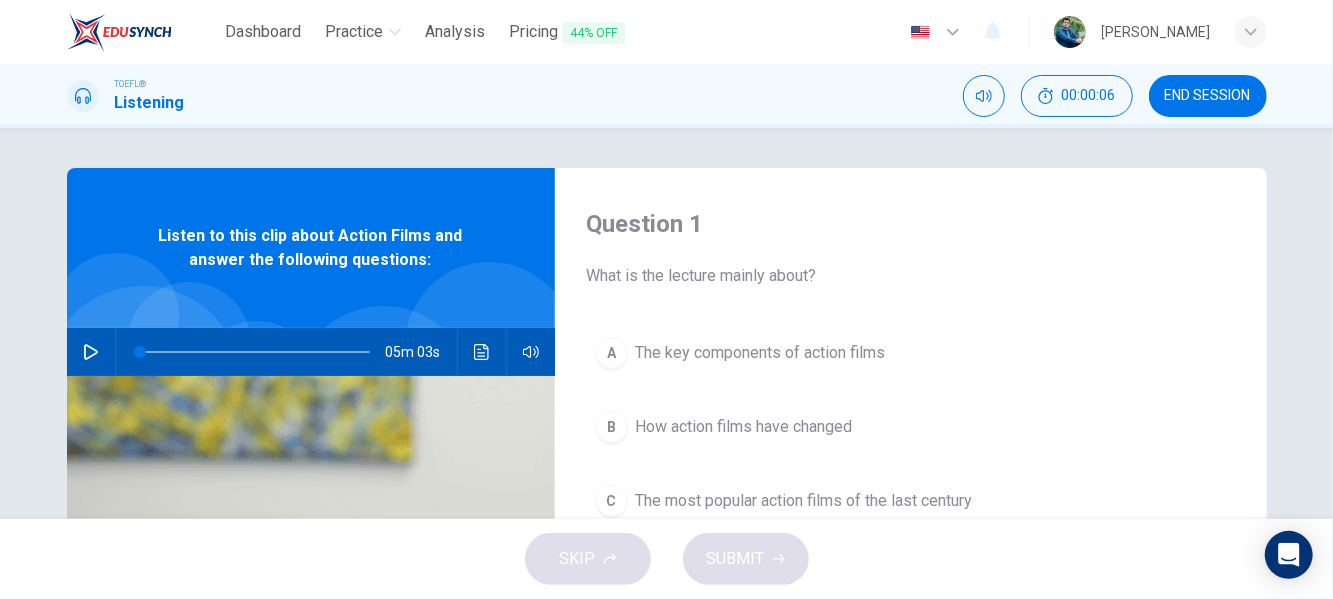 click 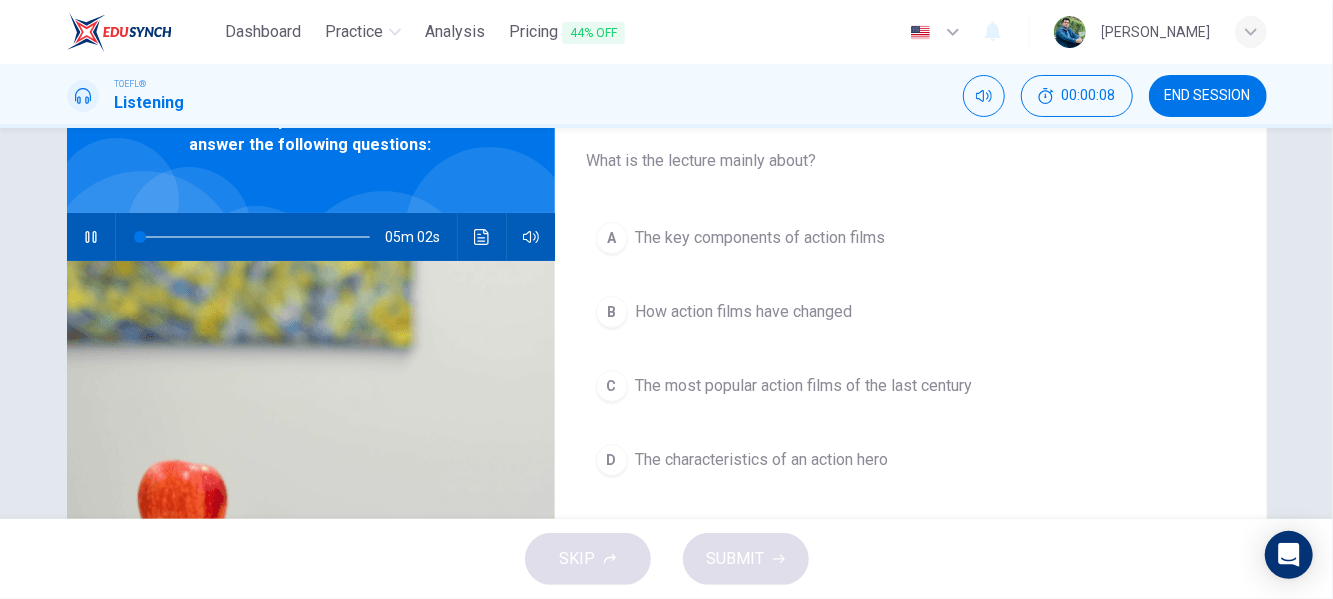 scroll, scrollTop: 0, scrollLeft: 0, axis: both 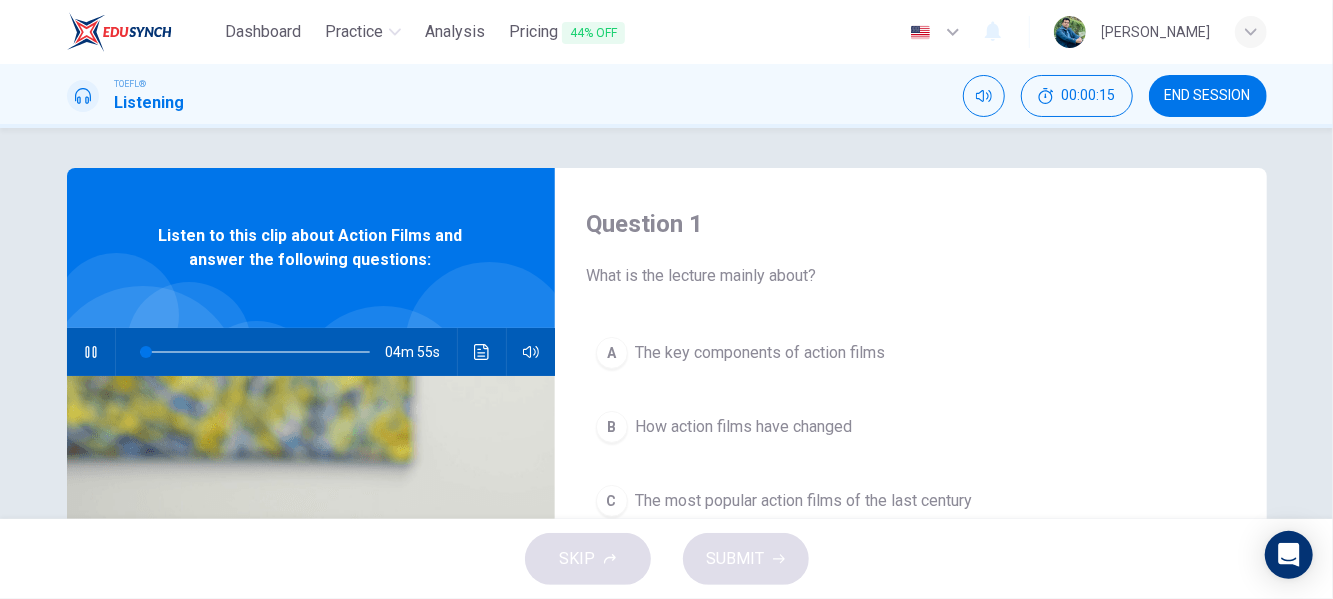 click on "Question 1 What is the lecture mainly about? A The key components of action films B How action films have changed C The most popular action films of the last century D The characteristics of an action hero Listen to this clip about Action Films and answer the following questions: 04m 55s" at bounding box center (667, 515) 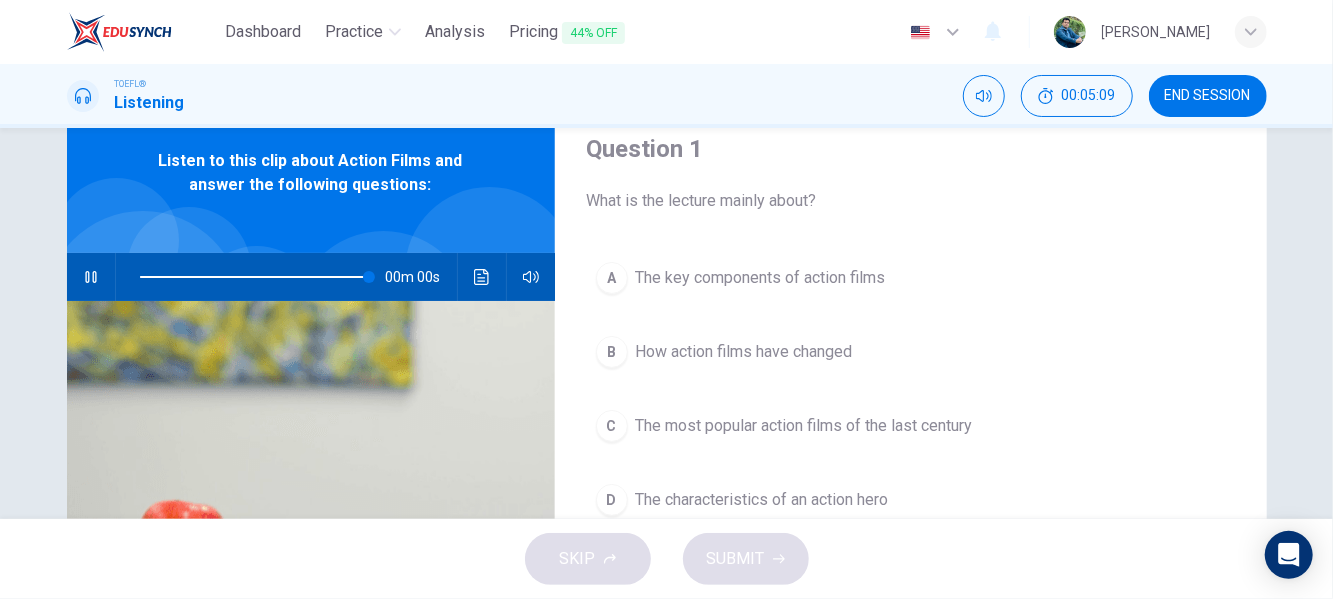 scroll, scrollTop: 115, scrollLeft: 0, axis: vertical 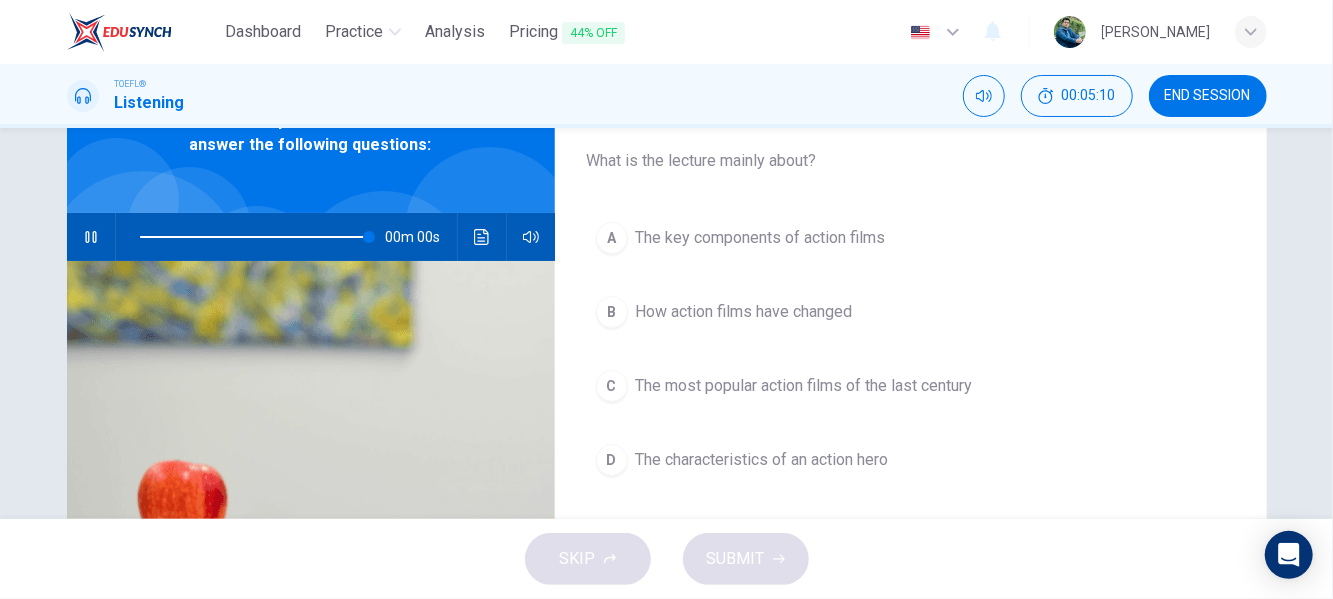type on "0" 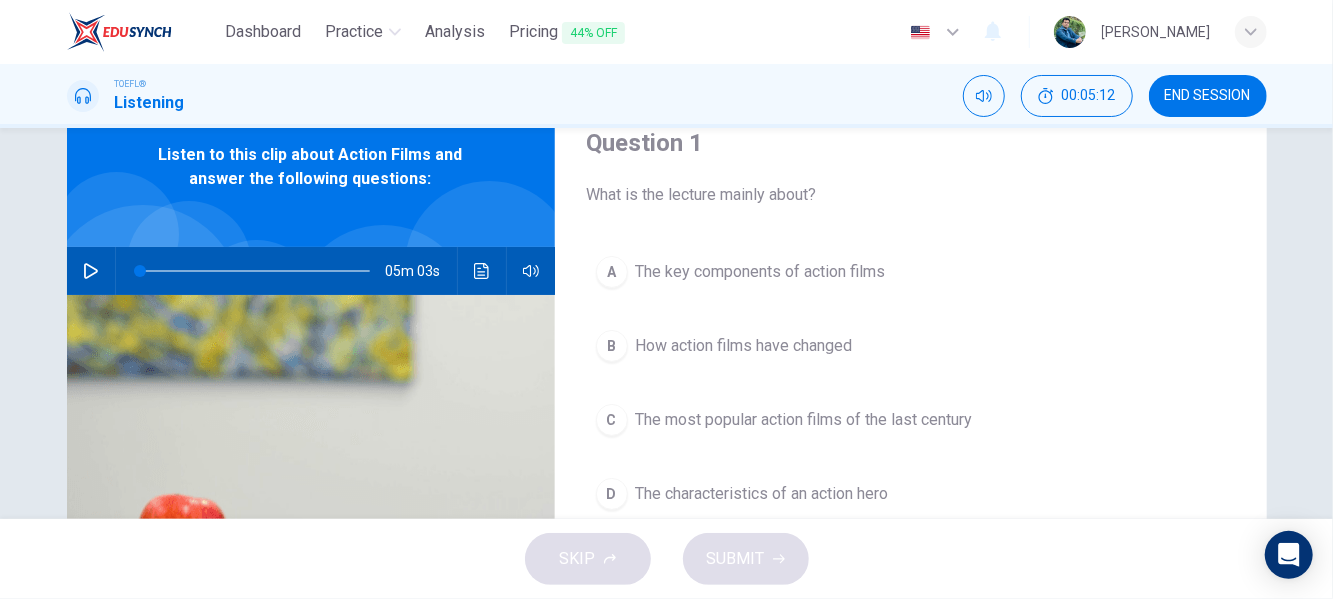scroll, scrollTop: 115, scrollLeft: 0, axis: vertical 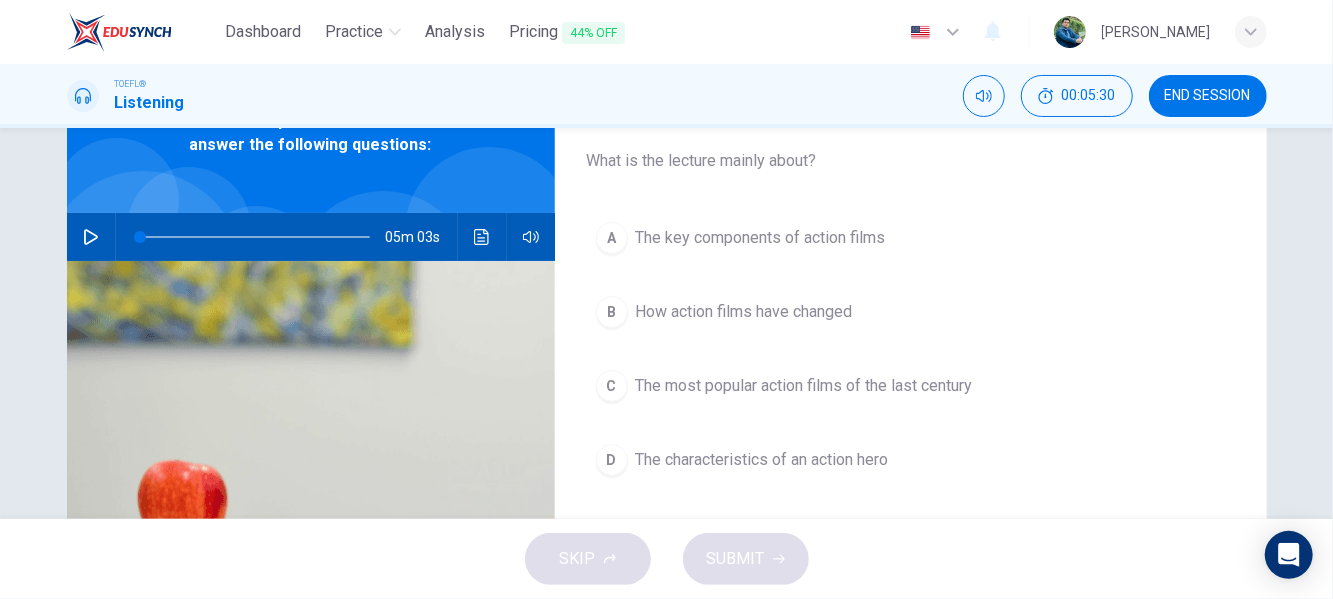 click on "B" at bounding box center (612, 312) 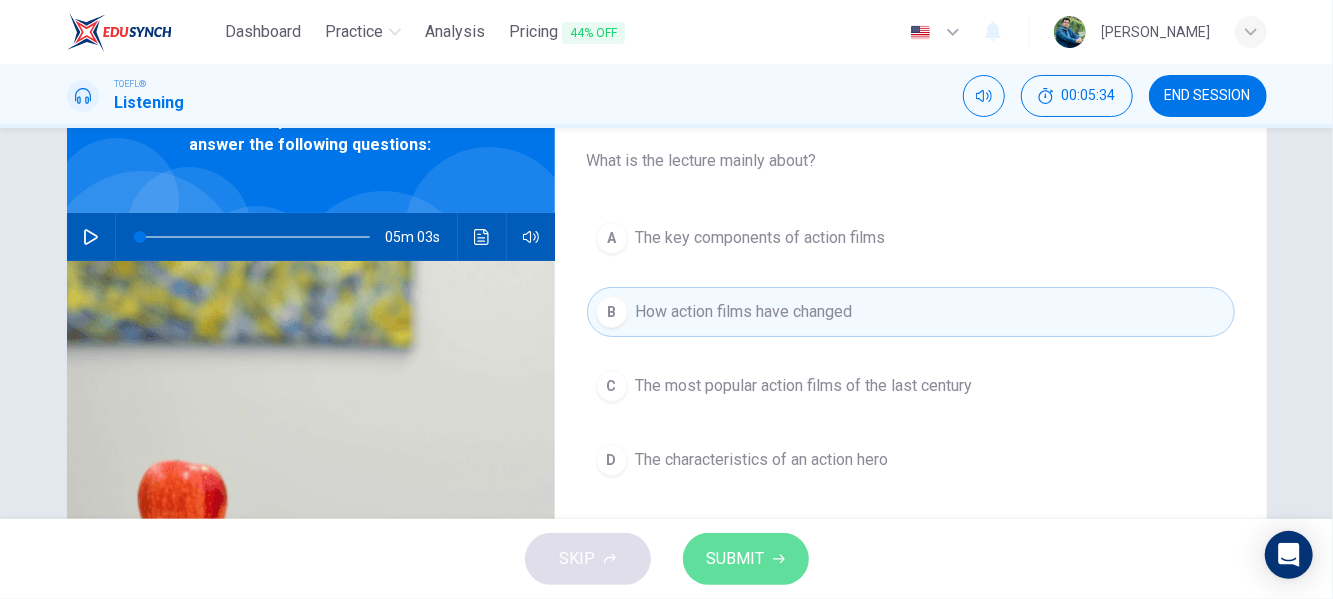 click on "SUBMIT" at bounding box center (736, 559) 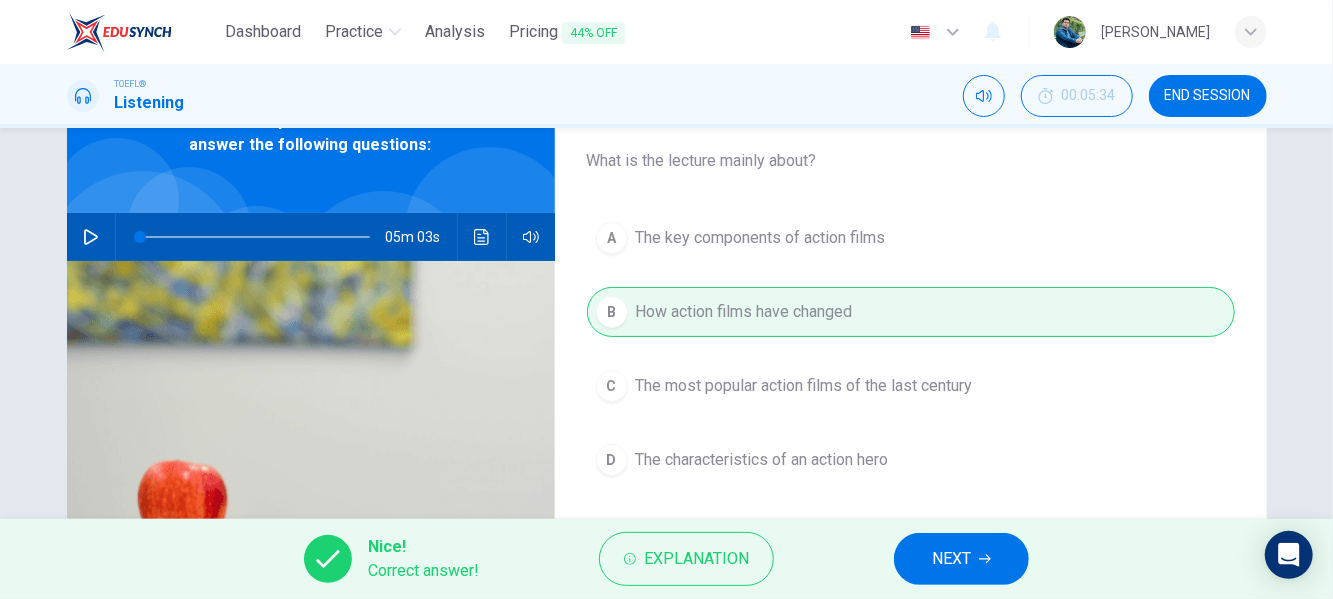 click 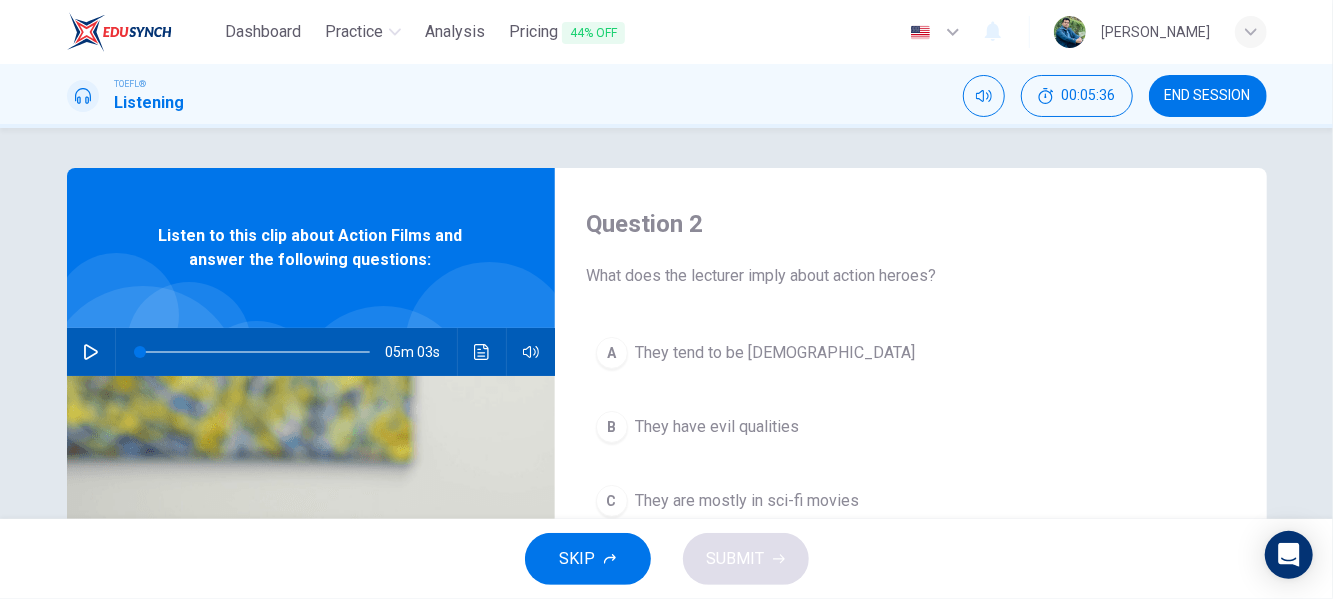 scroll, scrollTop: 115, scrollLeft: 0, axis: vertical 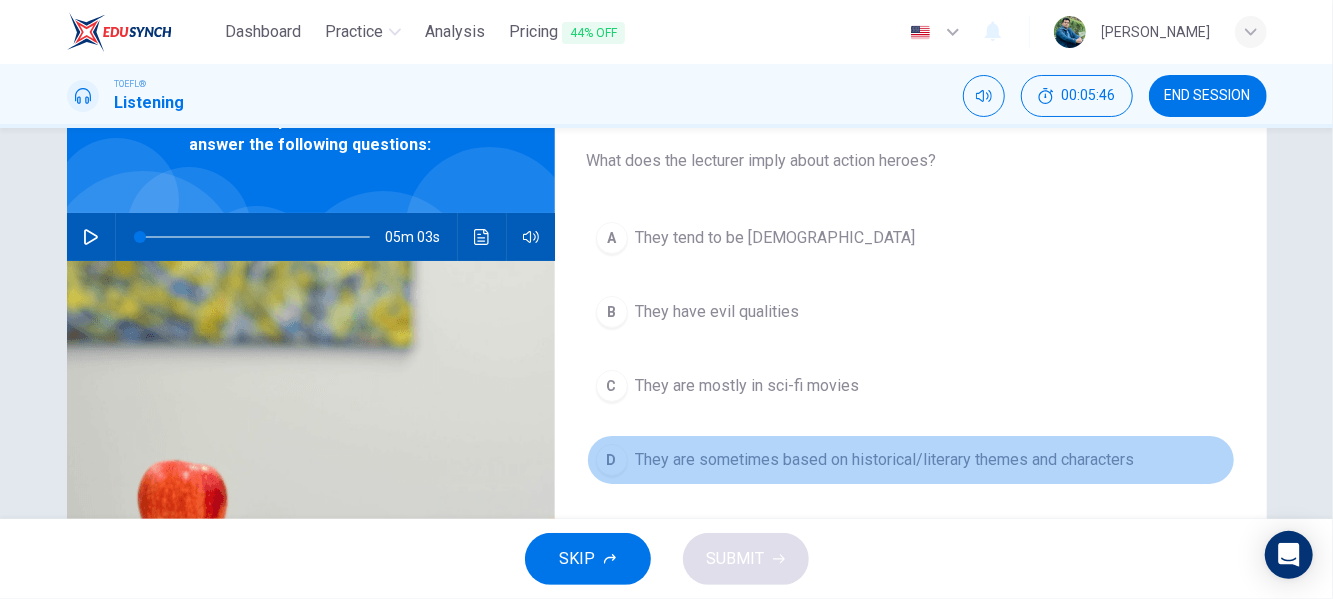 click on "D" at bounding box center (612, 460) 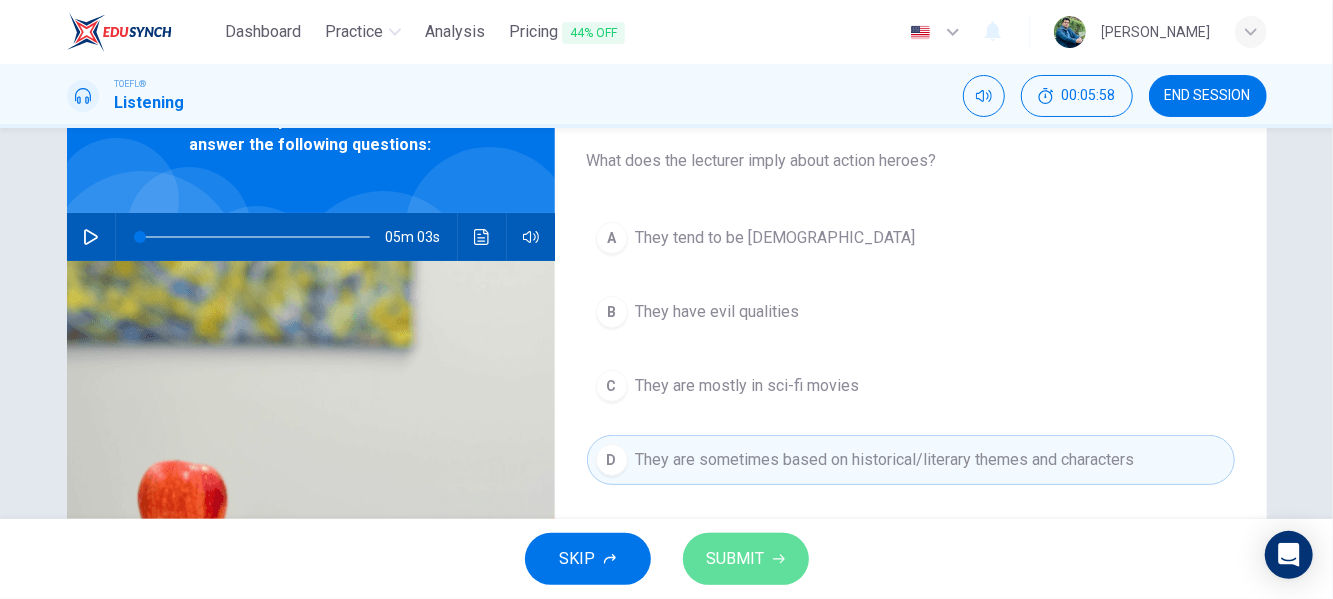 click 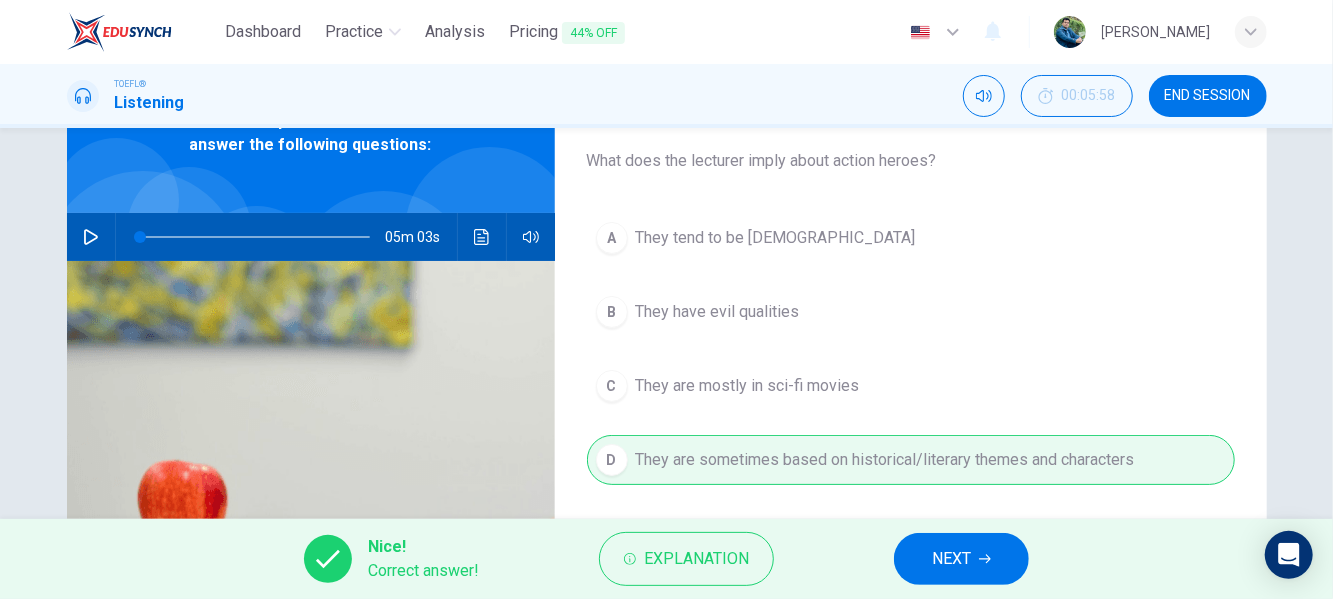 click on "NEXT" at bounding box center [951, 559] 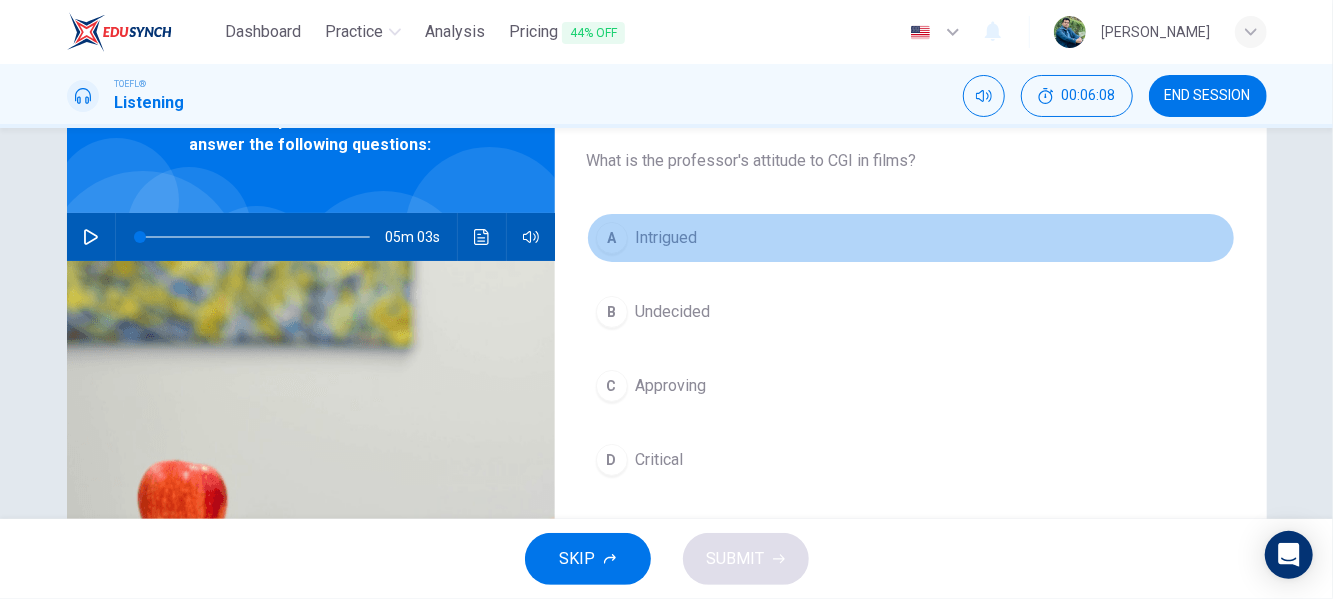 click on "A" at bounding box center (612, 238) 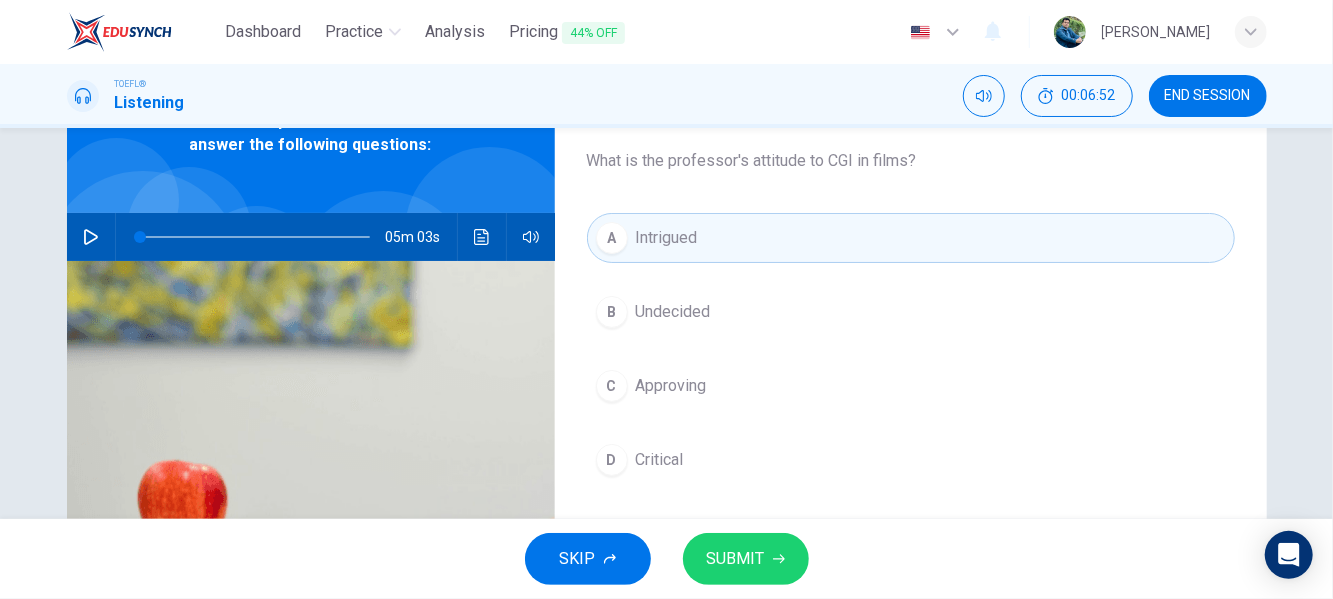 click on "D" at bounding box center [612, 460] 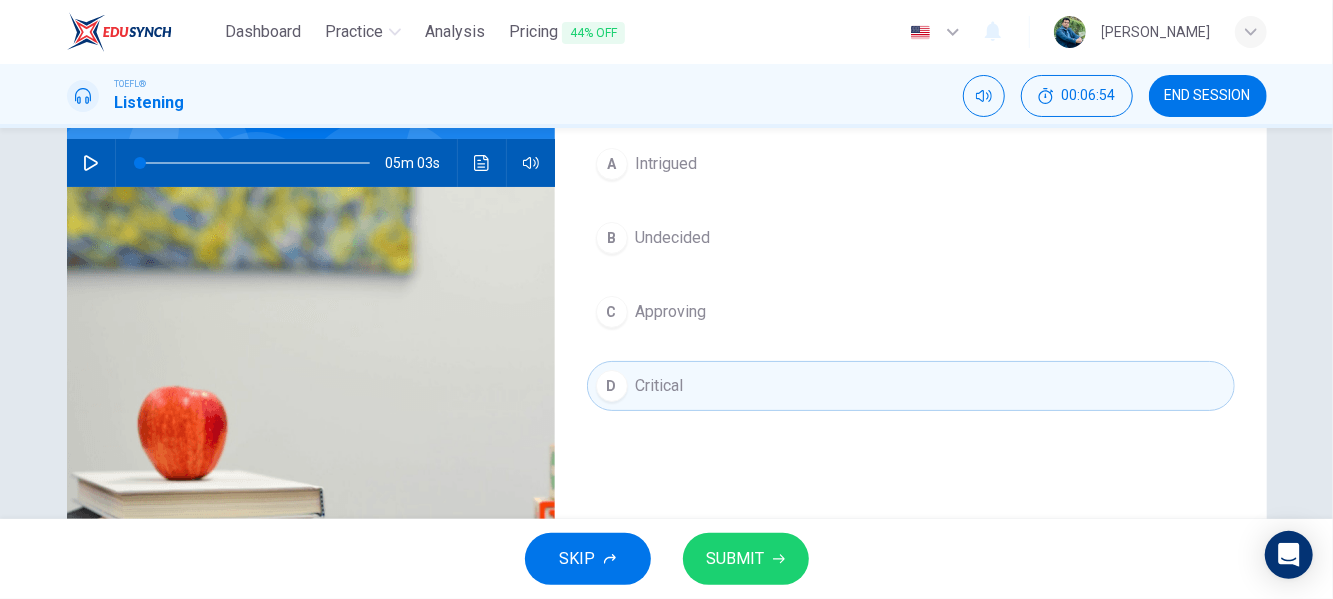 scroll, scrollTop: 230, scrollLeft: 0, axis: vertical 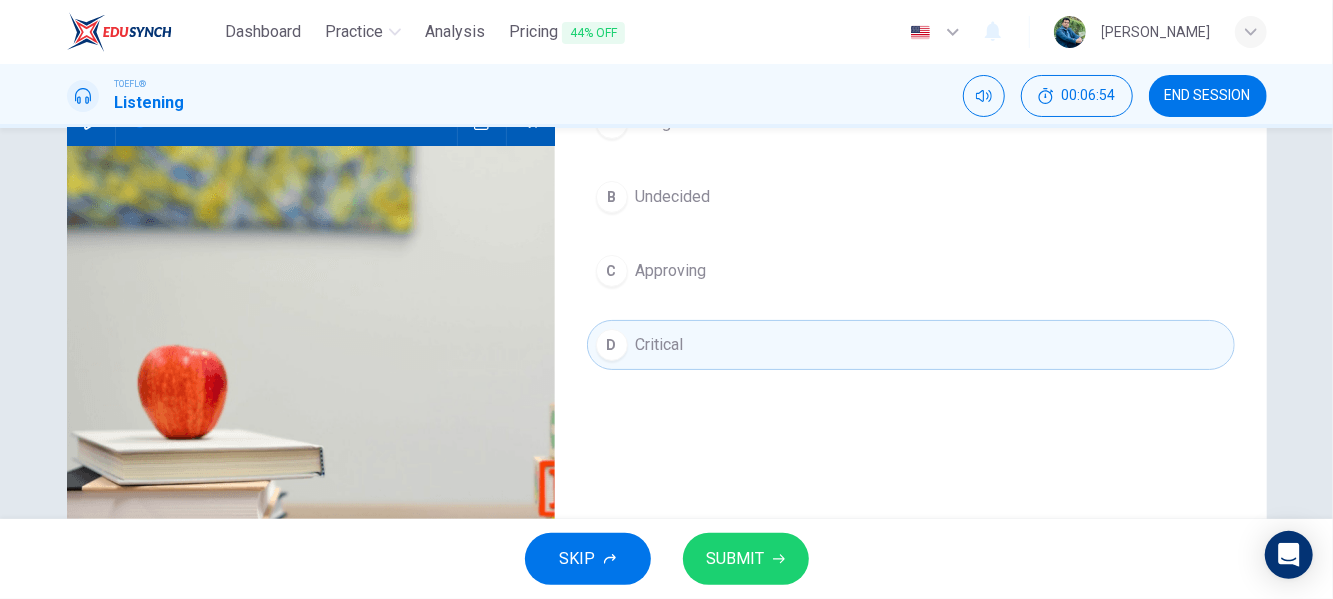 click on "SUBMIT" at bounding box center [736, 559] 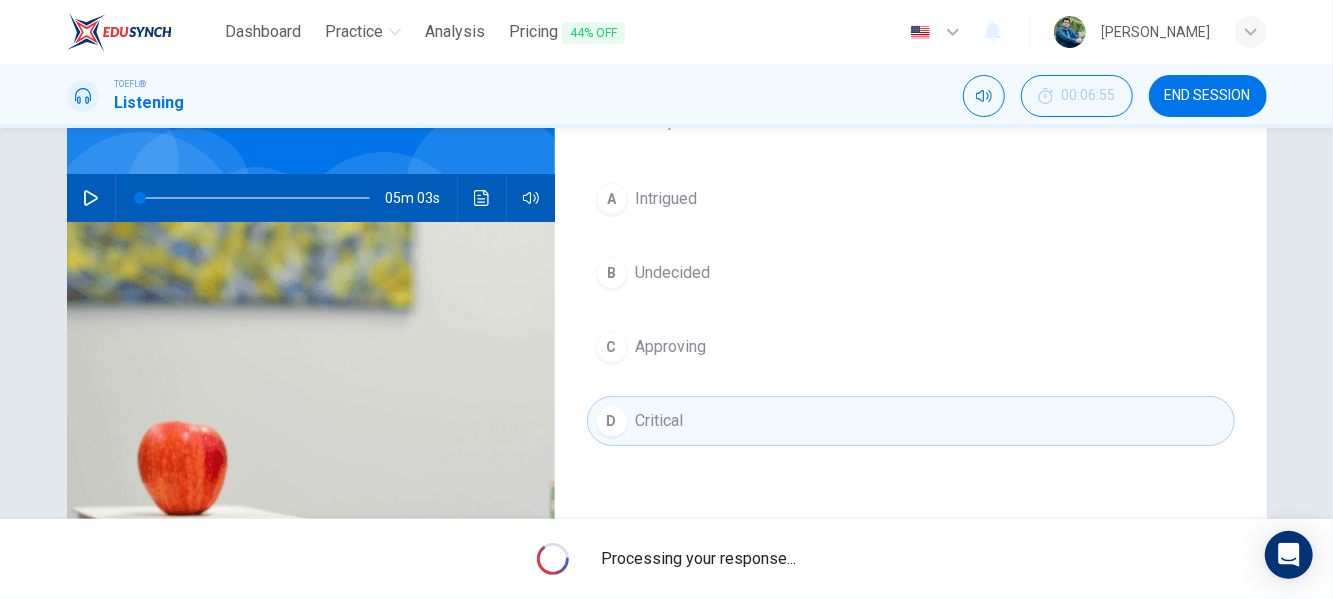 scroll, scrollTop: 115, scrollLeft: 0, axis: vertical 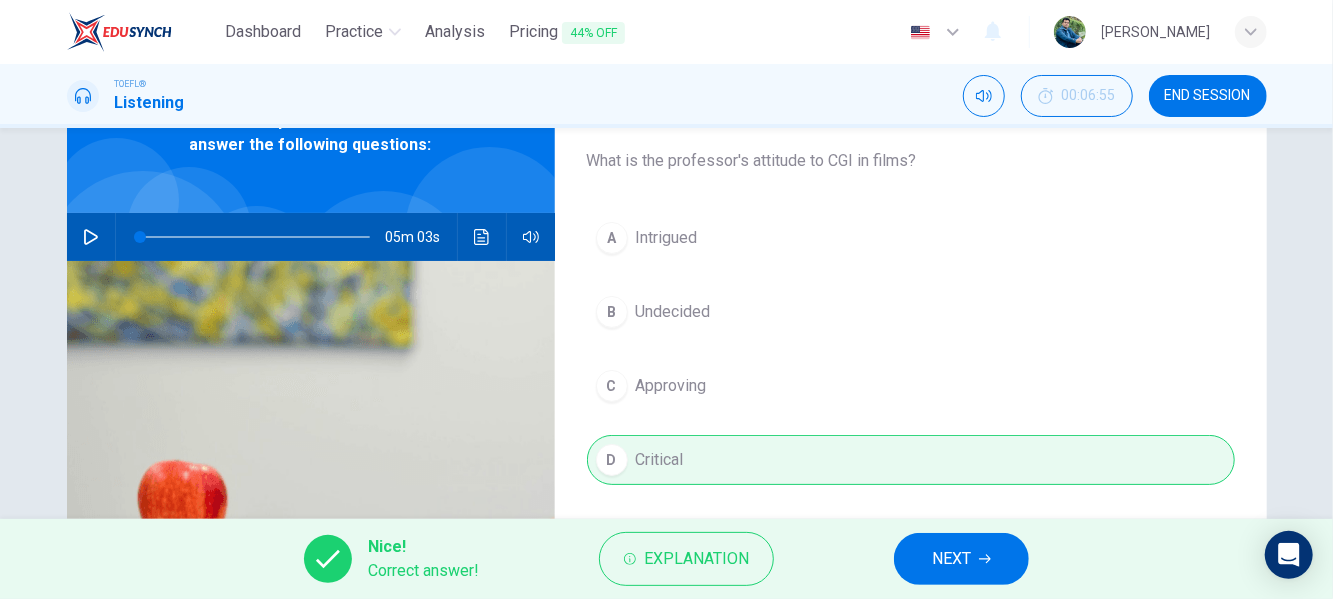 click on "NEXT" at bounding box center (961, 559) 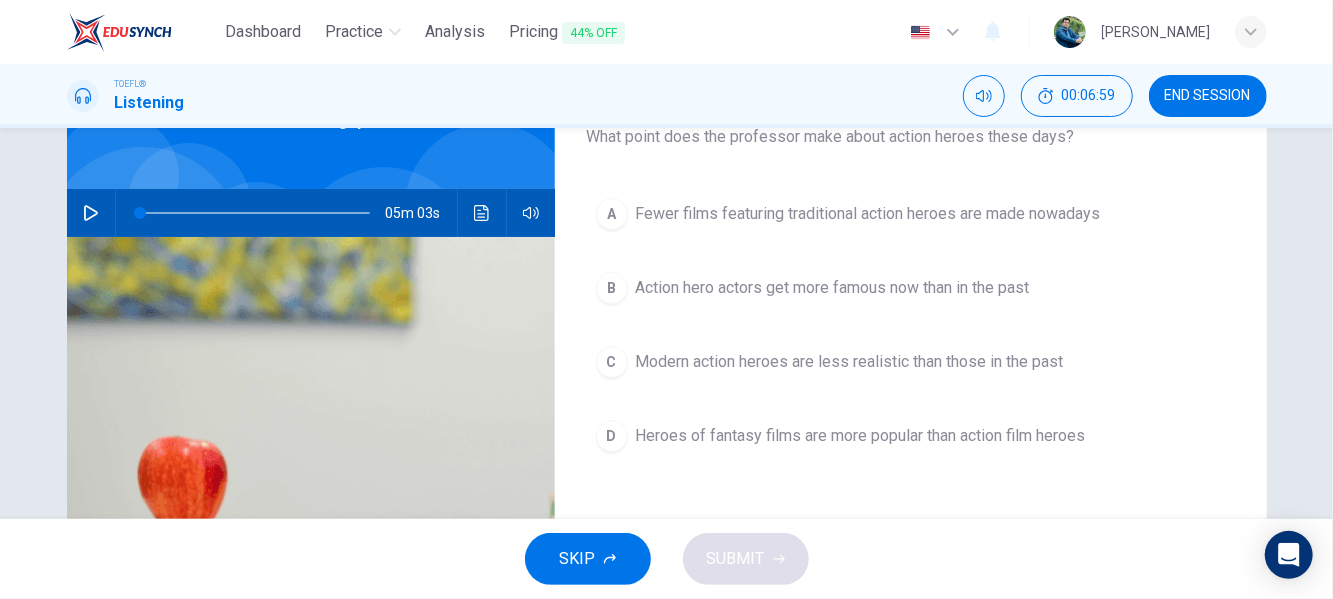 scroll, scrollTop: 141, scrollLeft: 0, axis: vertical 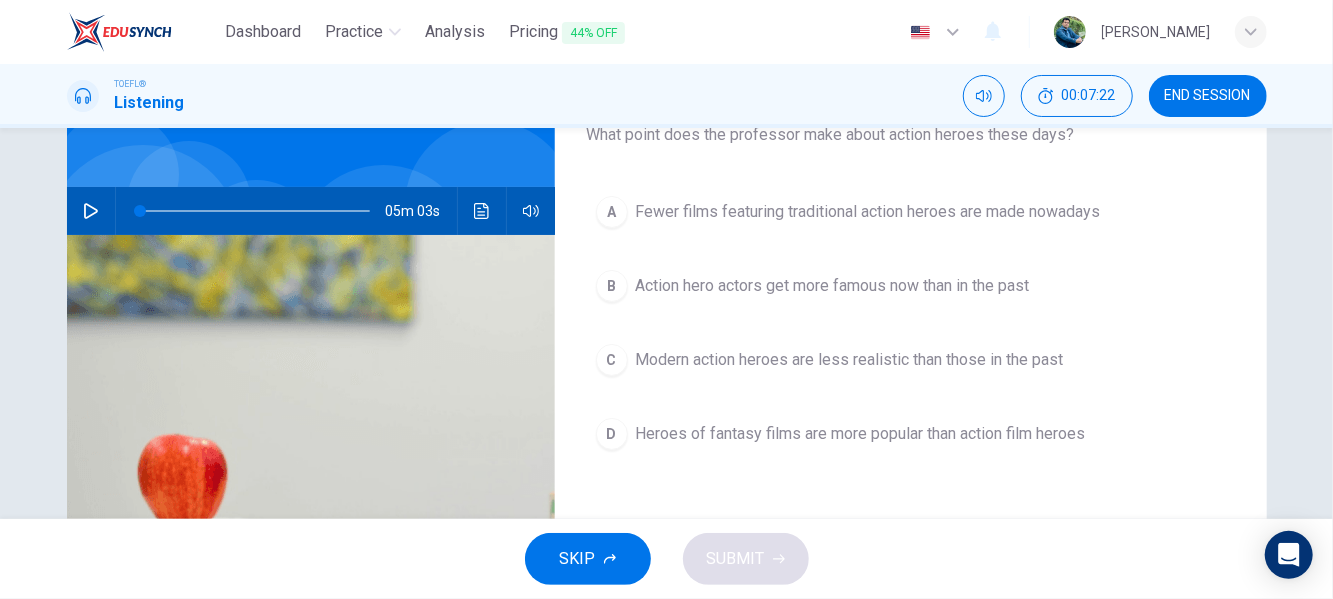 click on "A" at bounding box center (612, 212) 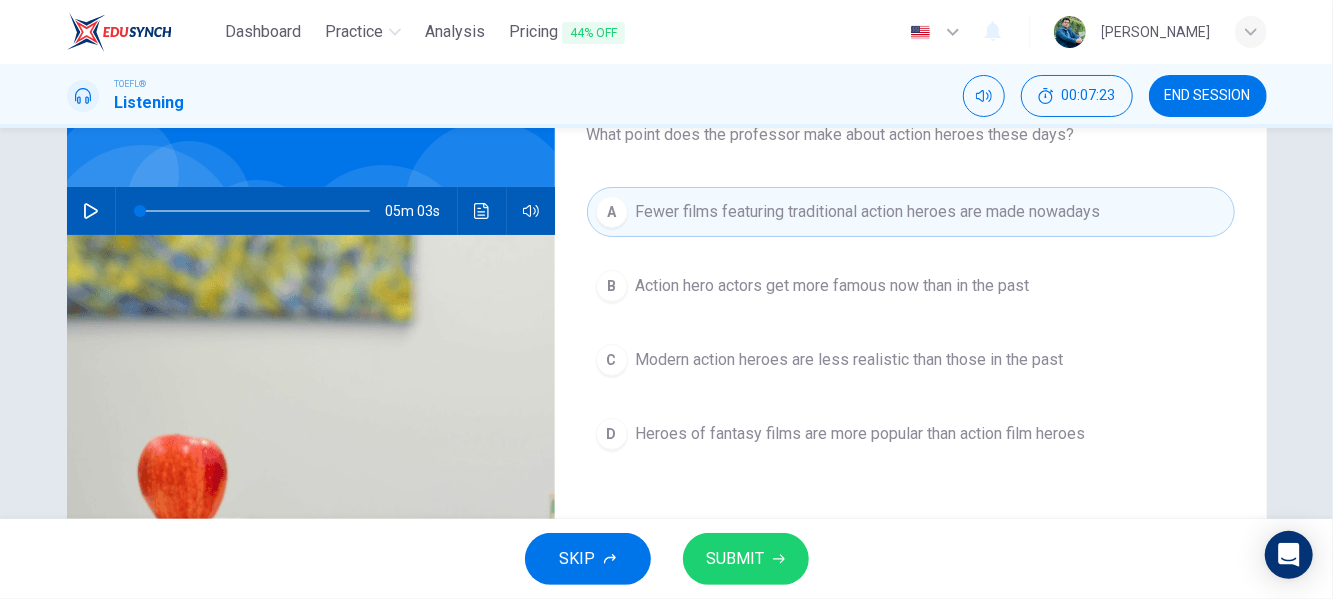 click on "SUBMIT" at bounding box center (736, 559) 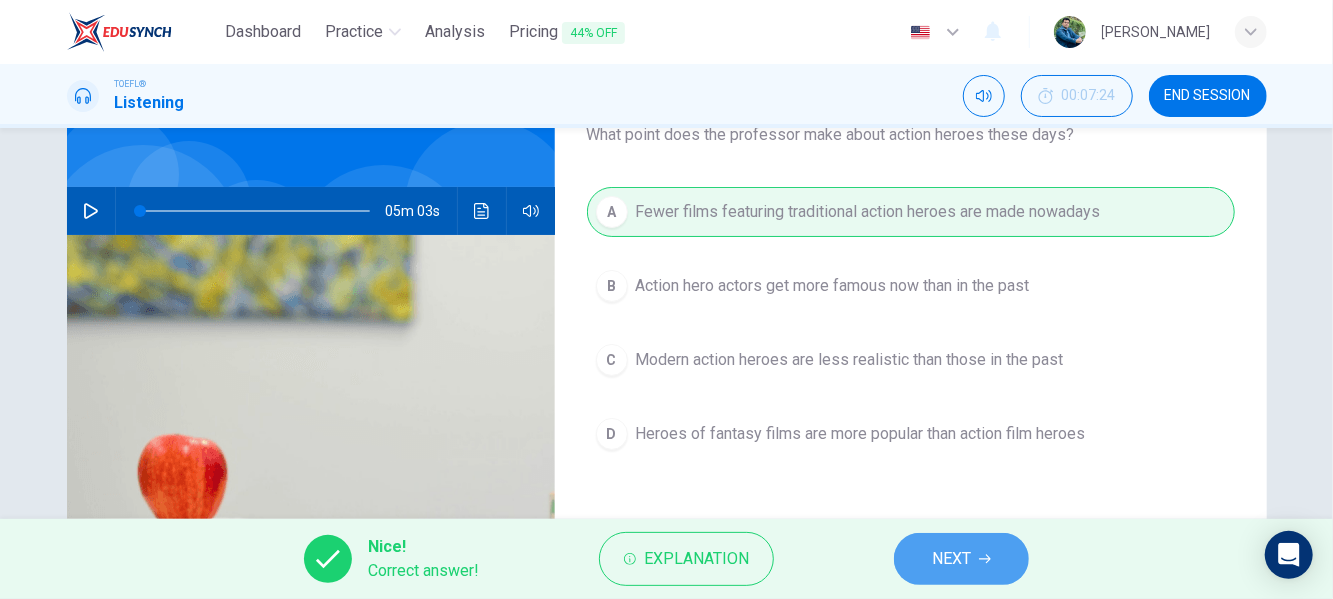 click 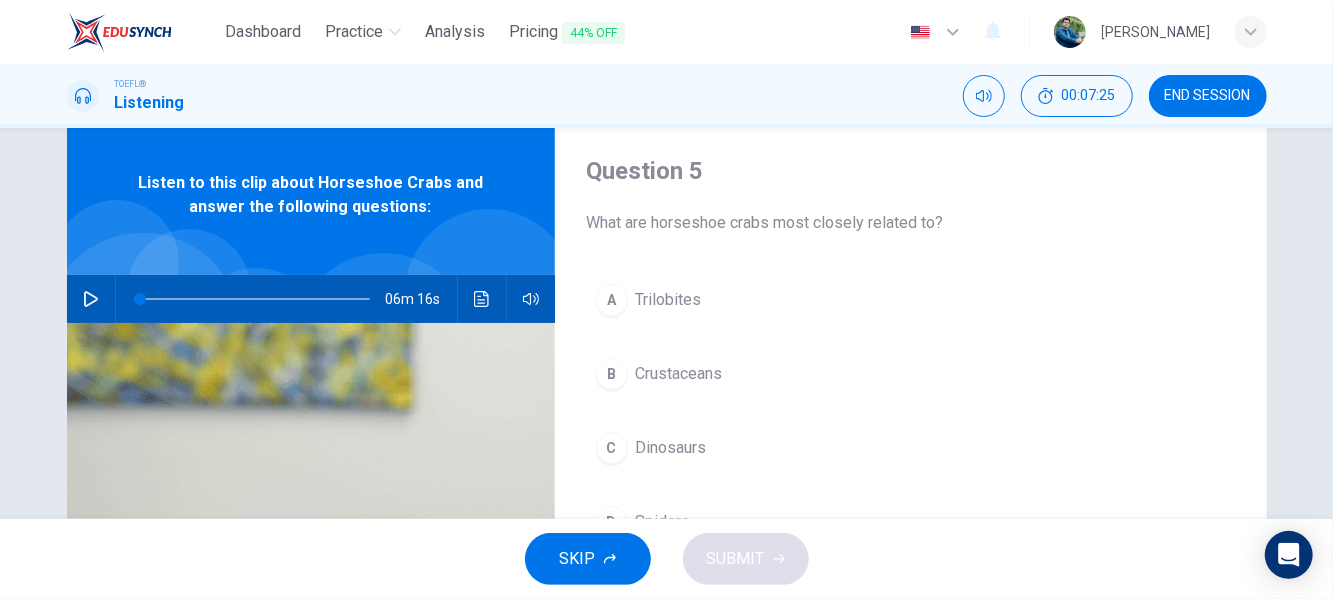 scroll, scrollTop: 0, scrollLeft: 0, axis: both 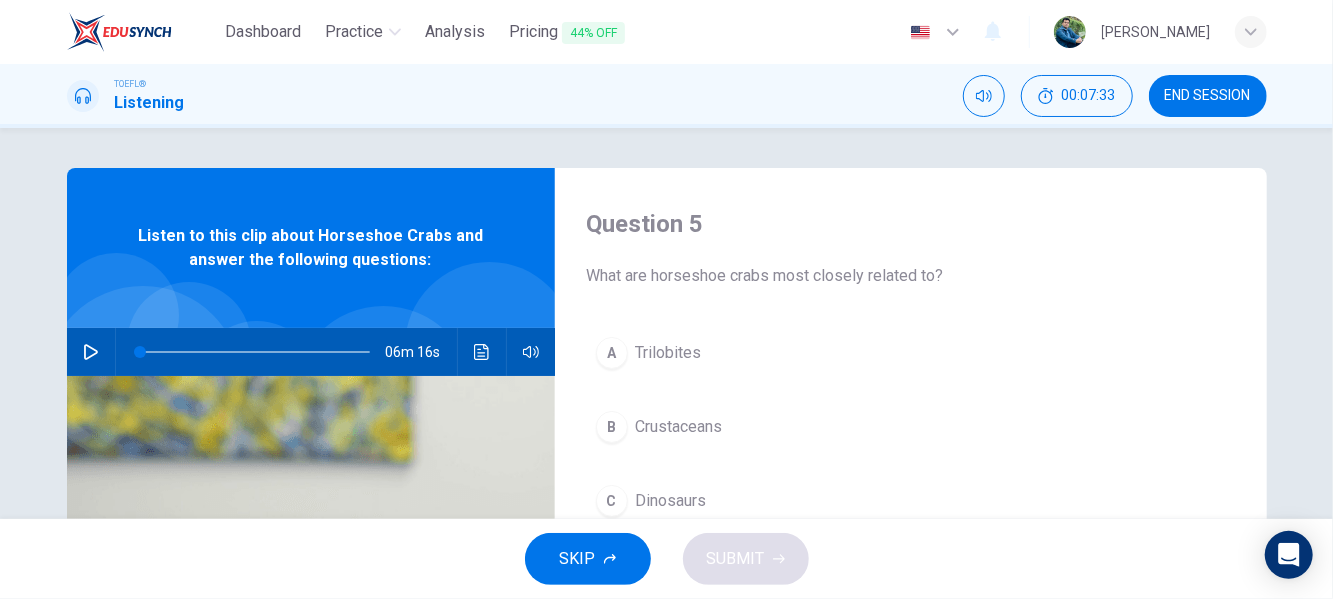 drag, startPoint x: 438, startPoint y: 241, endPoint x: 316, endPoint y: 237, distance: 122.06556 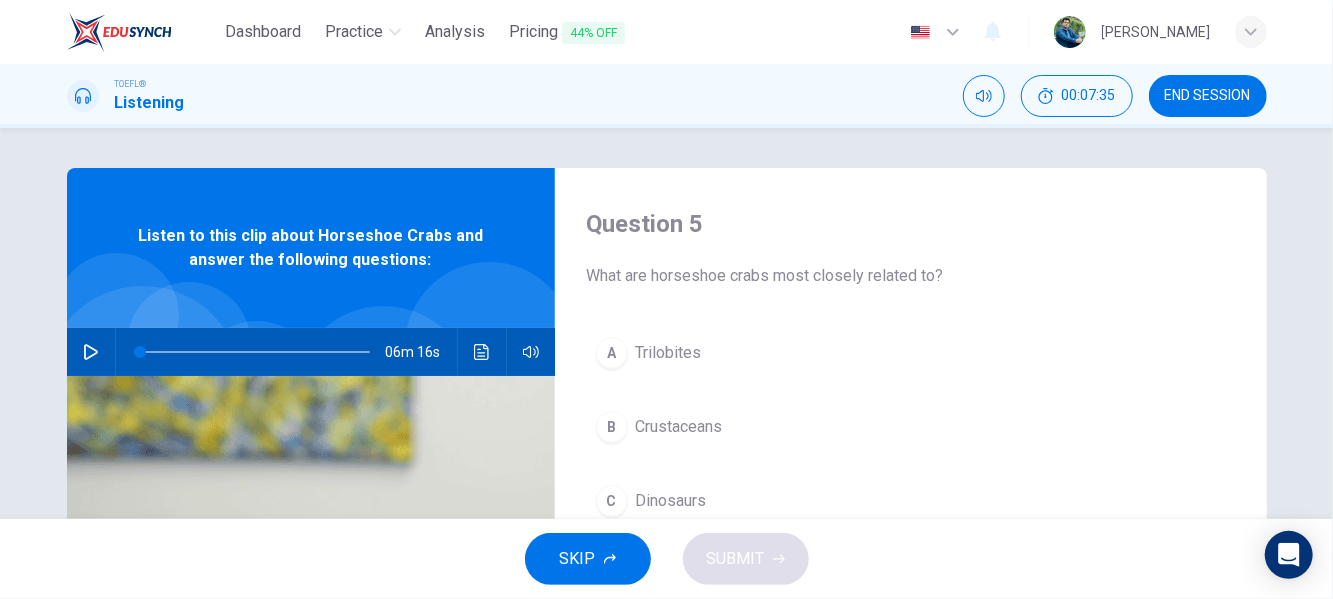 drag, startPoint x: 723, startPoint y: 278, endPoint x: 678, endPoint y: 274, distance: 45.17743 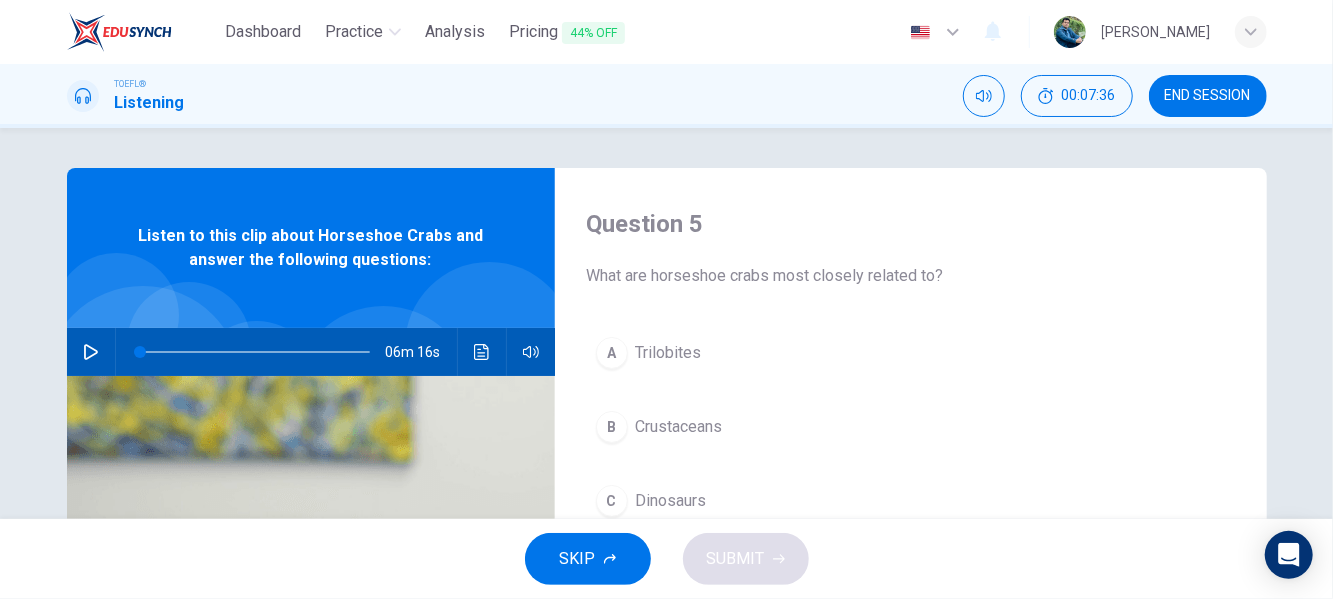drag, startPoint x: 768, startPoint y: 276, endPoint x: 630, endPoint y: 278, distance: 138.0145 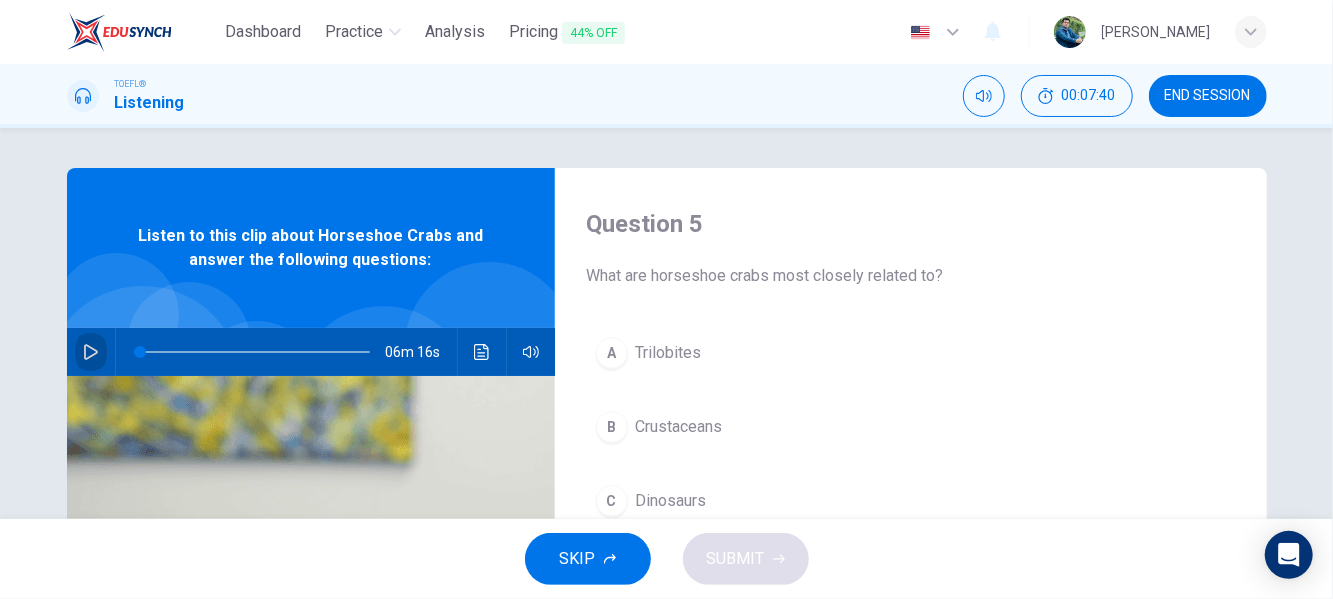 click 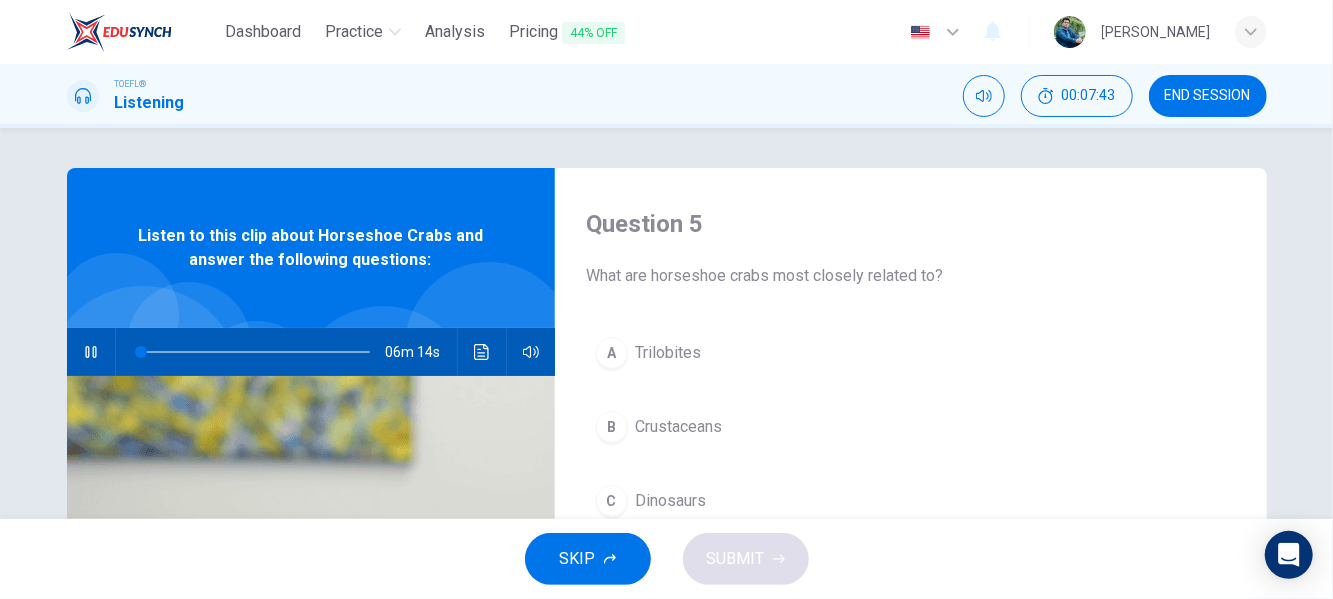 scroll, scrollTop: 115, scrollLeft: 0, axis: vertical 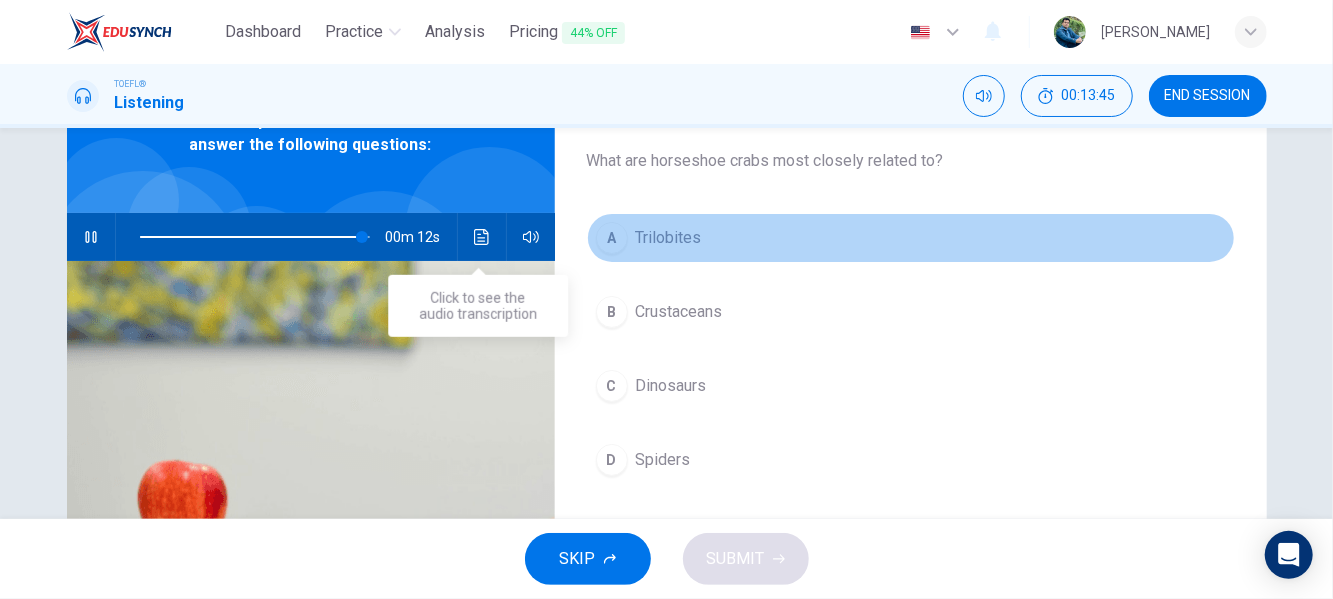 click on "A" at bounding box center [612, 238] 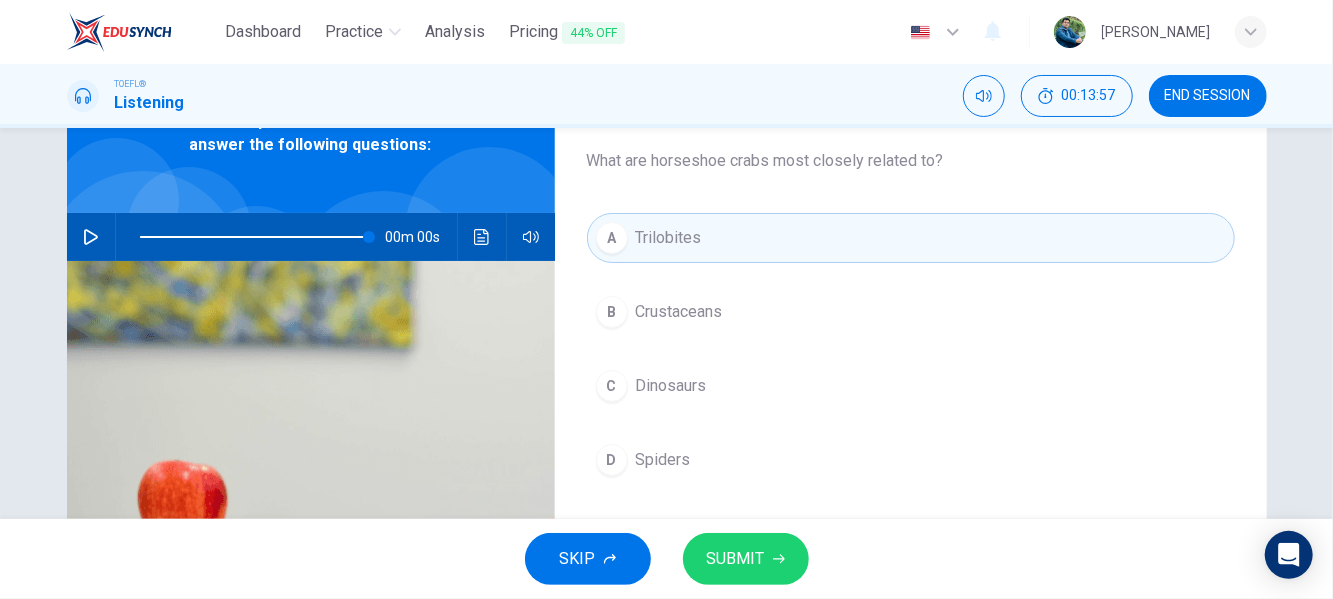 type on "0" 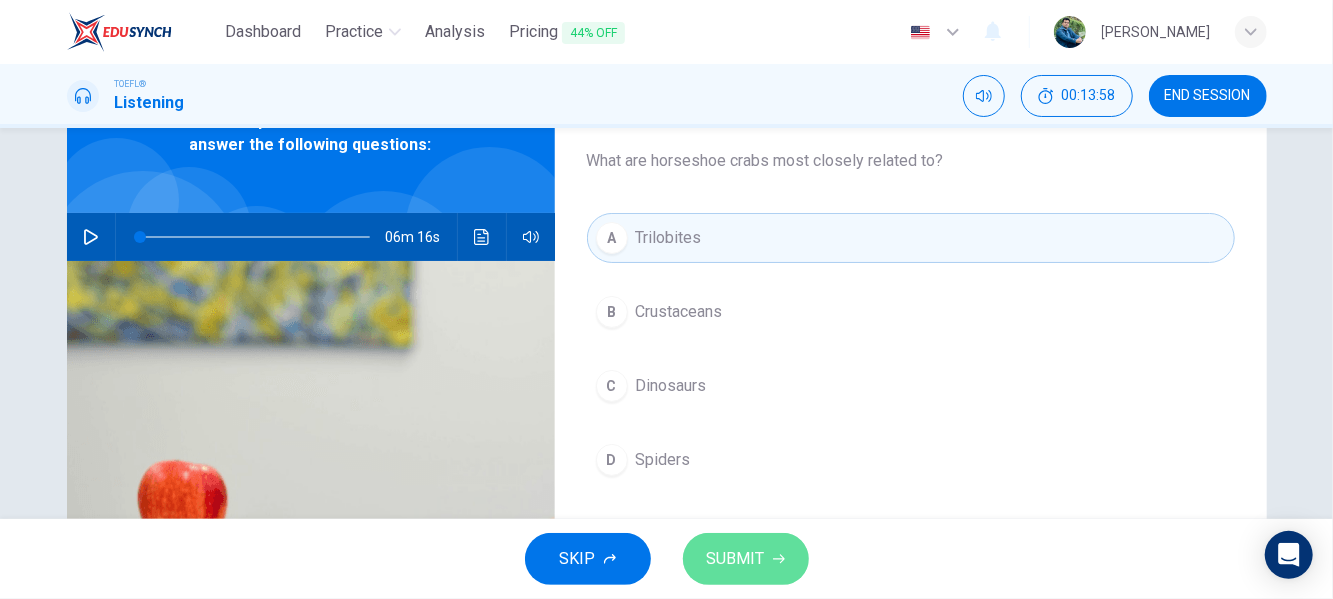 click on "SUBMIT" at bounding box center [746, 559] 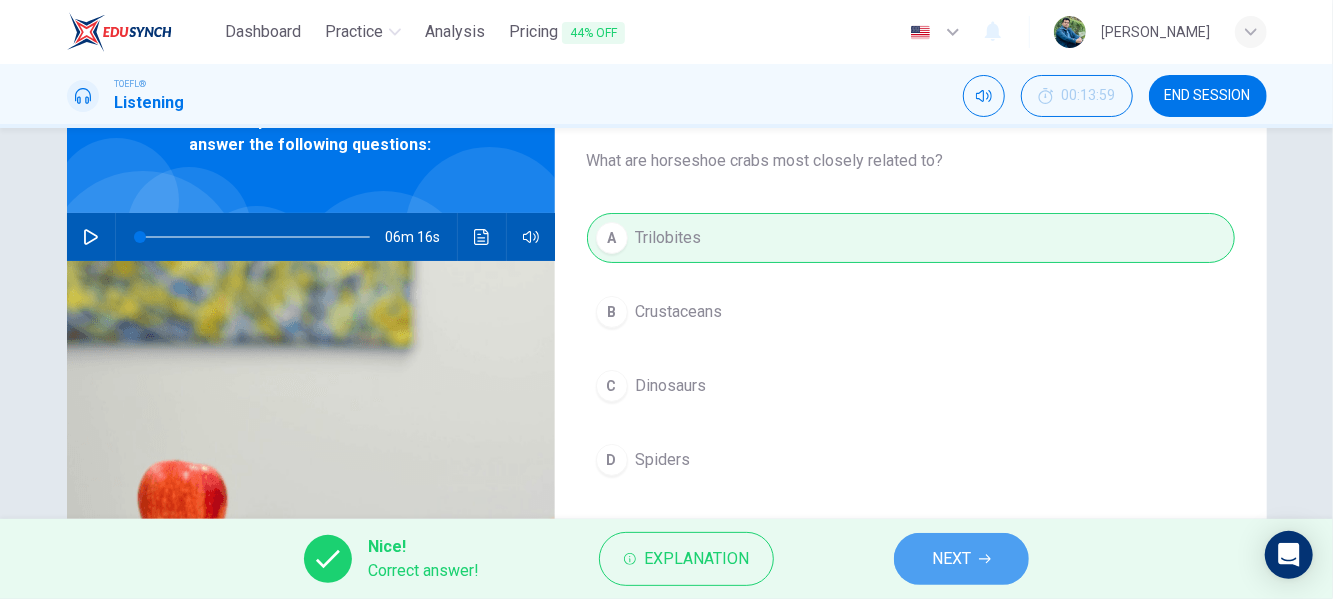 click on "NEXT" at bounding box center (951, 559) 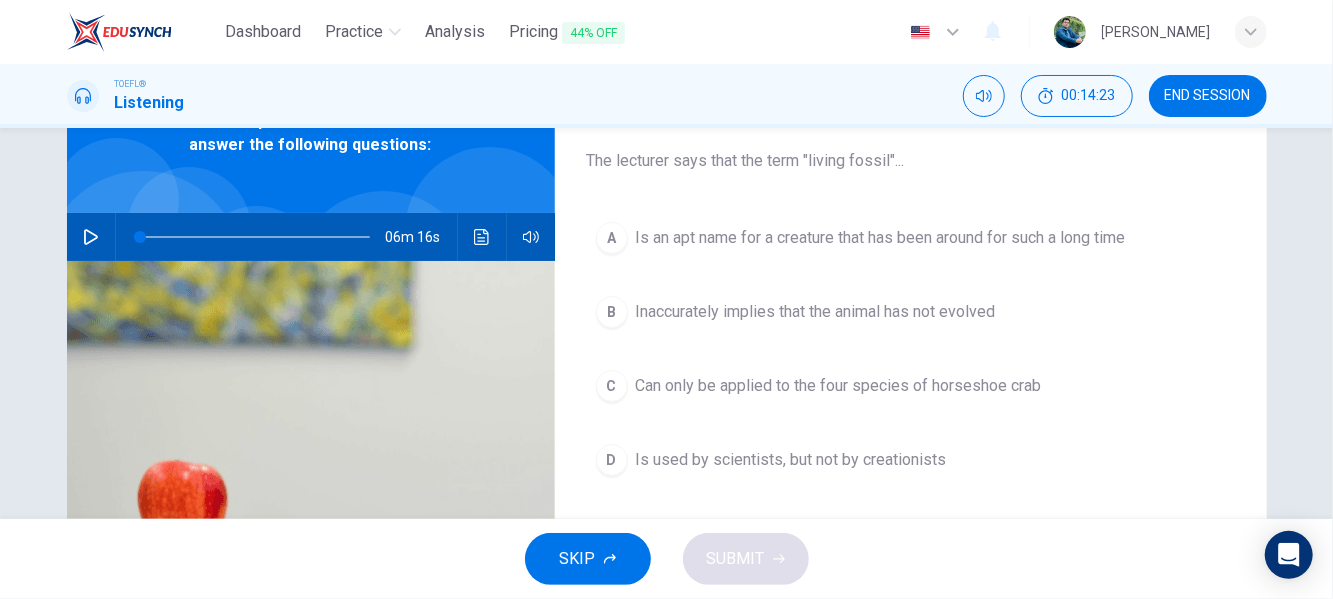 click on "A" at bounding box center (612, 238) 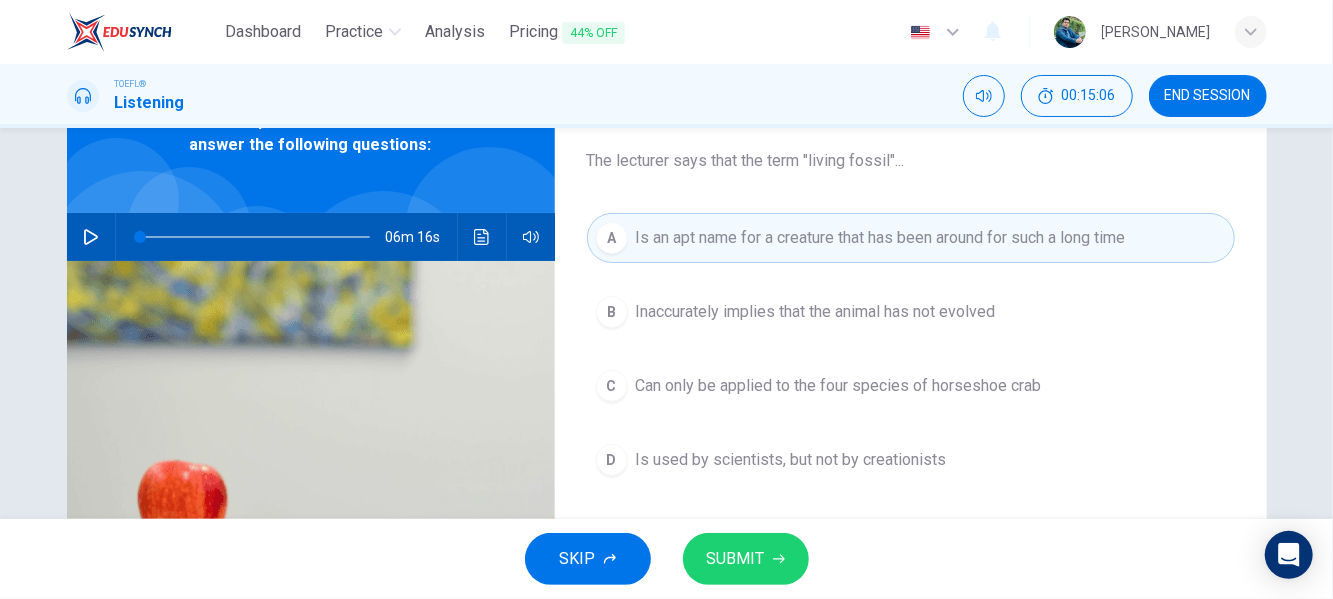 click on "SUBMIT" at bounding box center (746, 559) 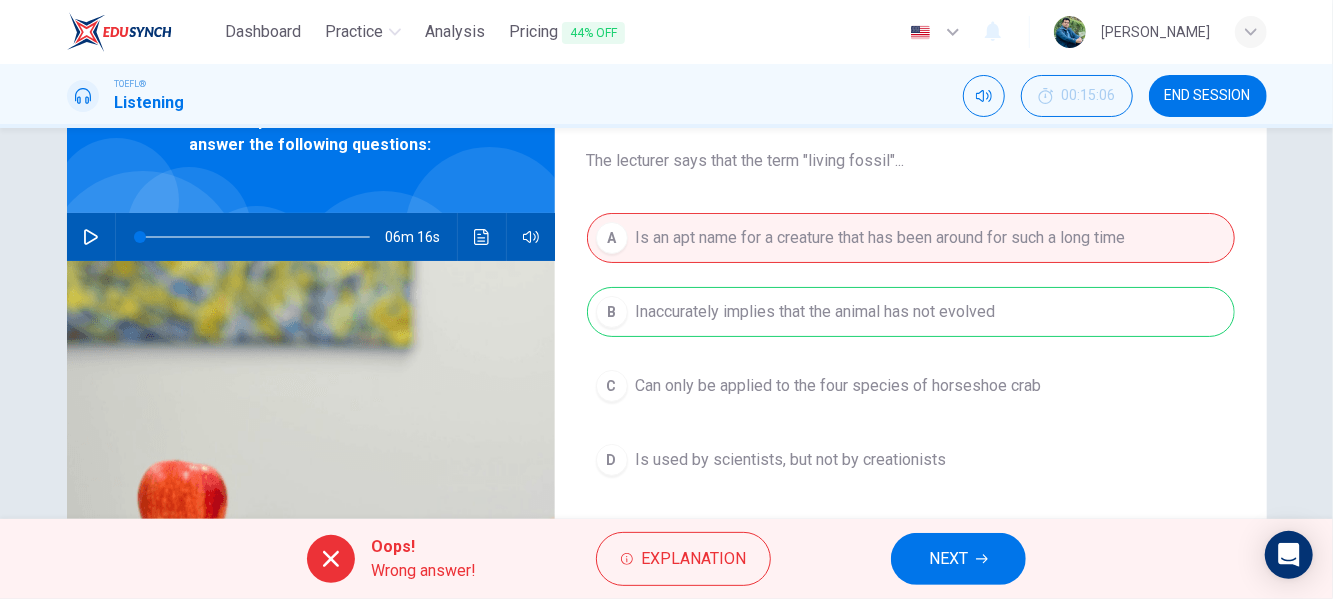 click on "NEXT" at bounding box center [948, 559] 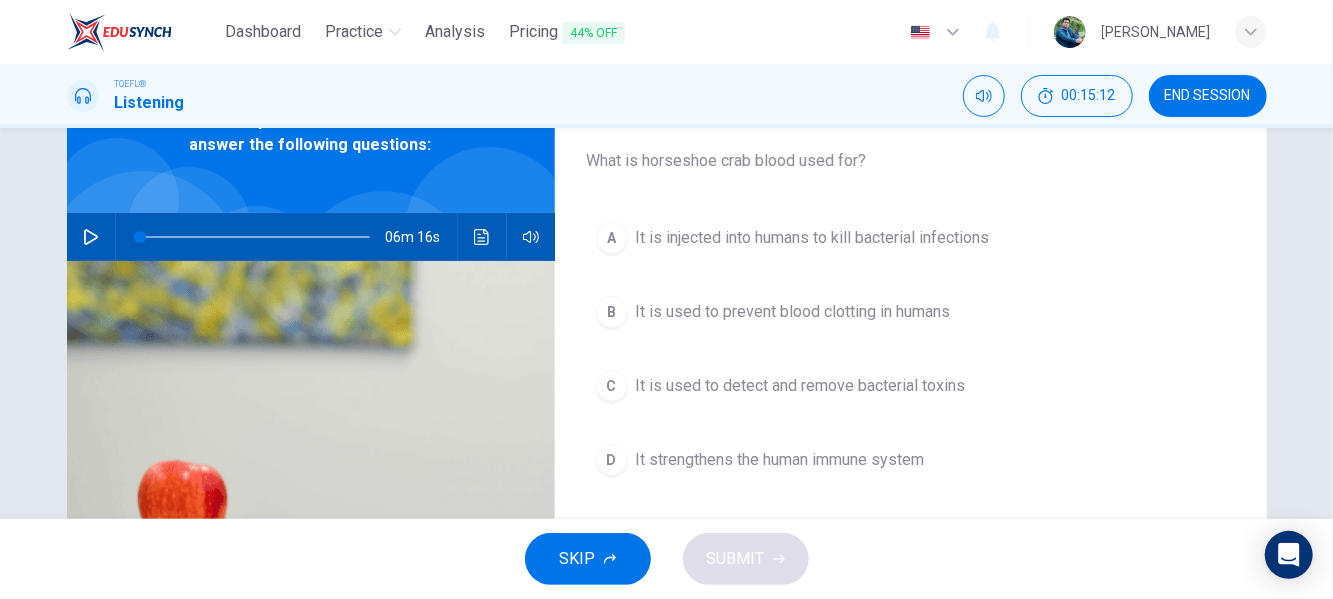click on "A" at bounding box center [612, 238] 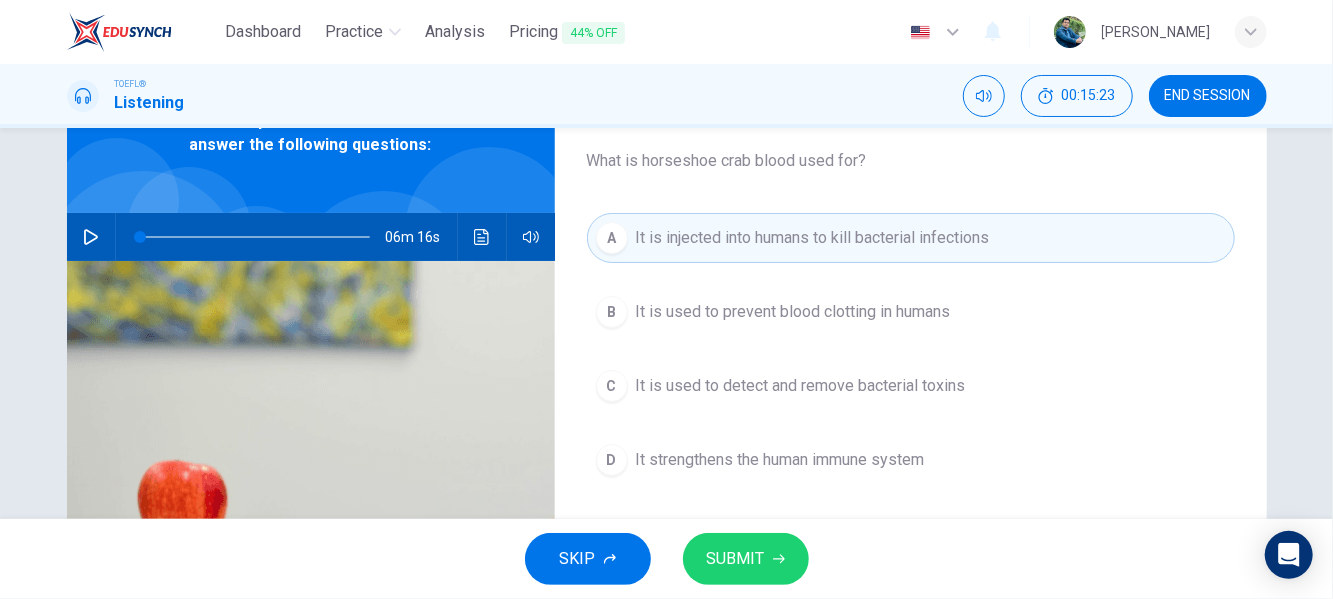 click on "SUBMIT" at bounding box center (736, 559) 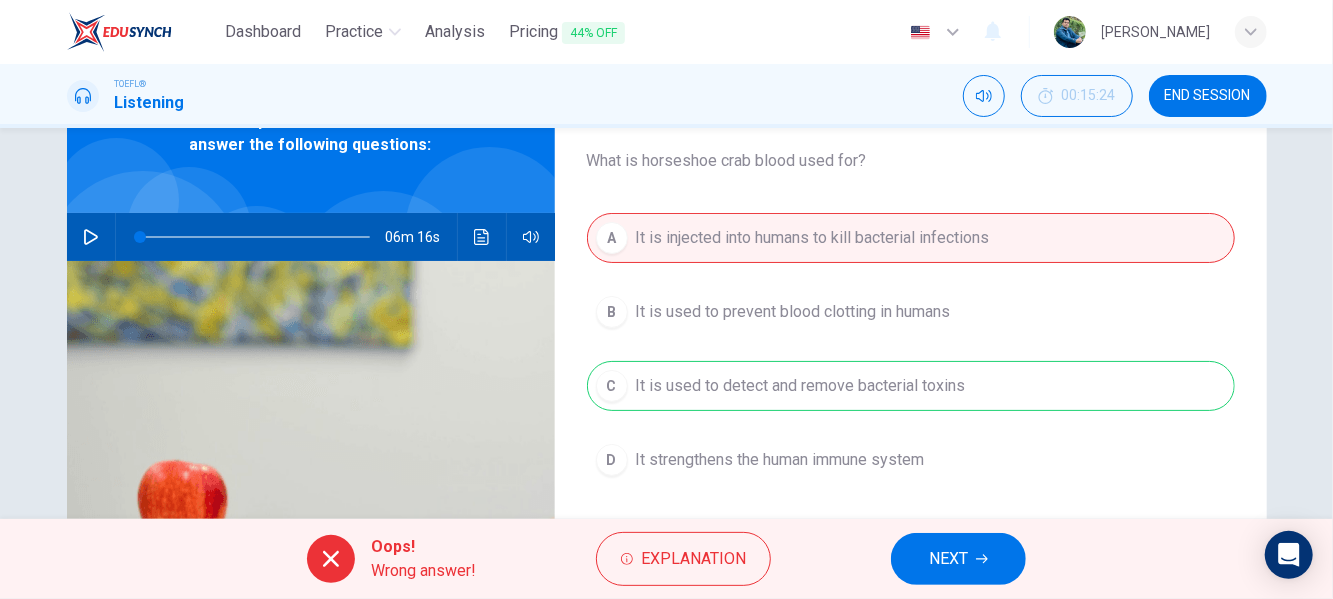 click on "NEXT" at bounding box center [958, 559] 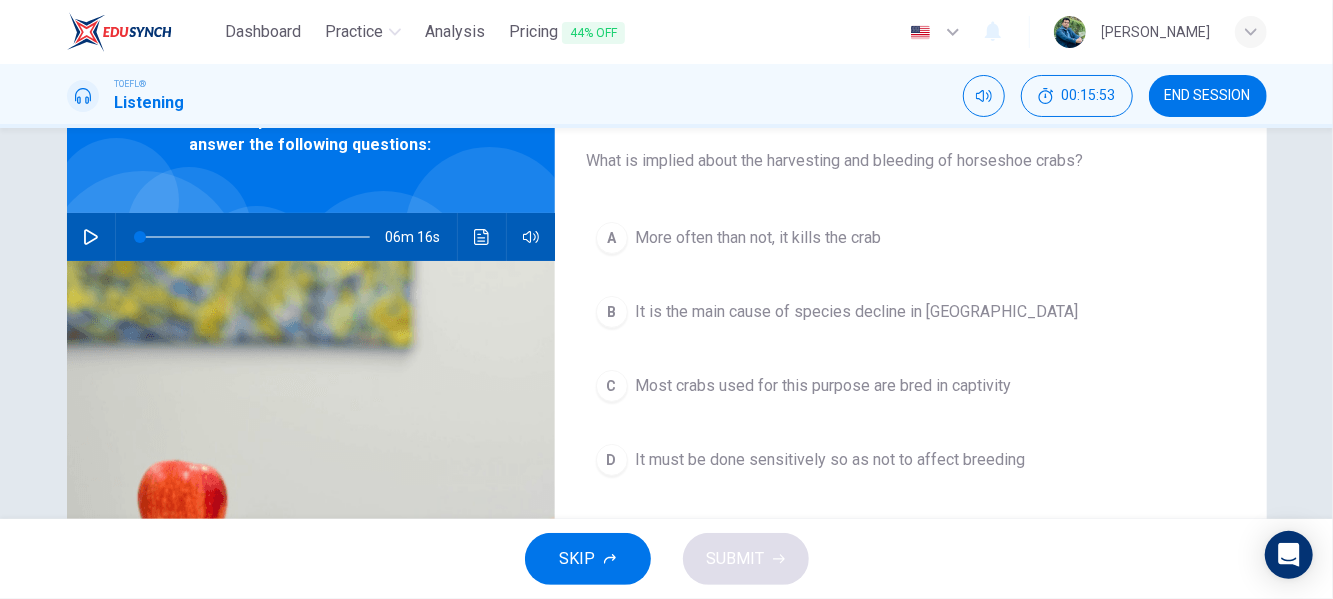 click on "A" at bounding box center [612, 238] 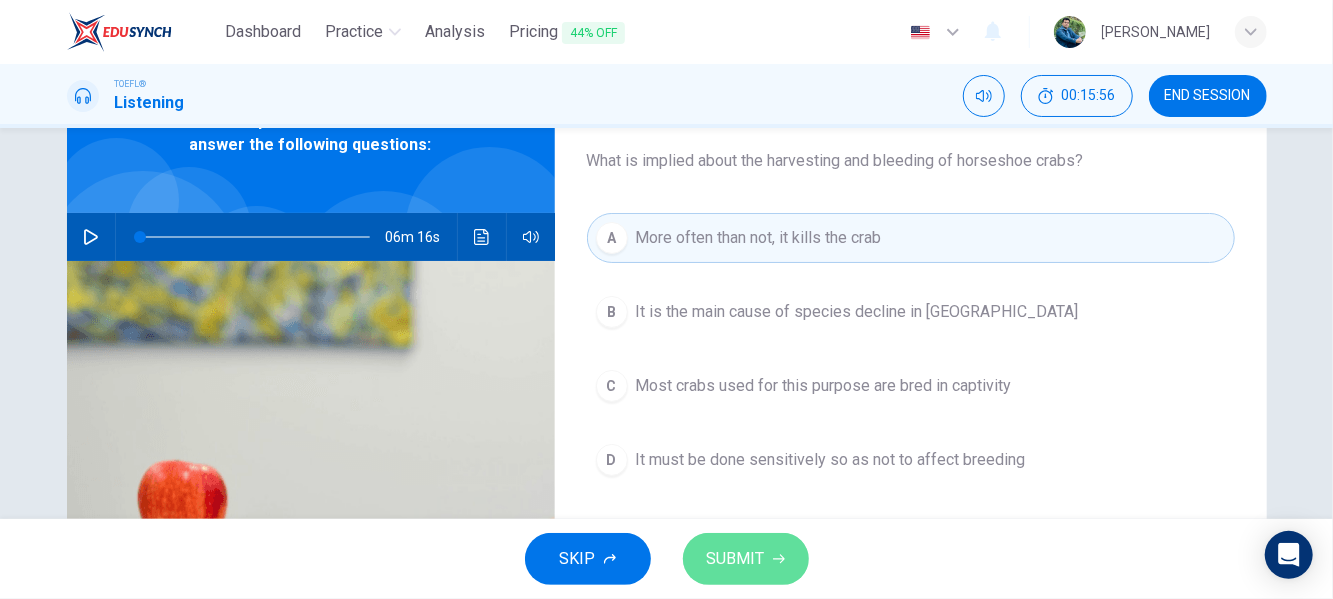 click on "SUBMIT" at bounding box center (736, 559) 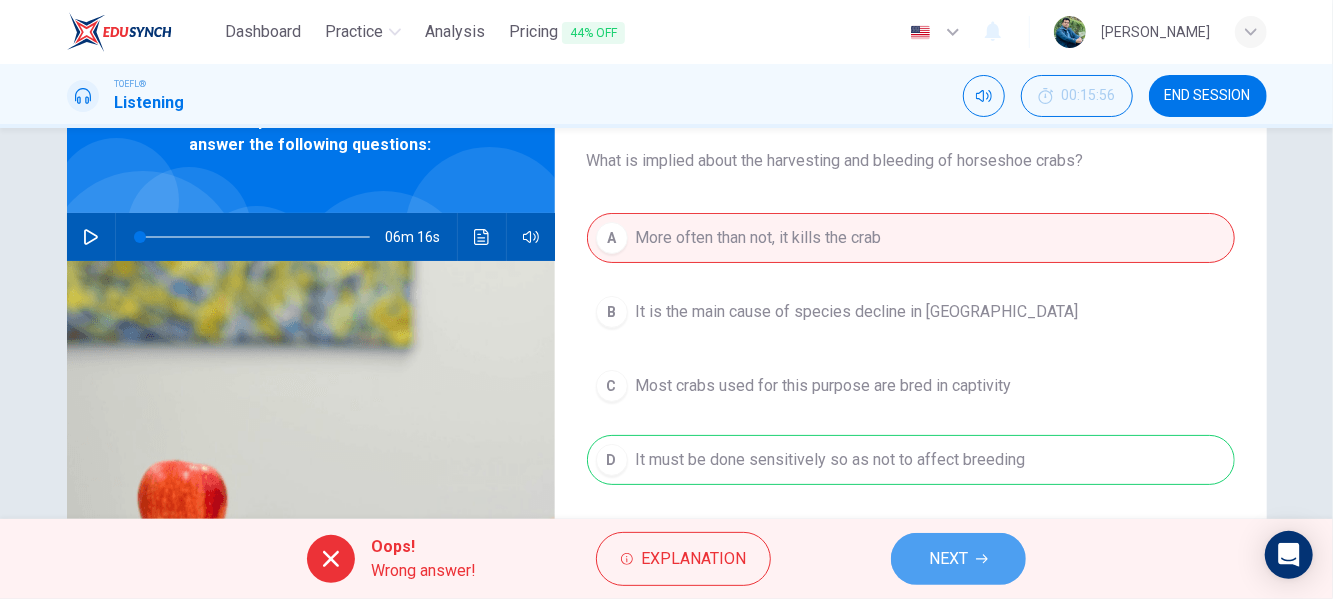 click 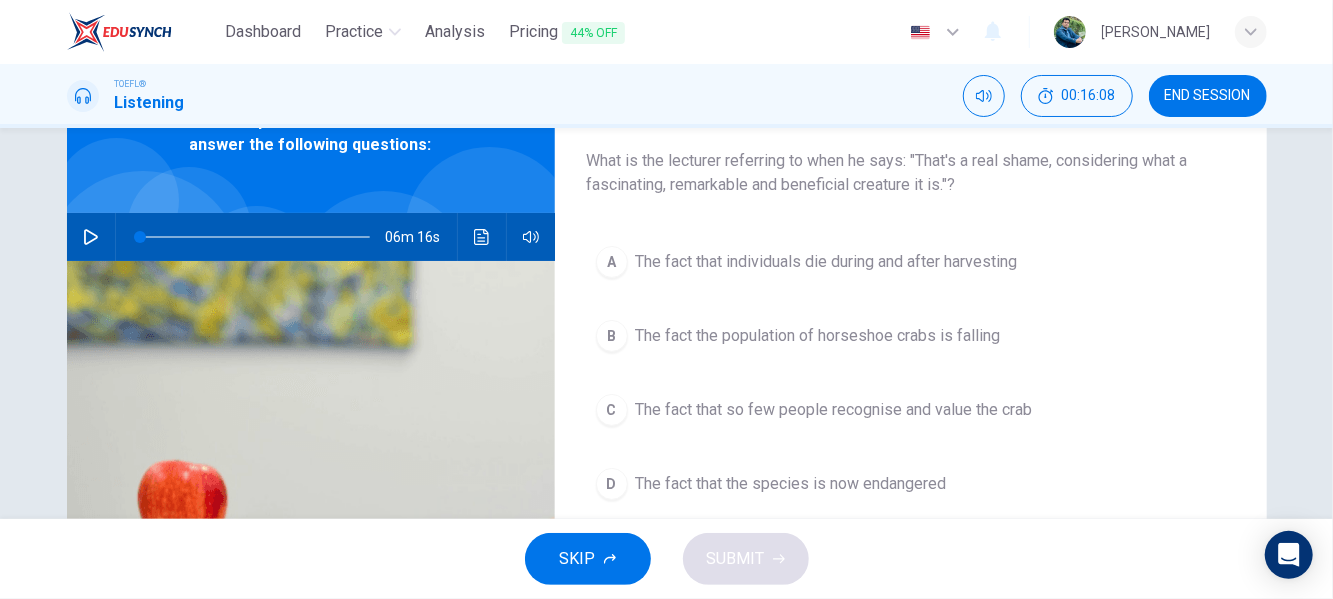 click on "A" at bounding box center (612, 262) 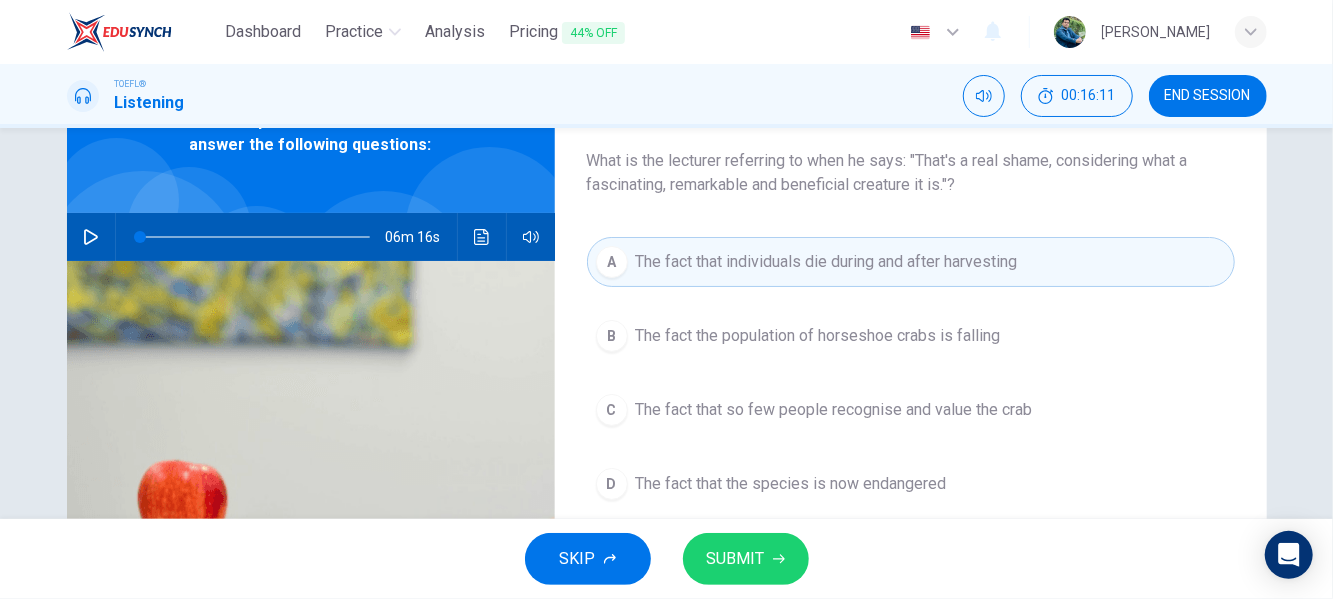 click on "B" at bounding box center [612, 336] 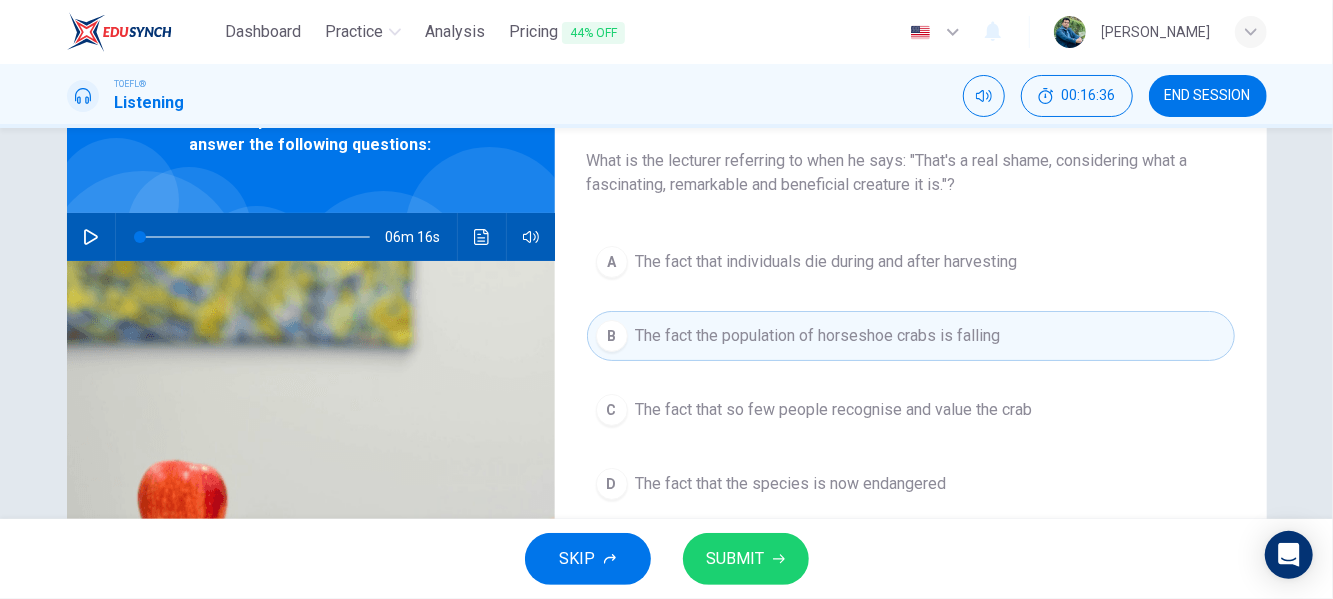 click on "C" at bounding box center [612, 410] 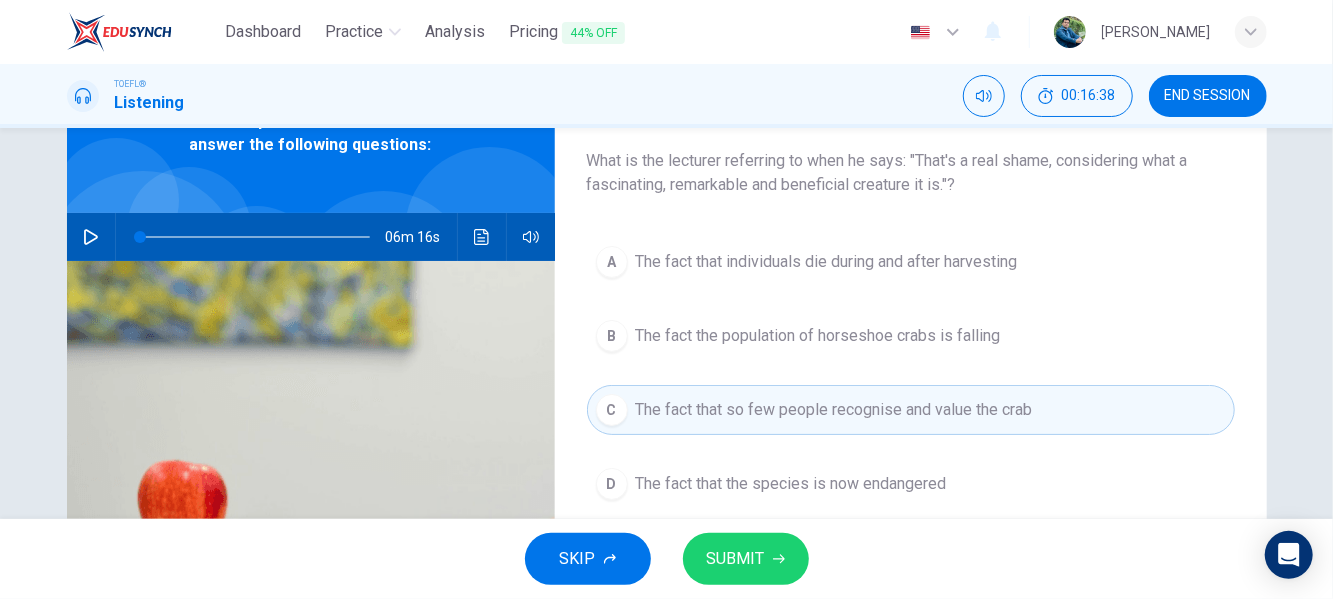 click on "SUBMIT" at bounding box center (736, 559) 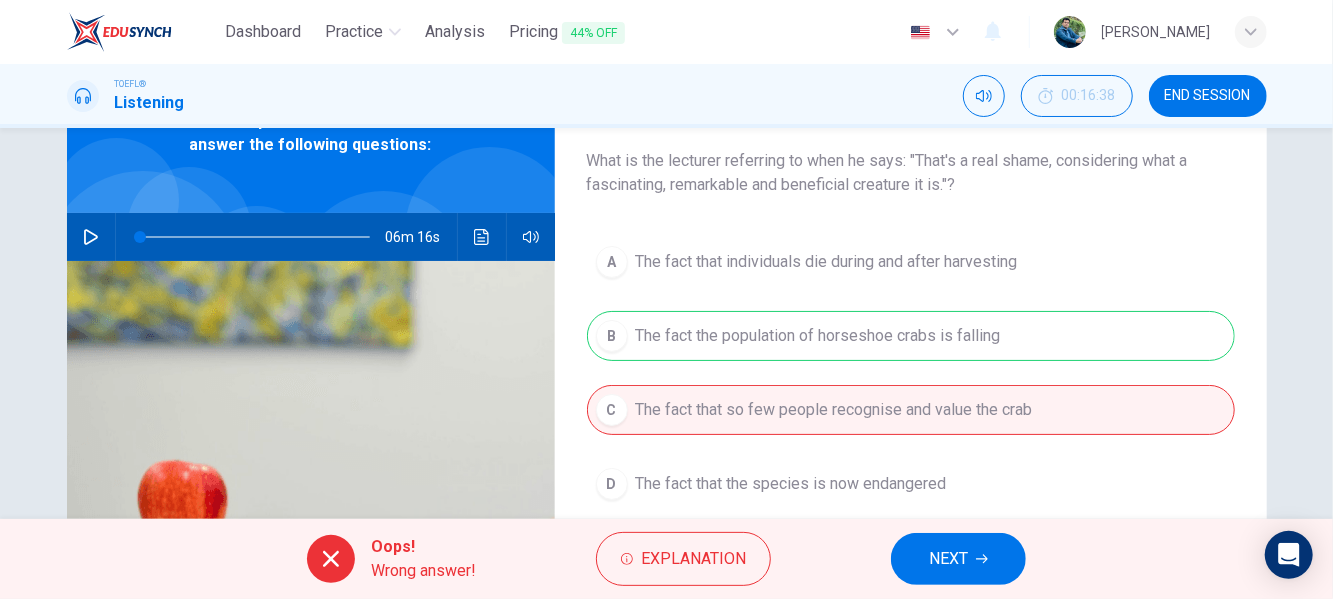 click on "NEXT" at bounding box center (948, 559) 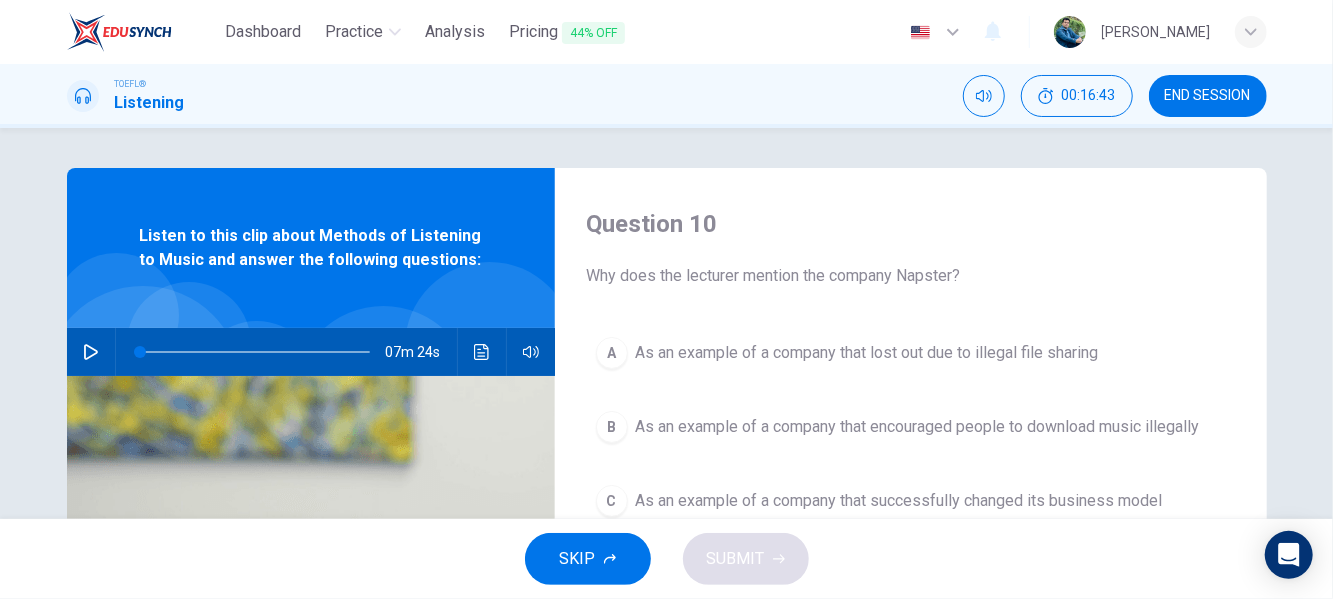 scroll, scrollTop: 115, scrollLeft: 0, axis: vertical 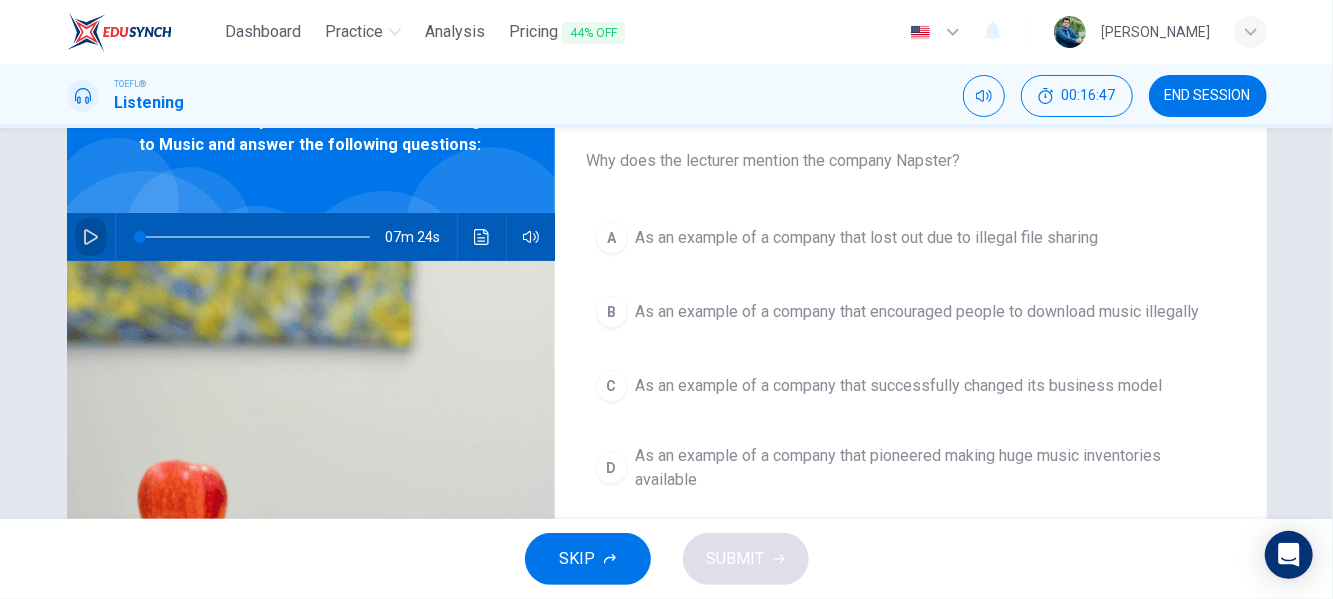 click at bounding box center [91, 237] 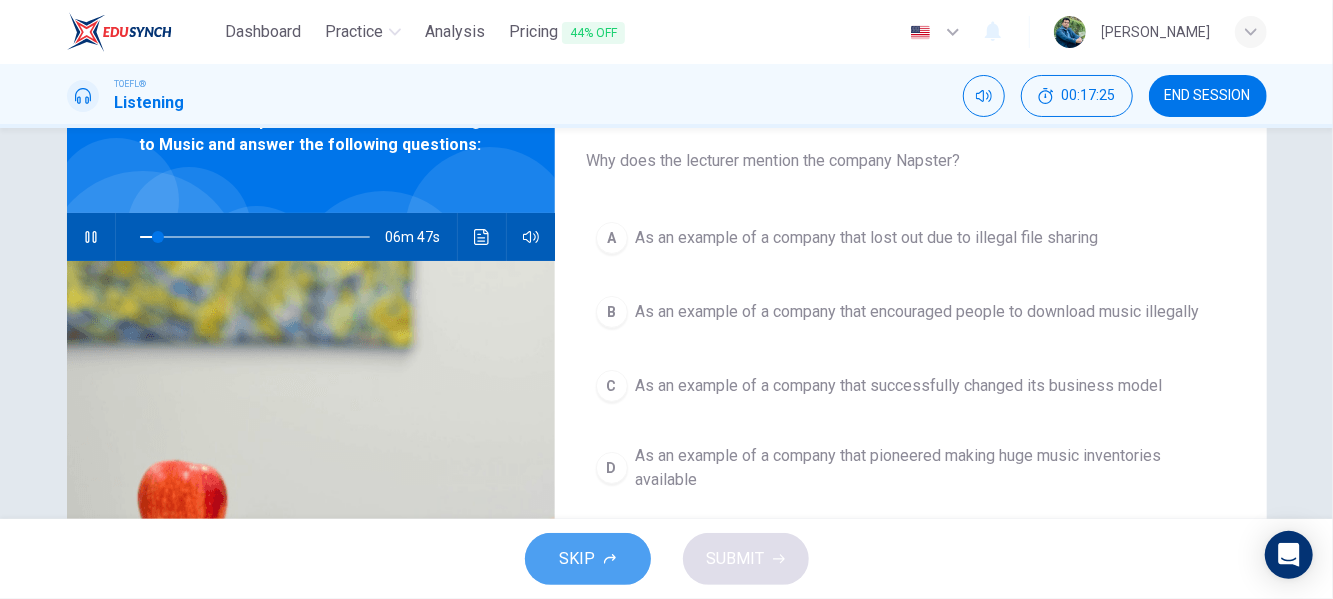 click on "SKIP" at bounding box center [578, 559] 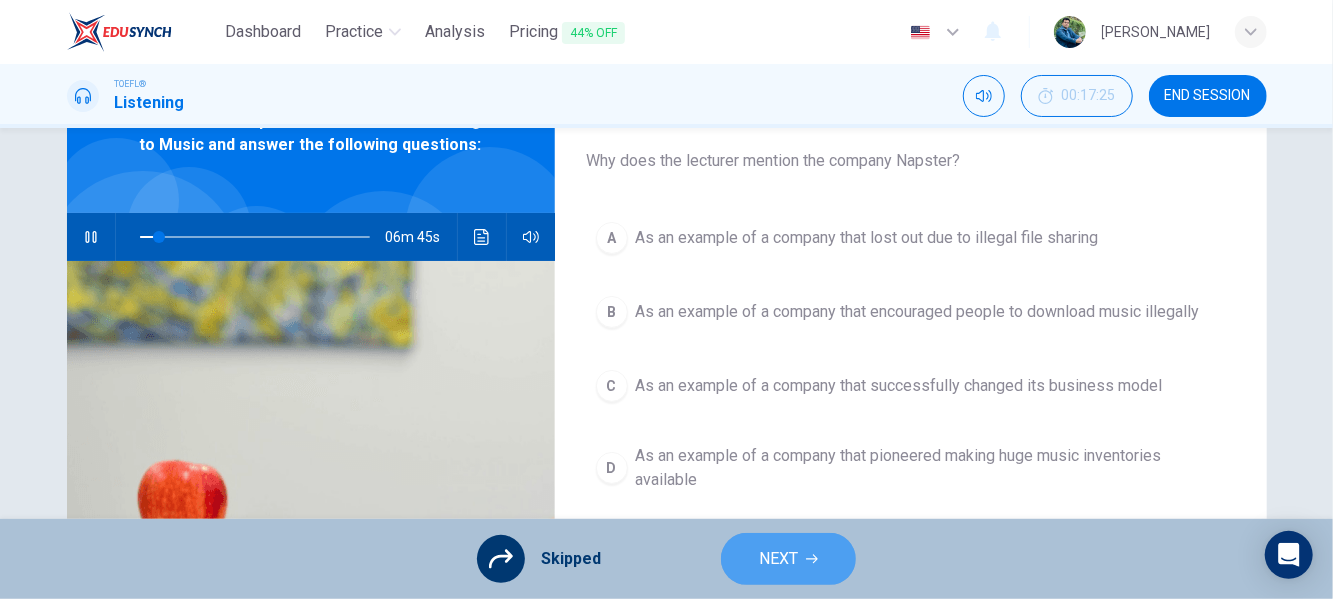click on "NEXT" at bounding box center [788, 559] 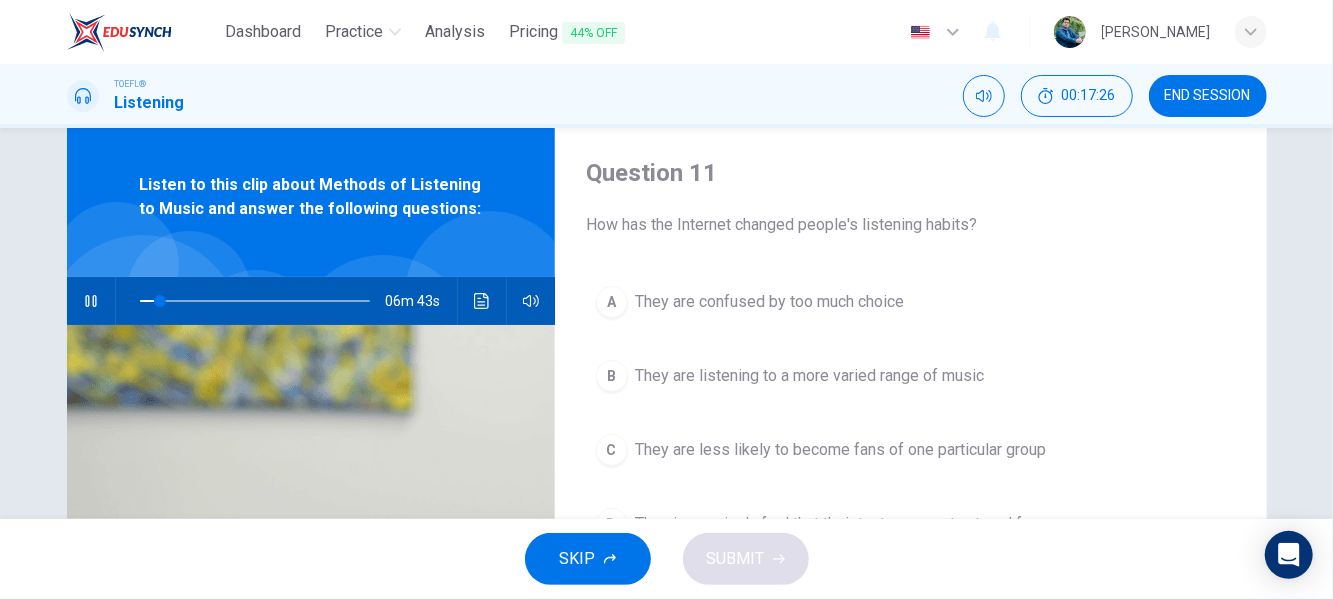 scroll, scrollTop: 0, scrollLeft: 0, axis: both 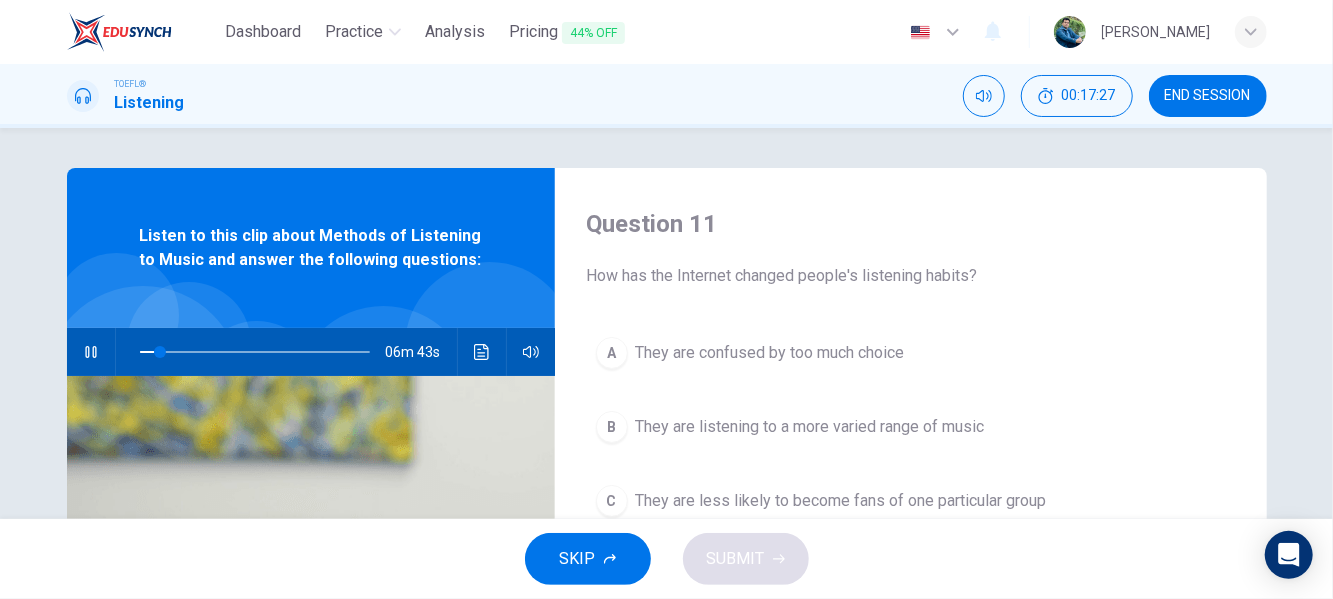 type on "9" 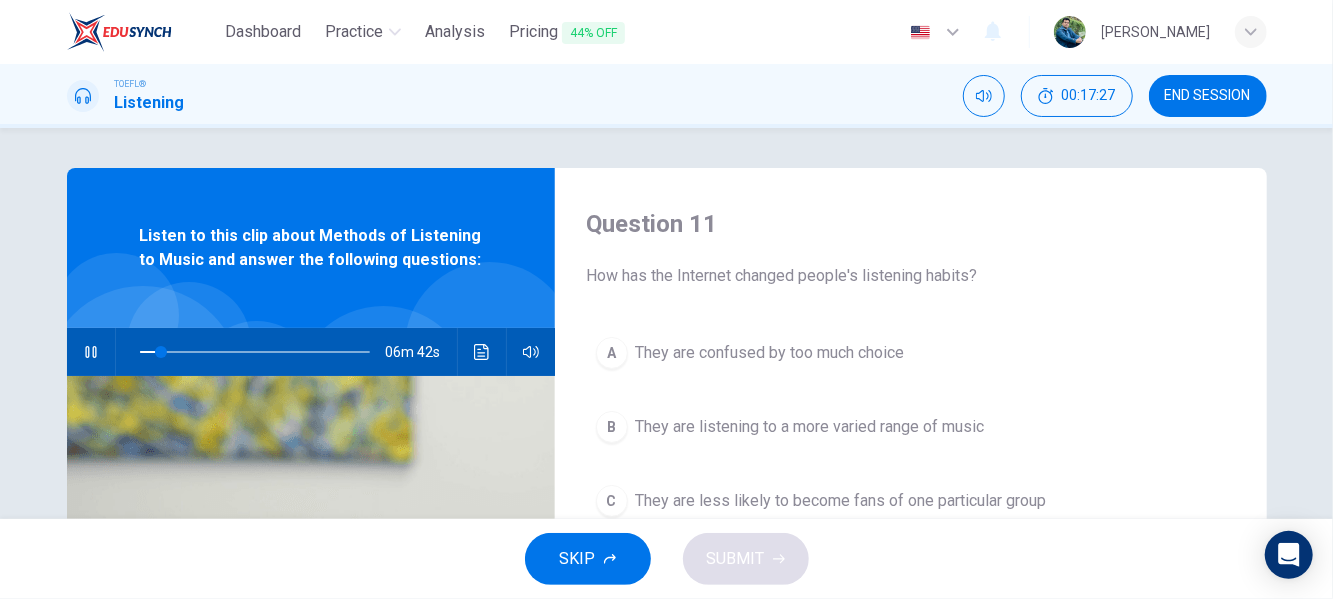 click on "END SESSION" at bounding box center [1208, 96] 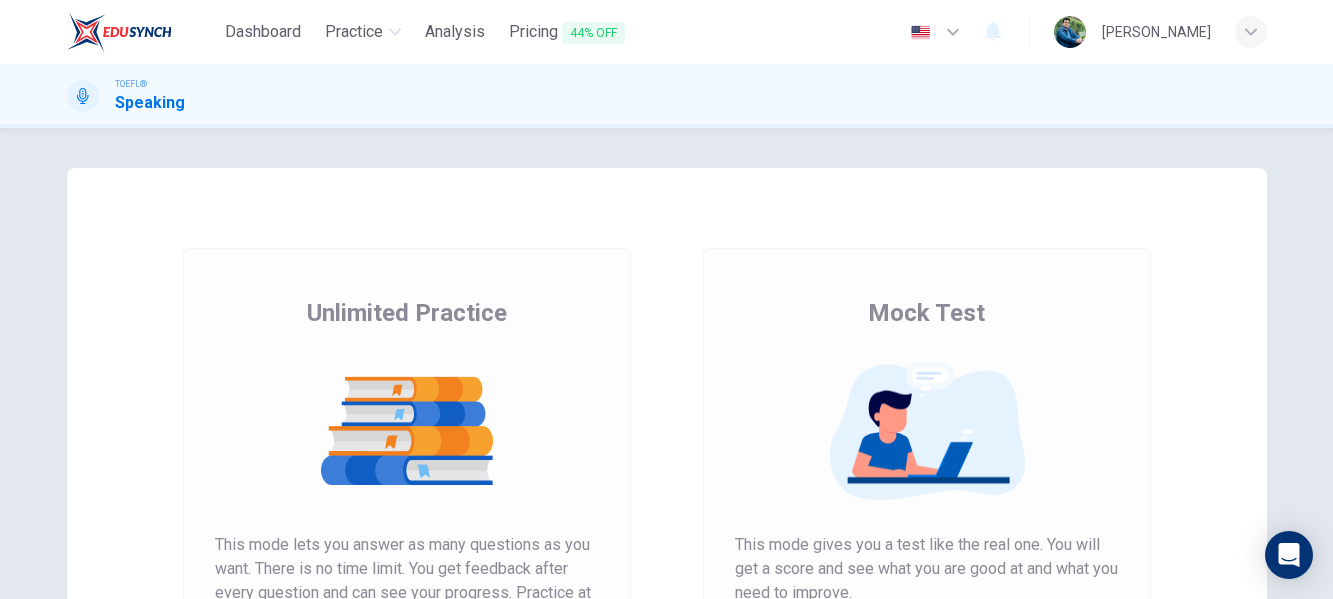 scroll, scrollTop: 0, scrollLeft: 0, axis: both 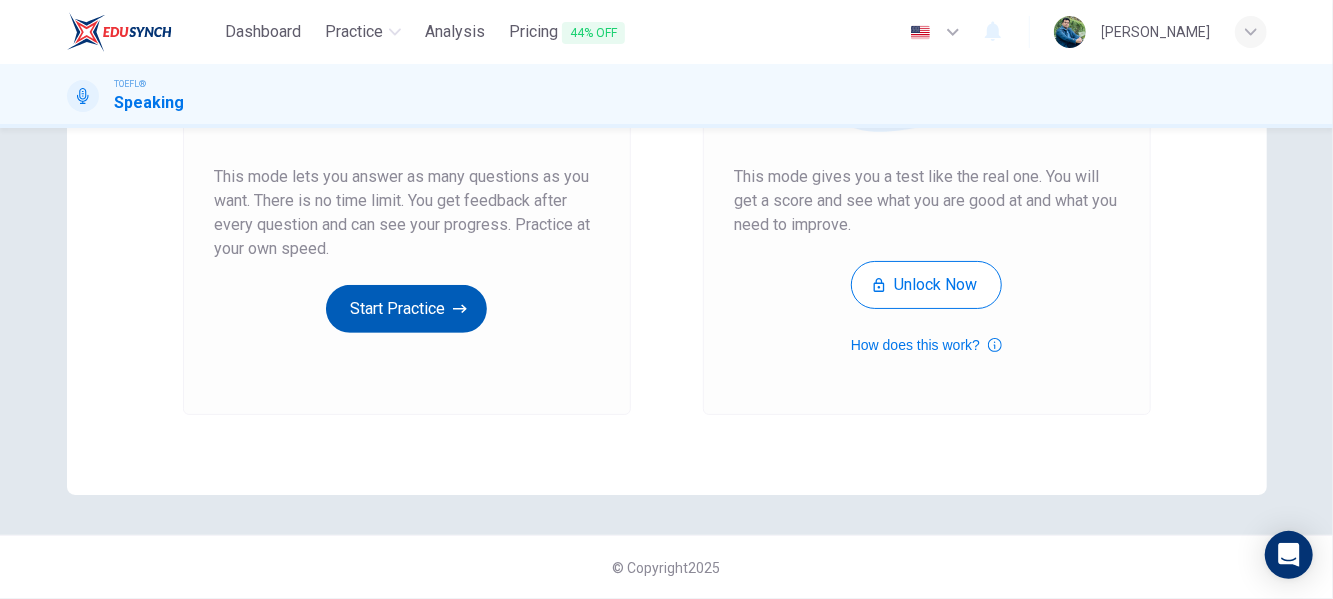 click 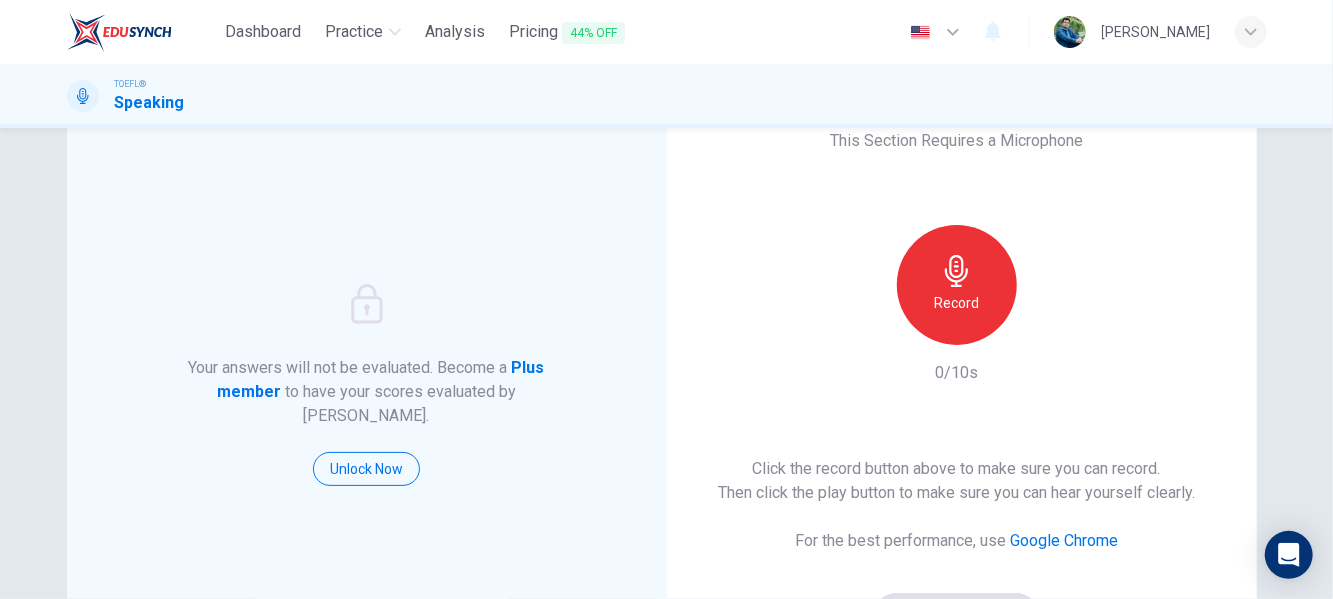 scroll, scrollTop: 115, scrollLeft: 0, axis: vertical 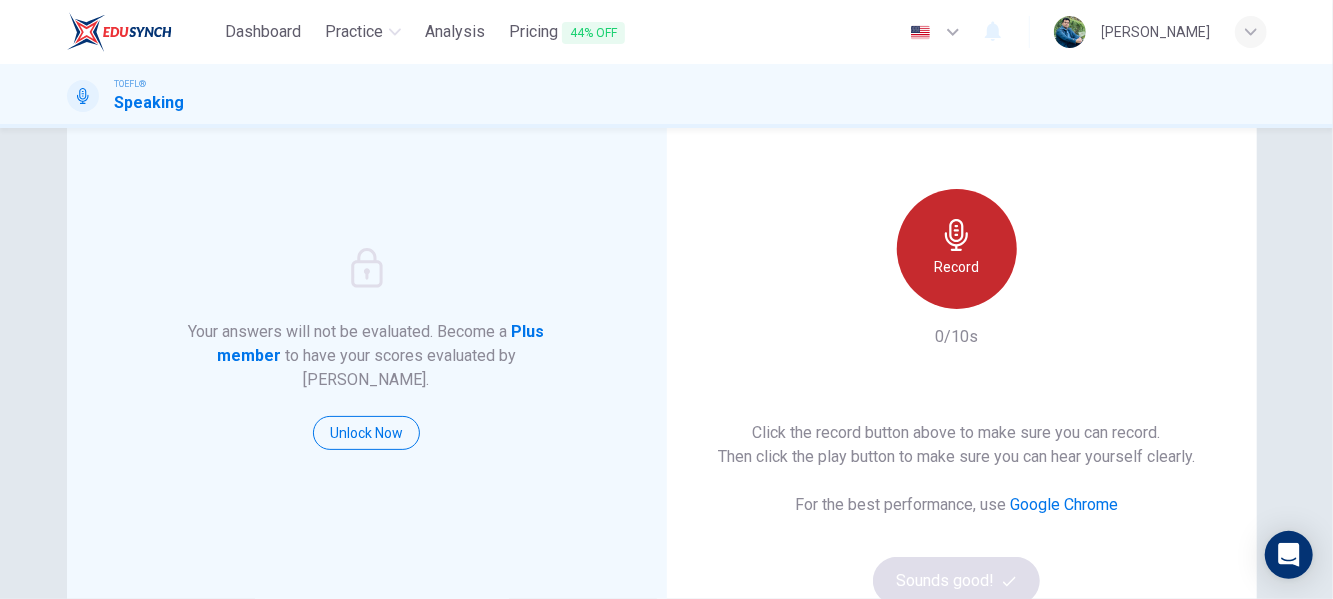 click 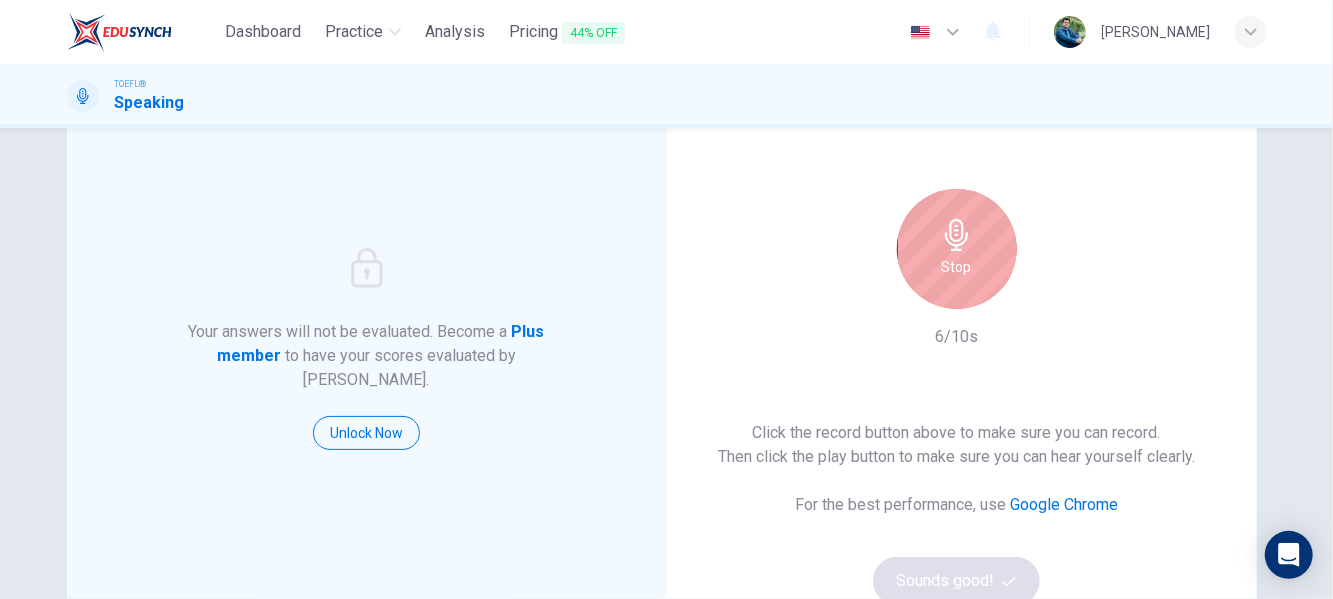 click on "Stop" at bounding box center (957, 249) 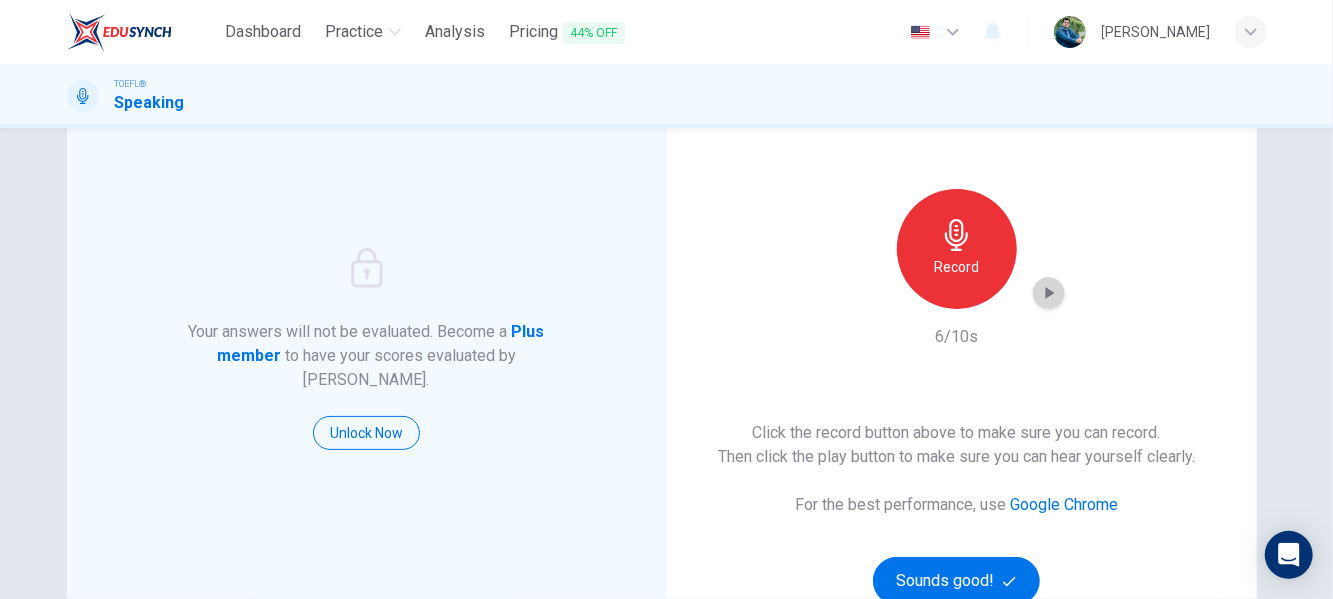 click 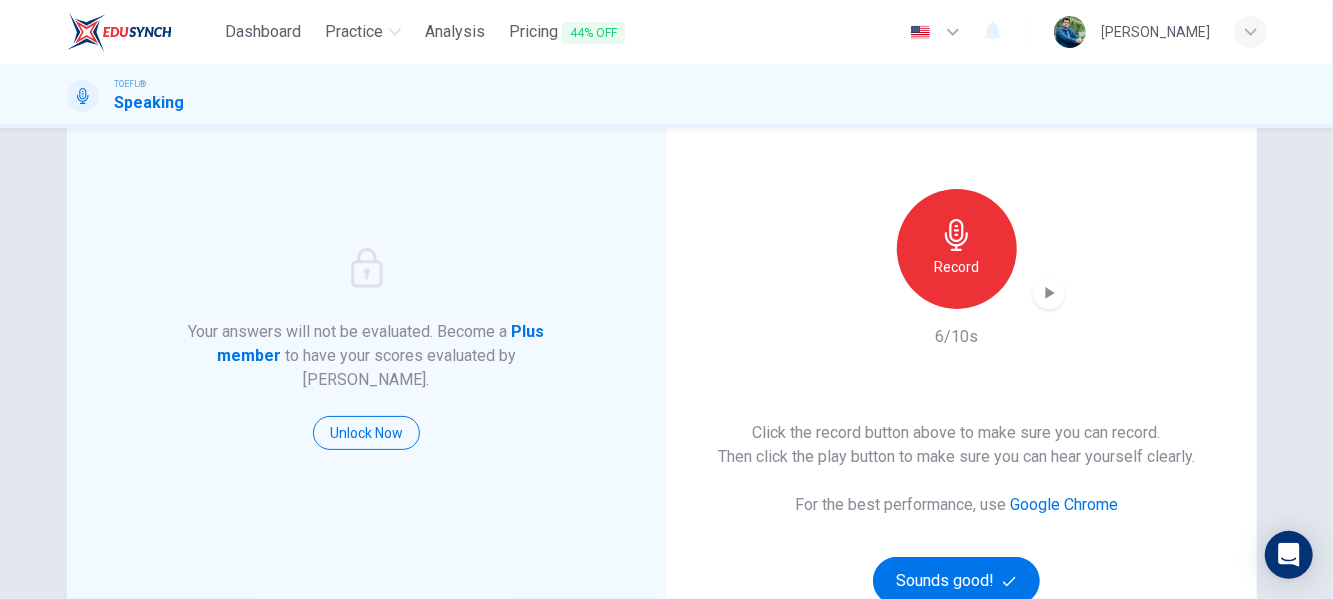 scroll, scrollTop: 368, scrollLeft: 0, axis: vertical 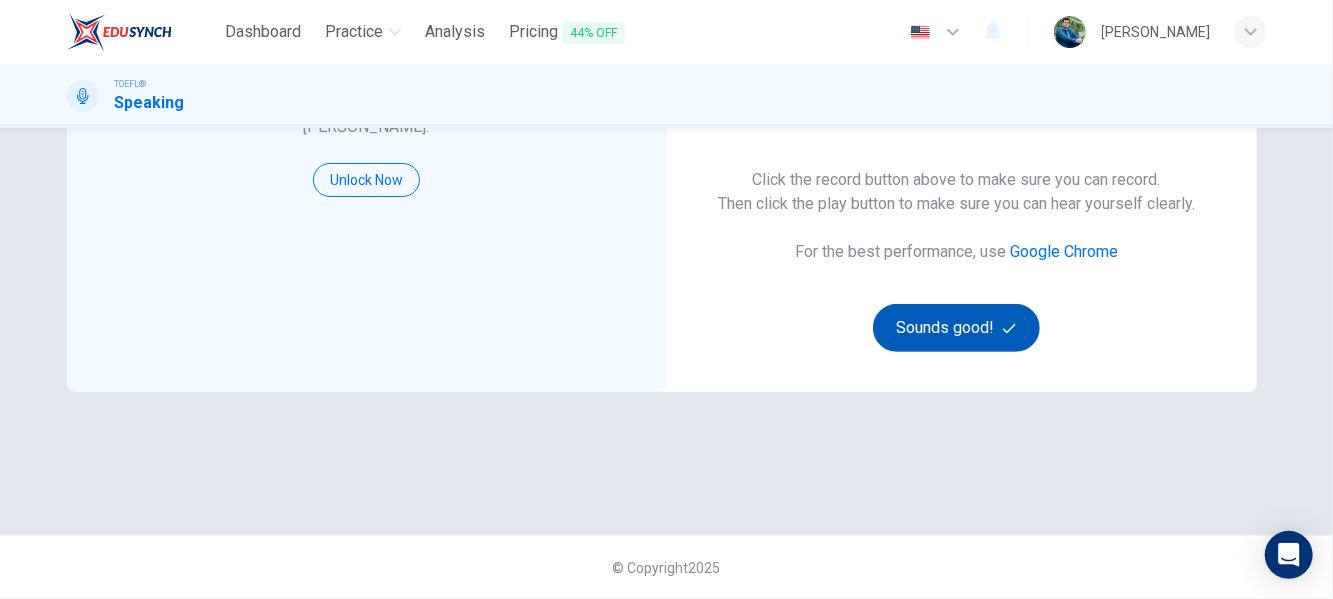 click on "Sounds good!" at bounding box center [957, 328] 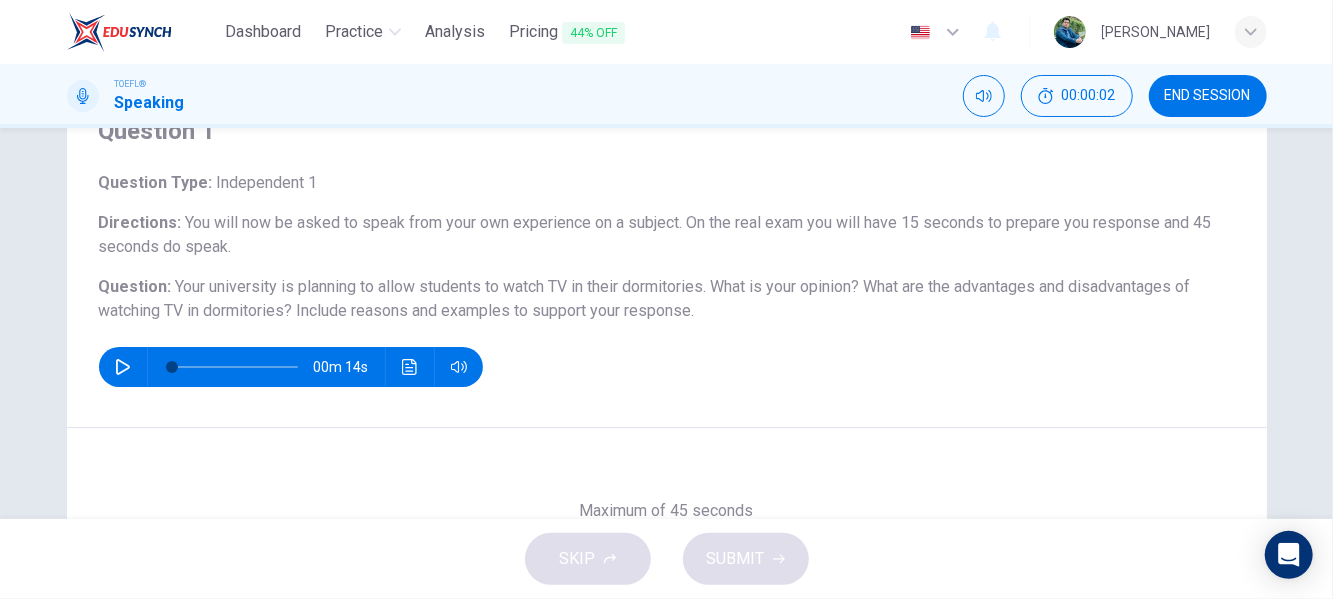 scroll, scrollTop: 115, scrollLeft: 0, axis: vertical 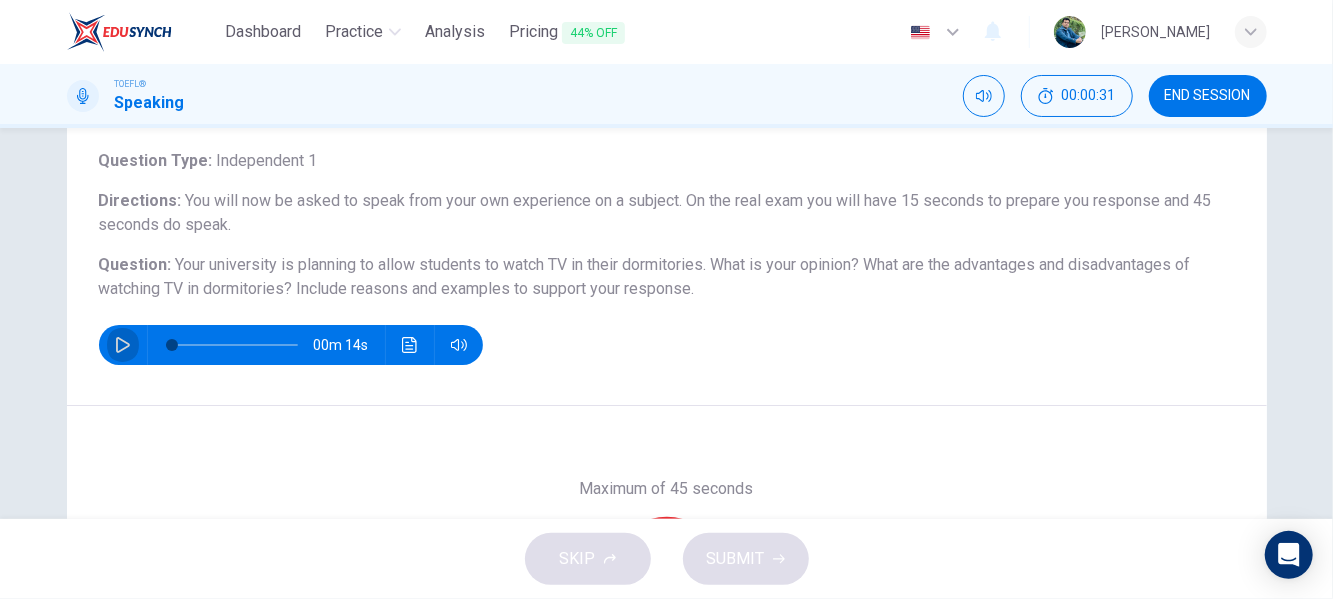 click 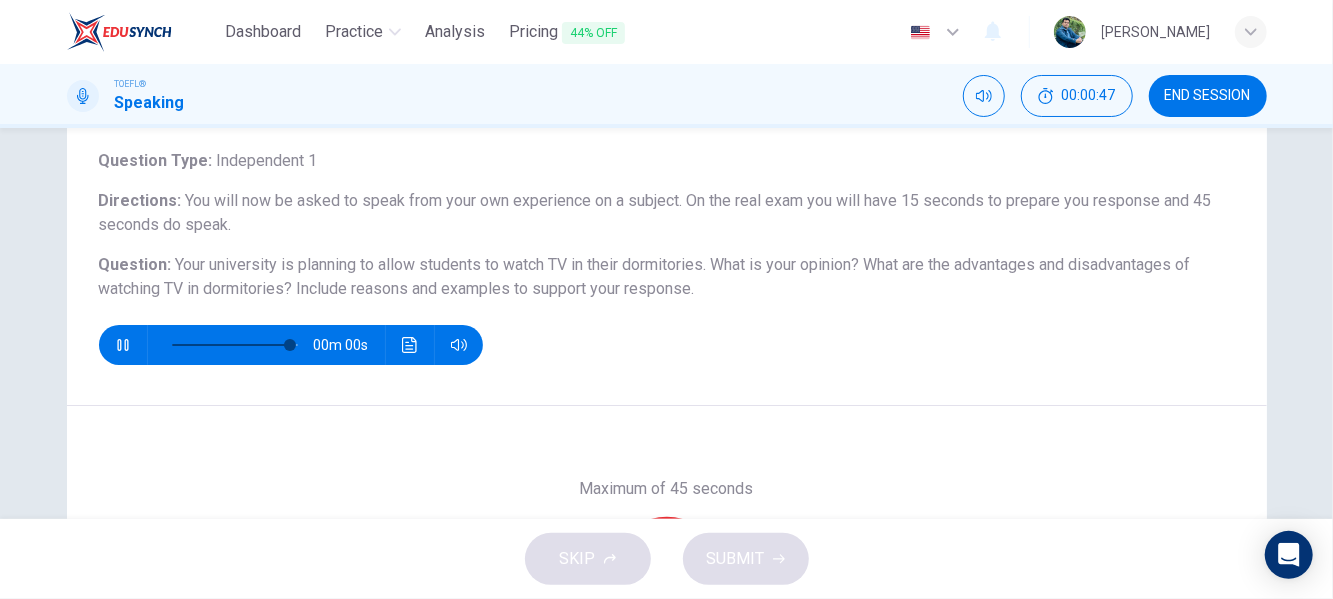 type on "0" 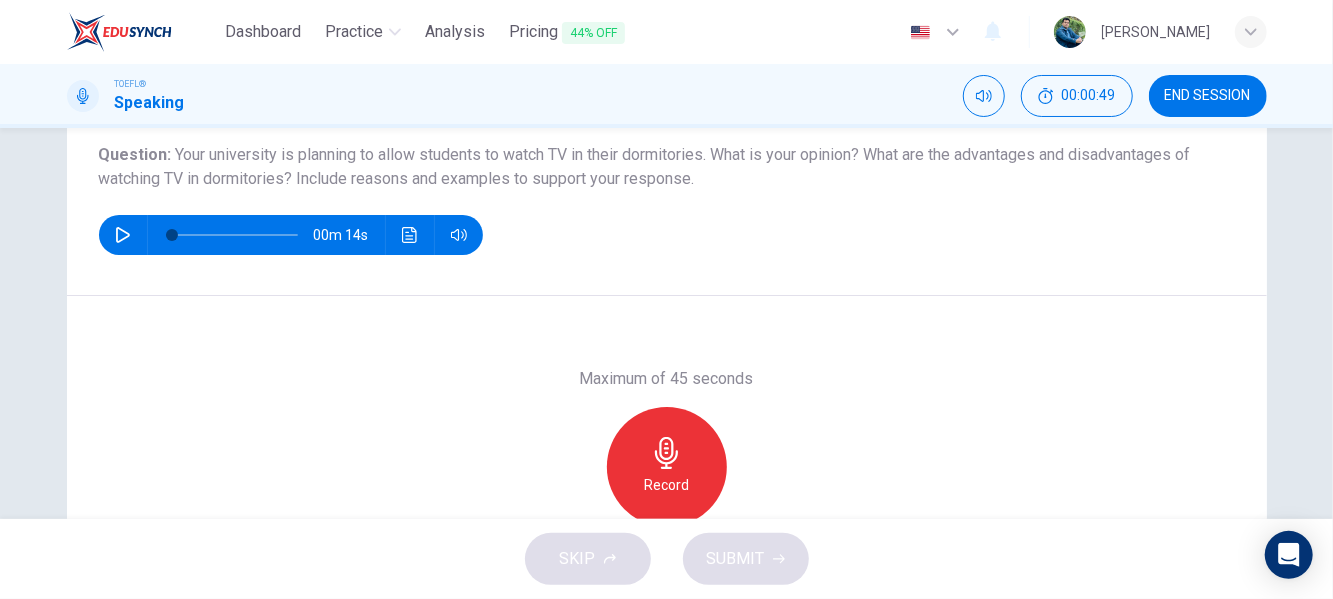 scroll, scrollTop: 230, scrollLeft: 0, axis: vertical 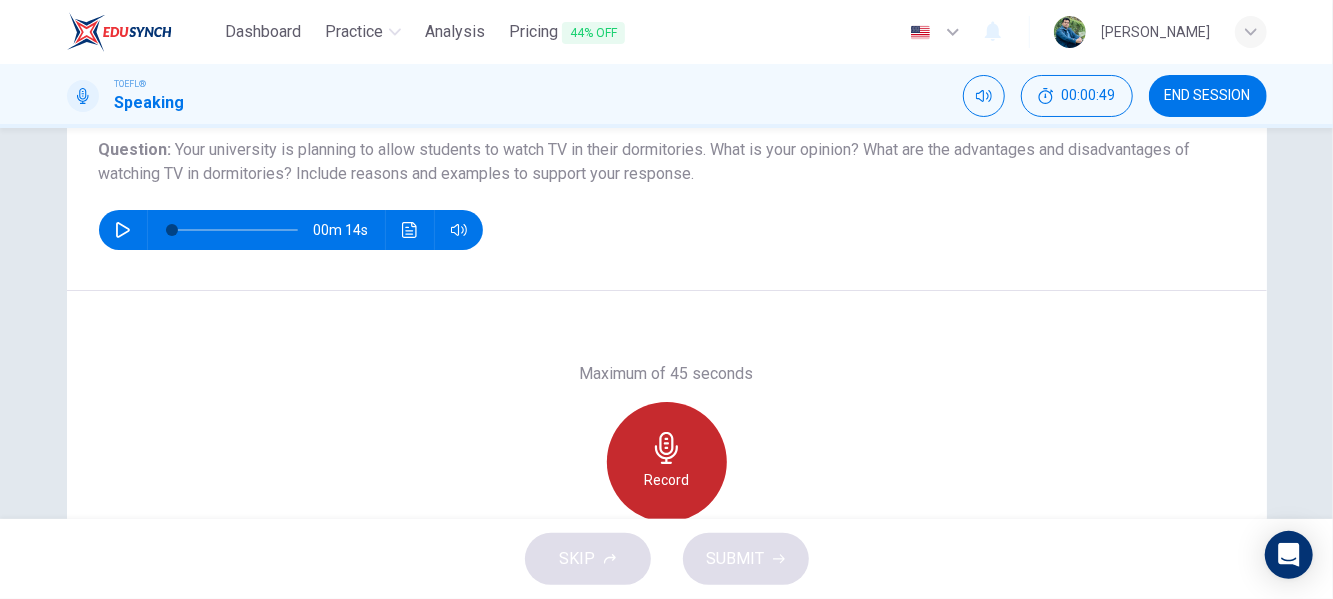 click 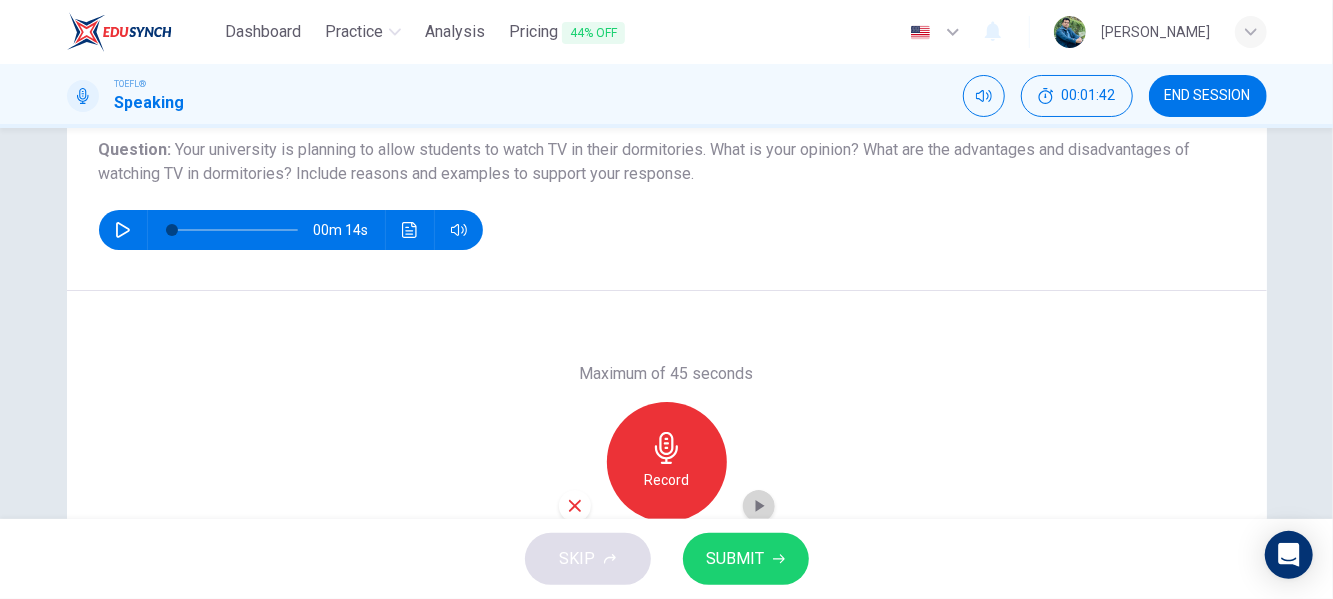 click 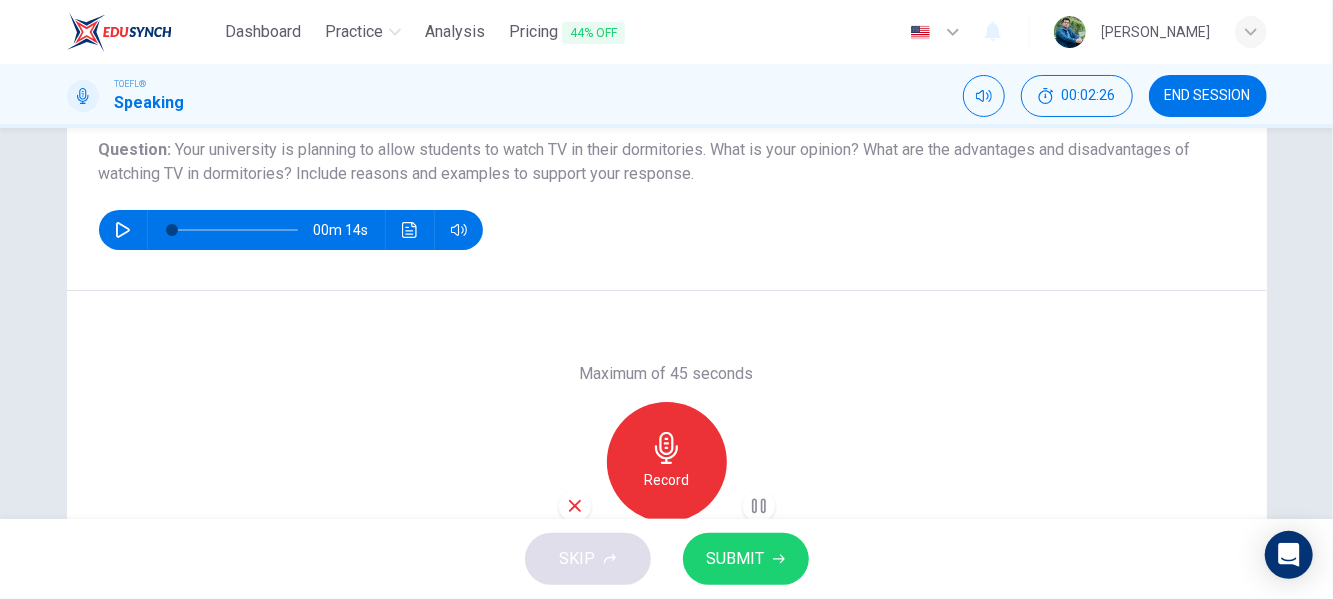 click 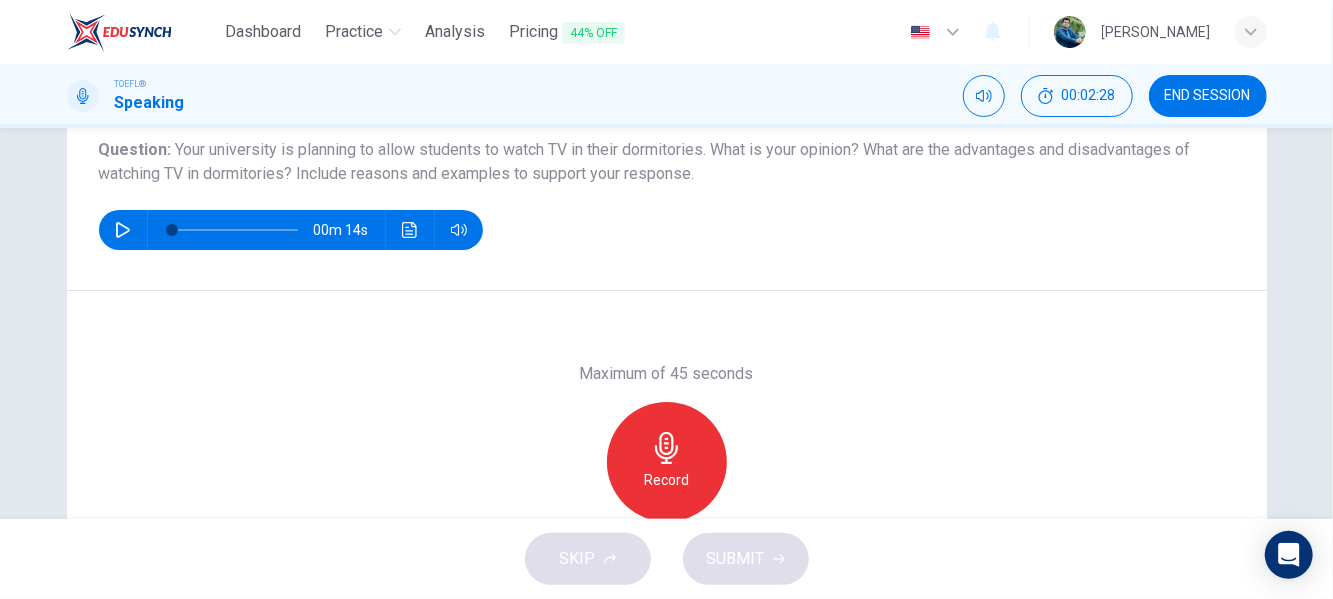 click on "SKIP SUBMIT" at bounding box center (666, 559) 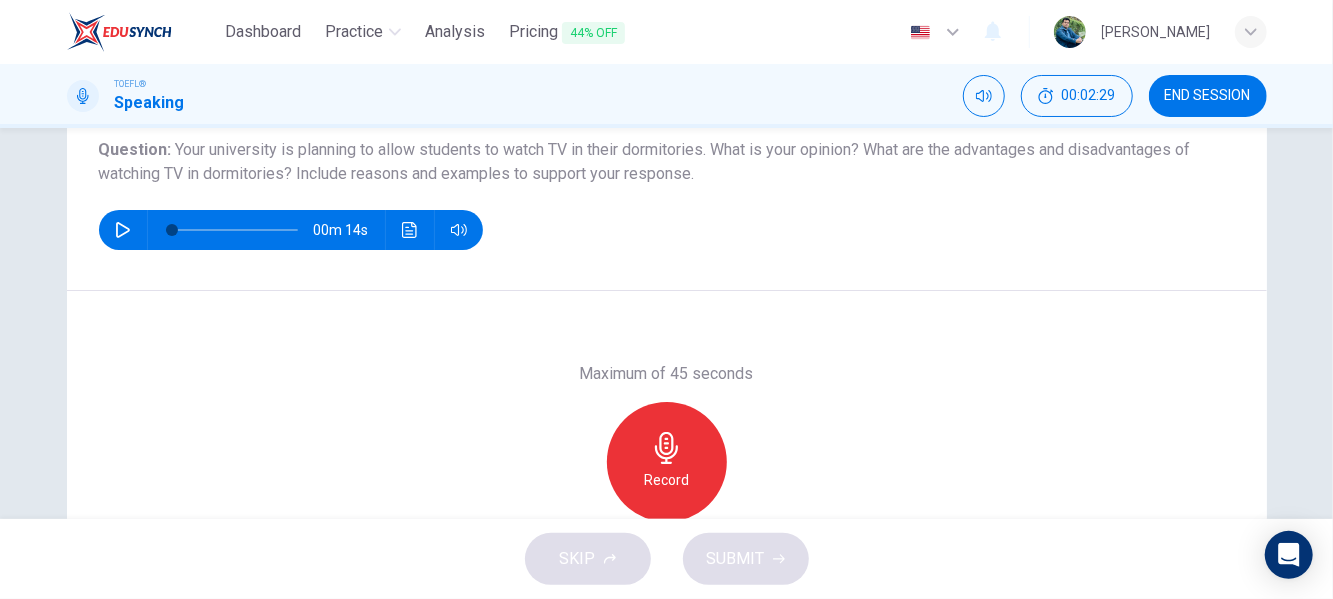 click on "Record" at bounding box center (667, 462) 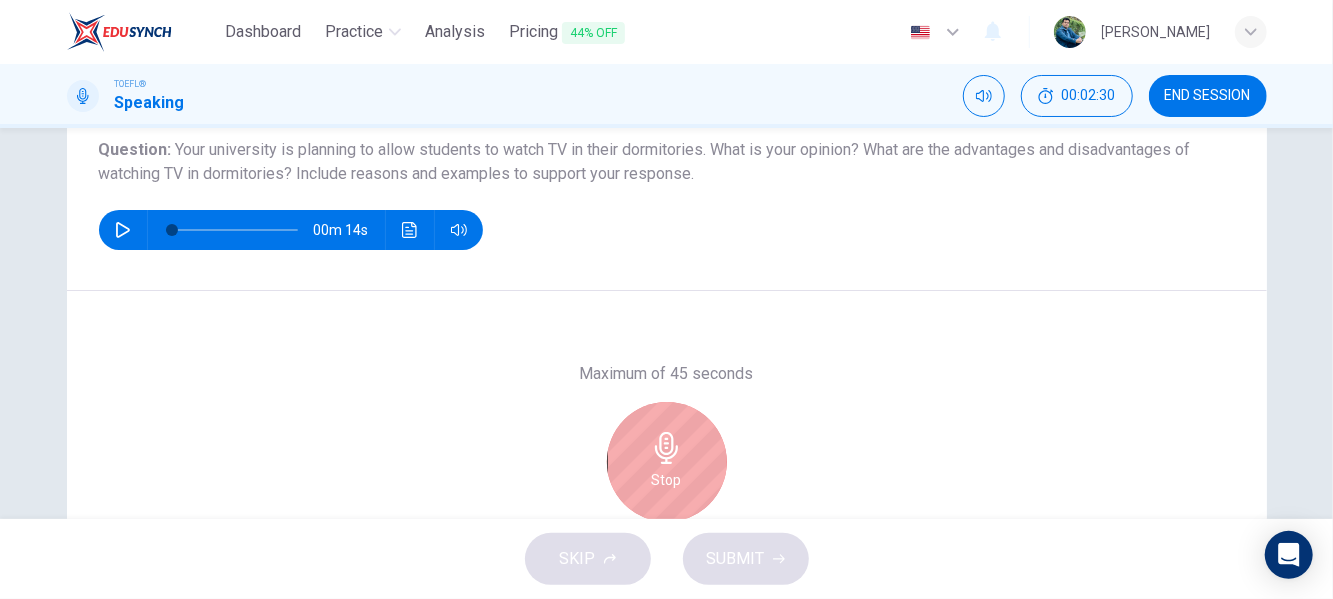 click on "SKIP SUBMIT" at bounding box center (666, 559) 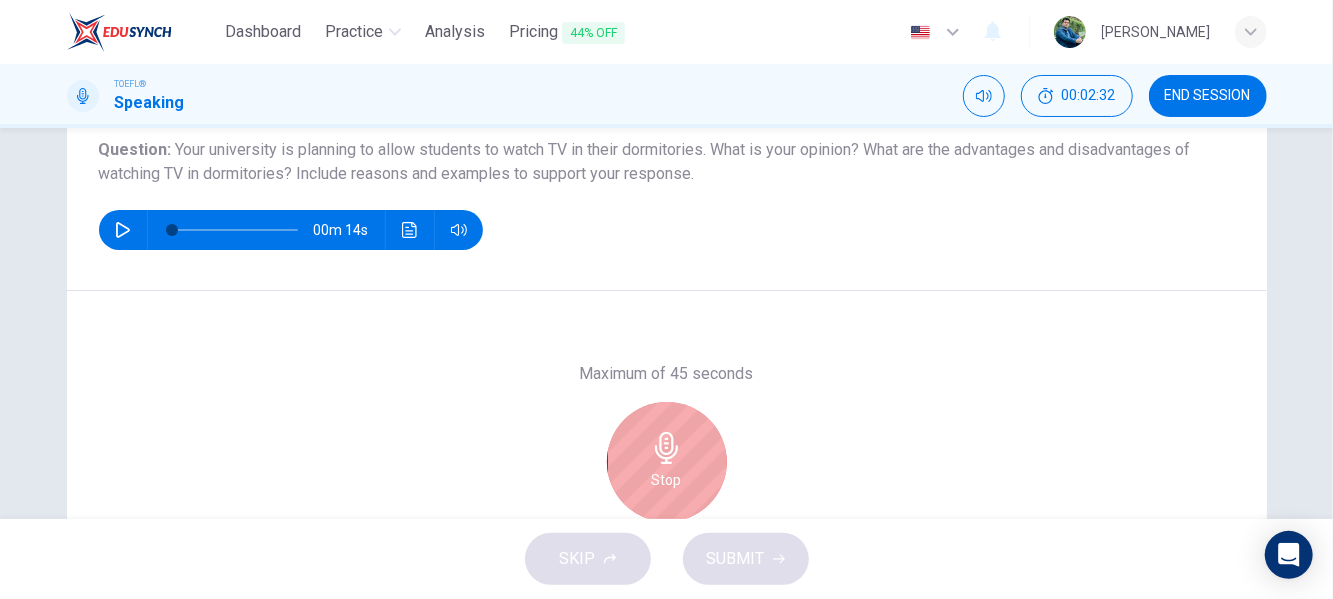 click on "Stop" at bounding box center (667, 462) 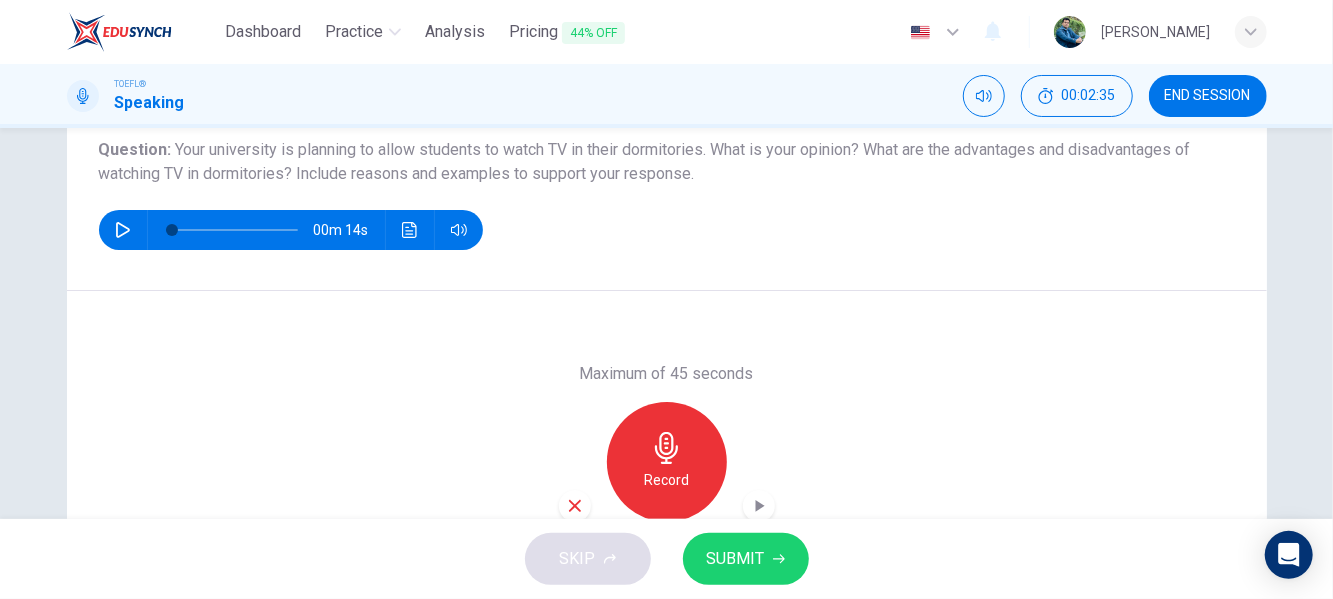 drag, startPoint x: 601, startPoint y: 546, endPoint x: 587, endPoint y: 556, distance: 17.20465 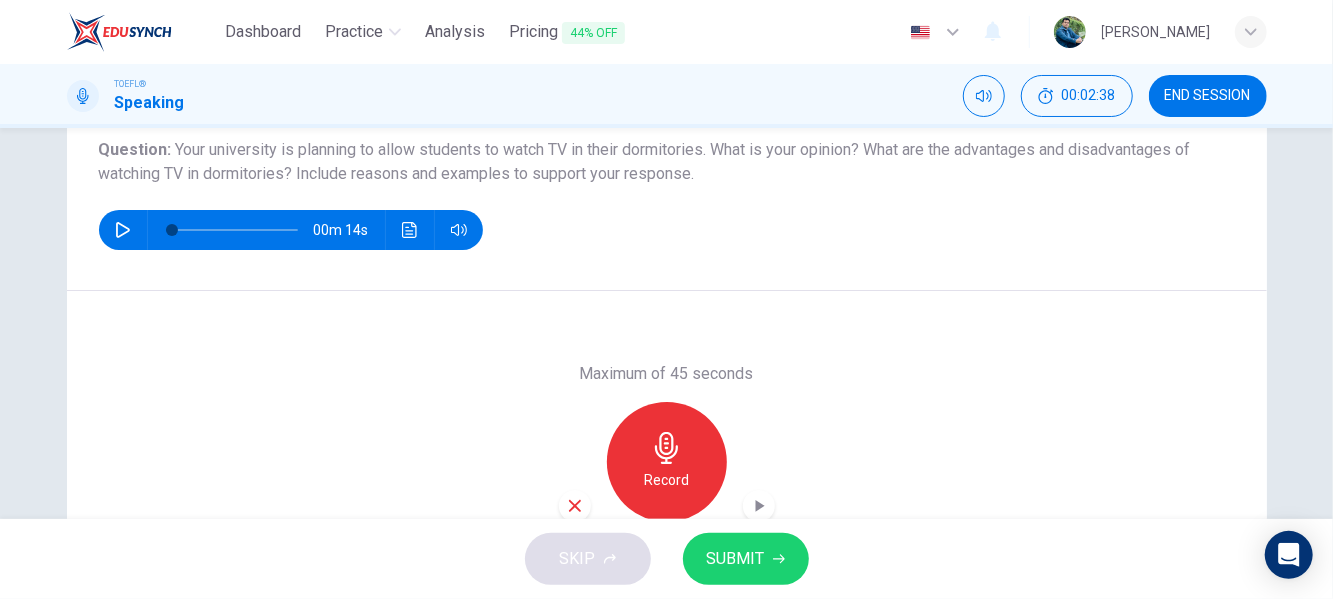 click 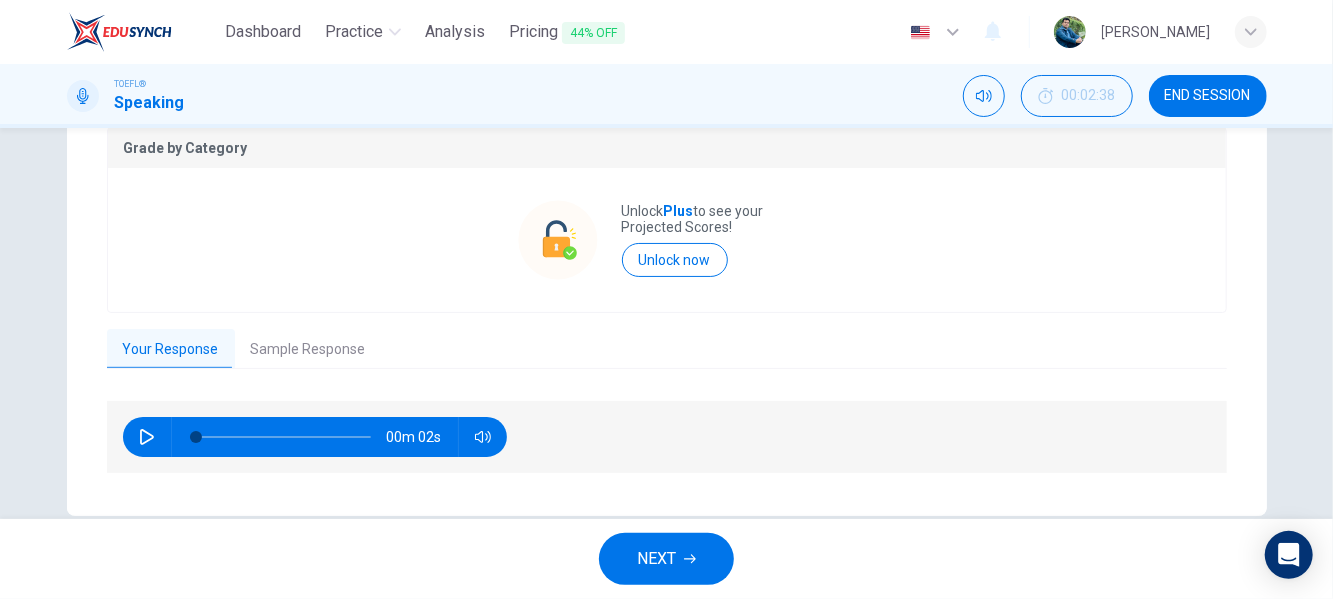 scroll, scrollTop: 469, scrollLeft: 0, axis: vertical 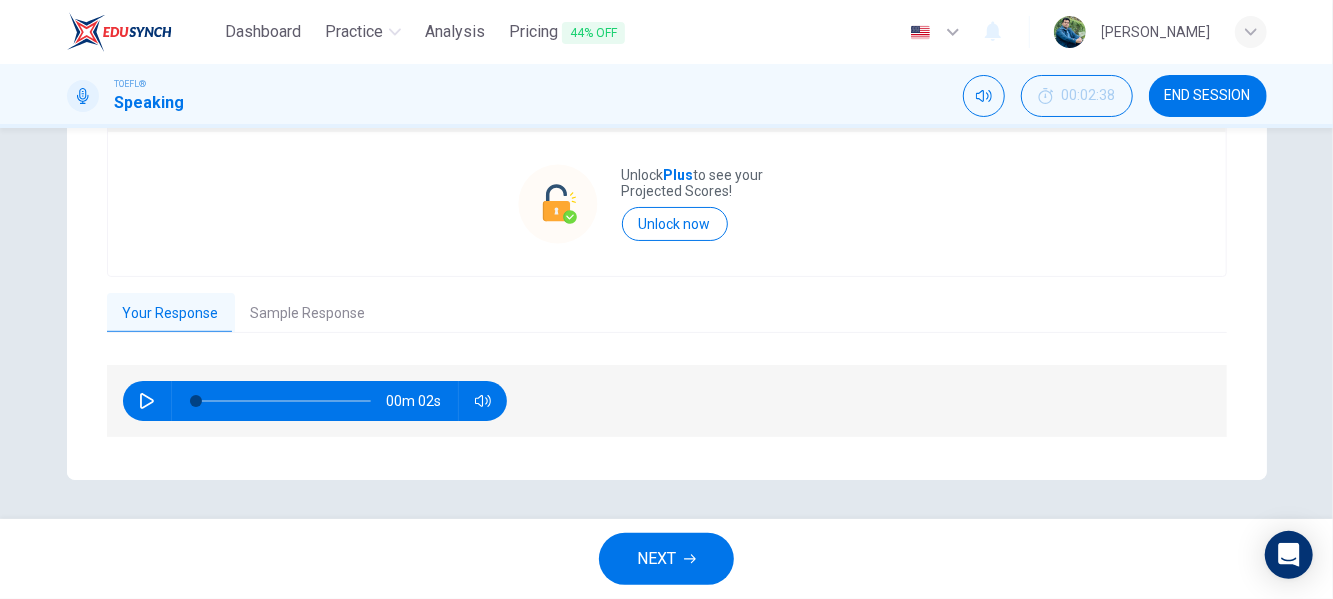 click at bounding box center [147, 401] 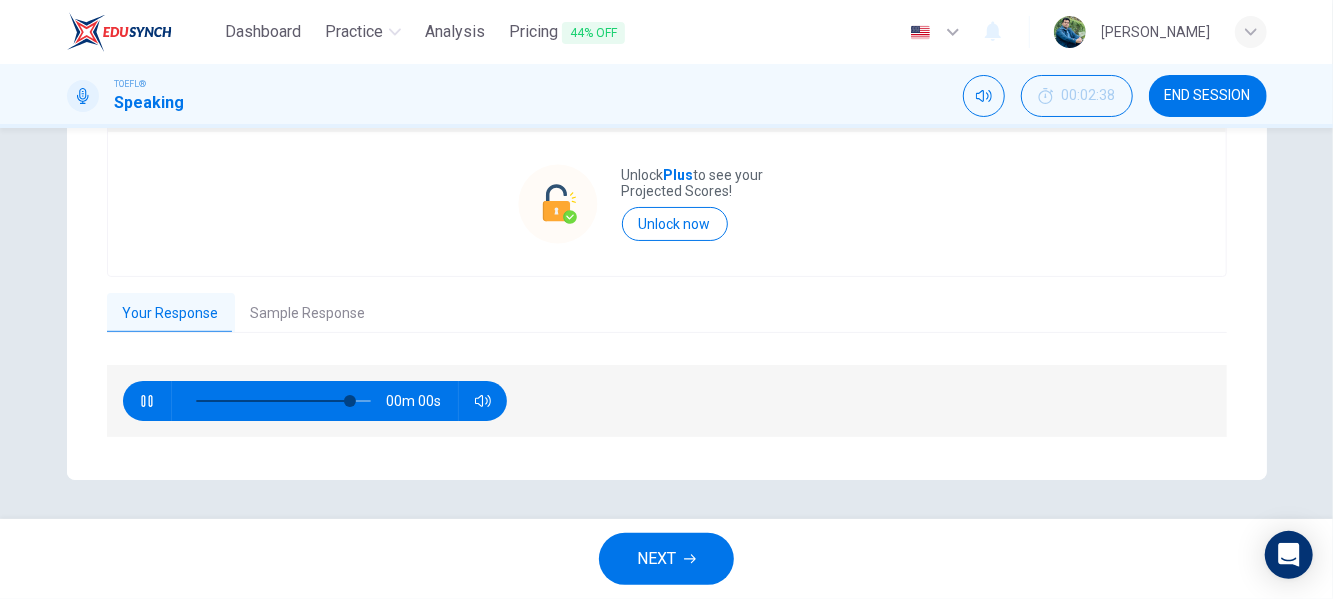 type on "0" 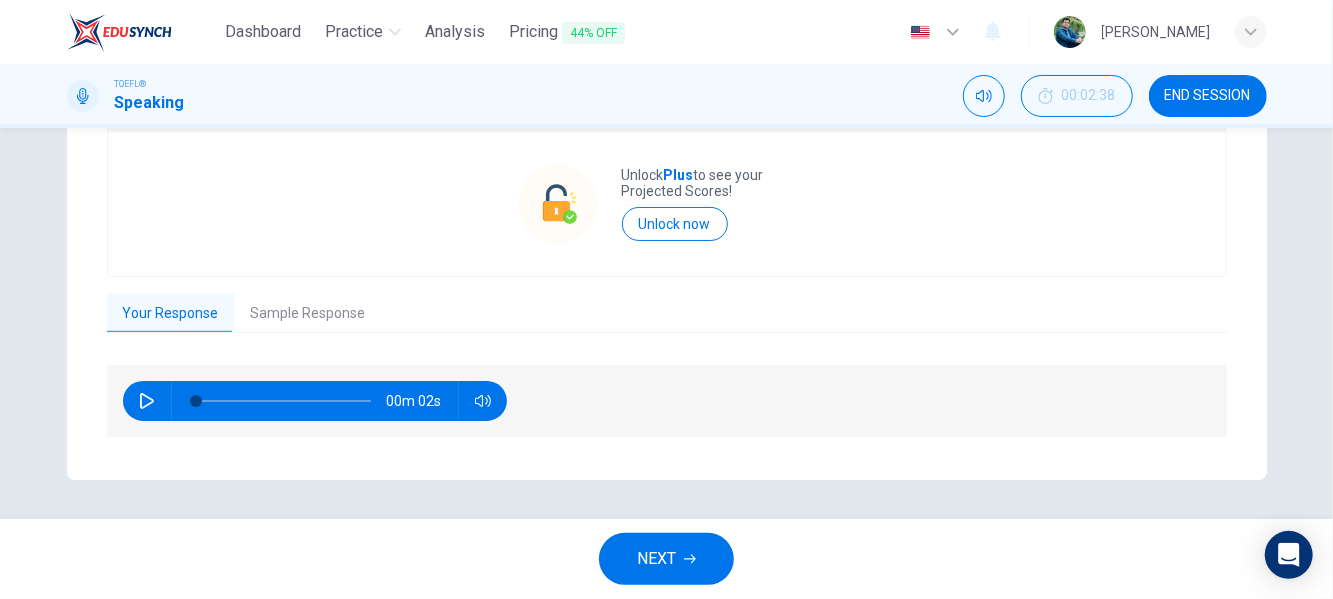 click on "Sample Response" at bounding box center [308, 314] 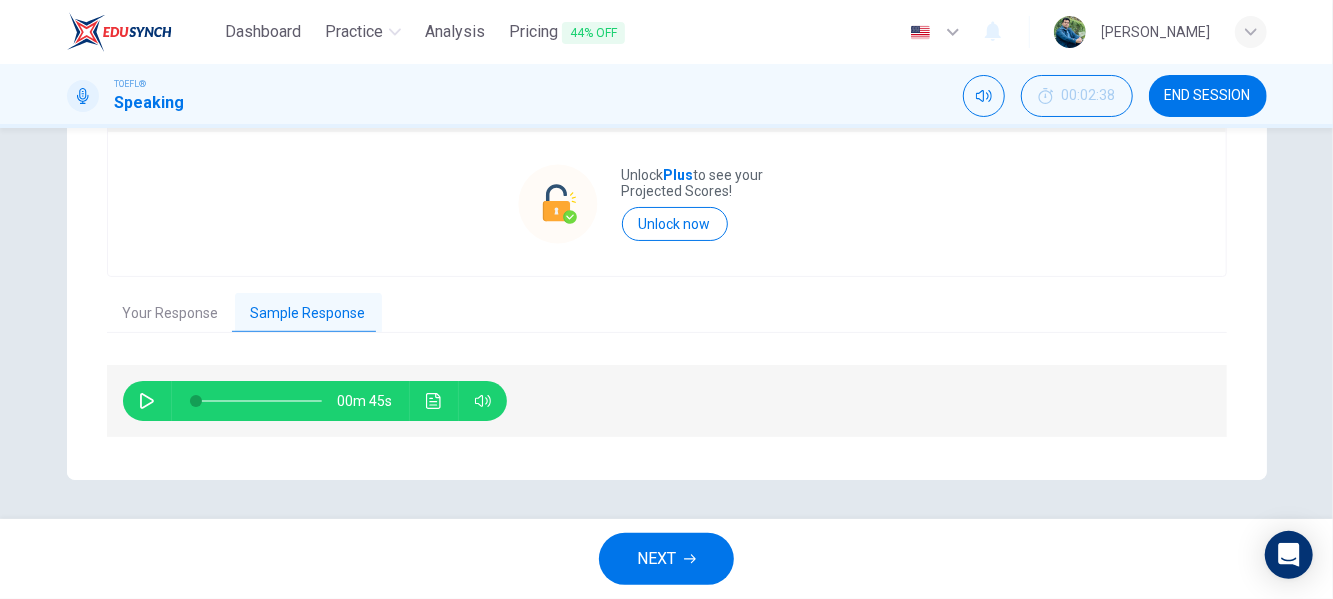 click 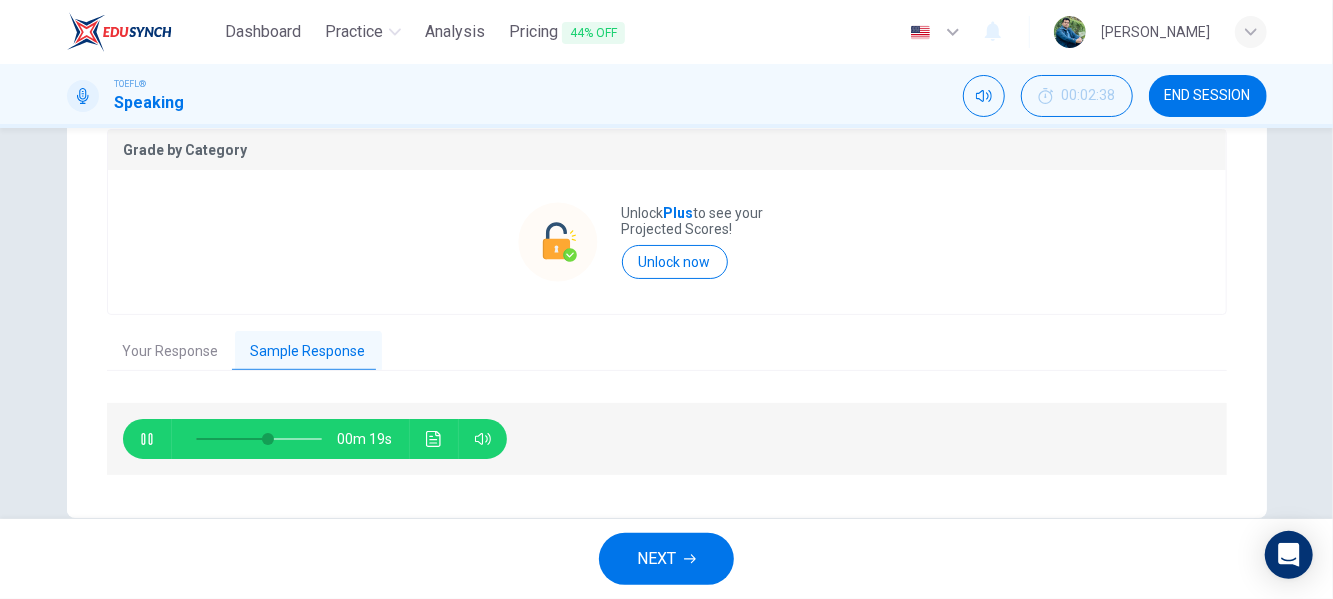 scroll, scrollTop: 469, scrollLeft: 0, axis: vertical 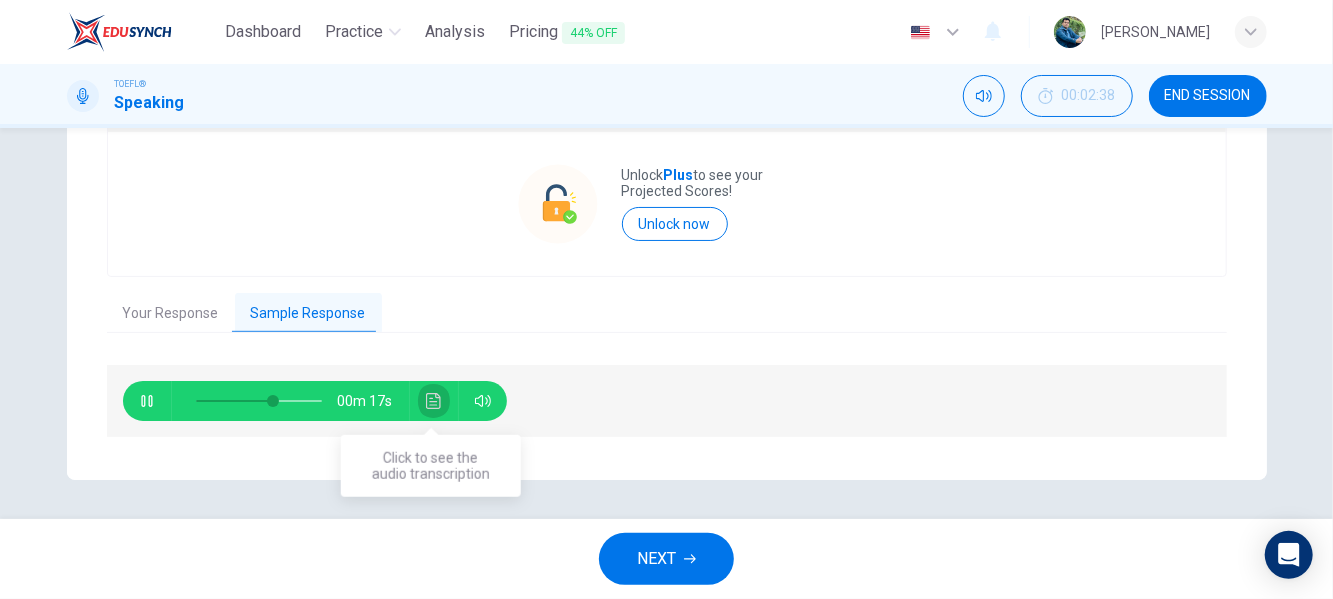 click 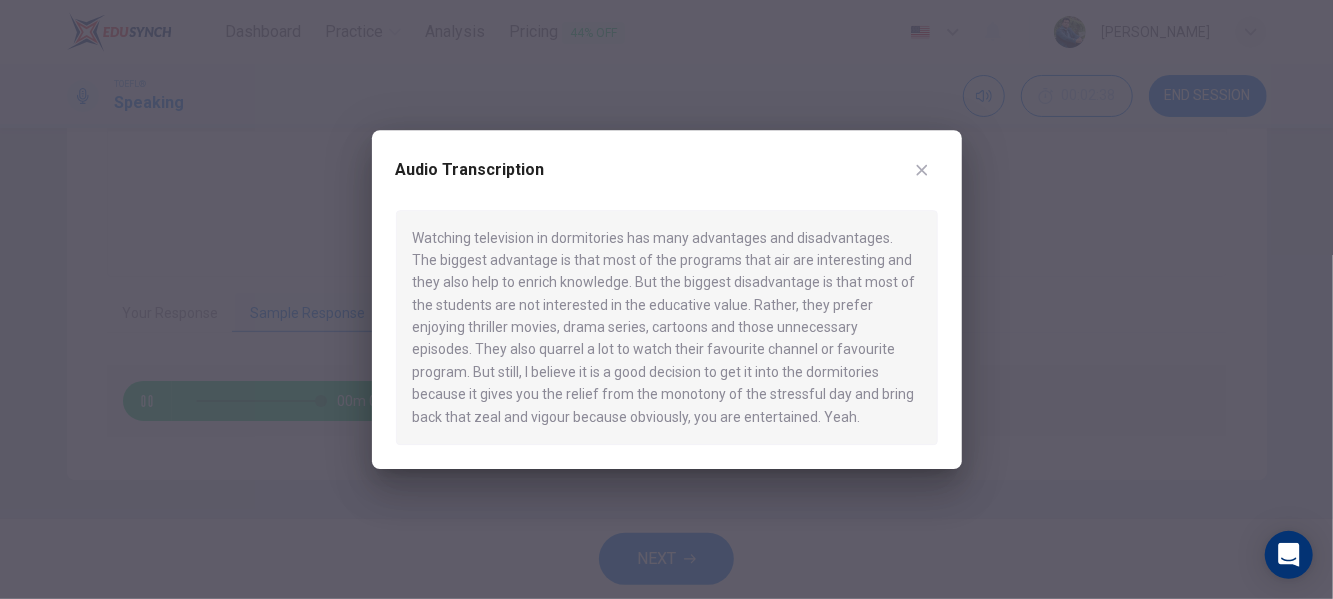 type on "0" 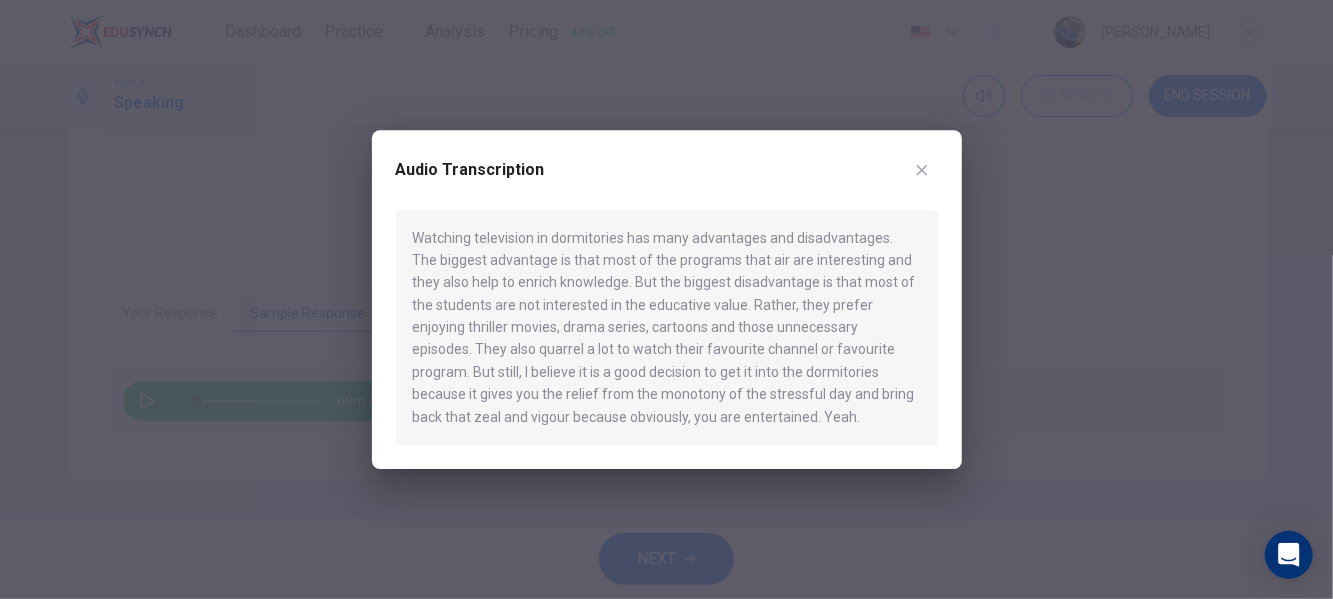 click at bounding box center (922, 170) 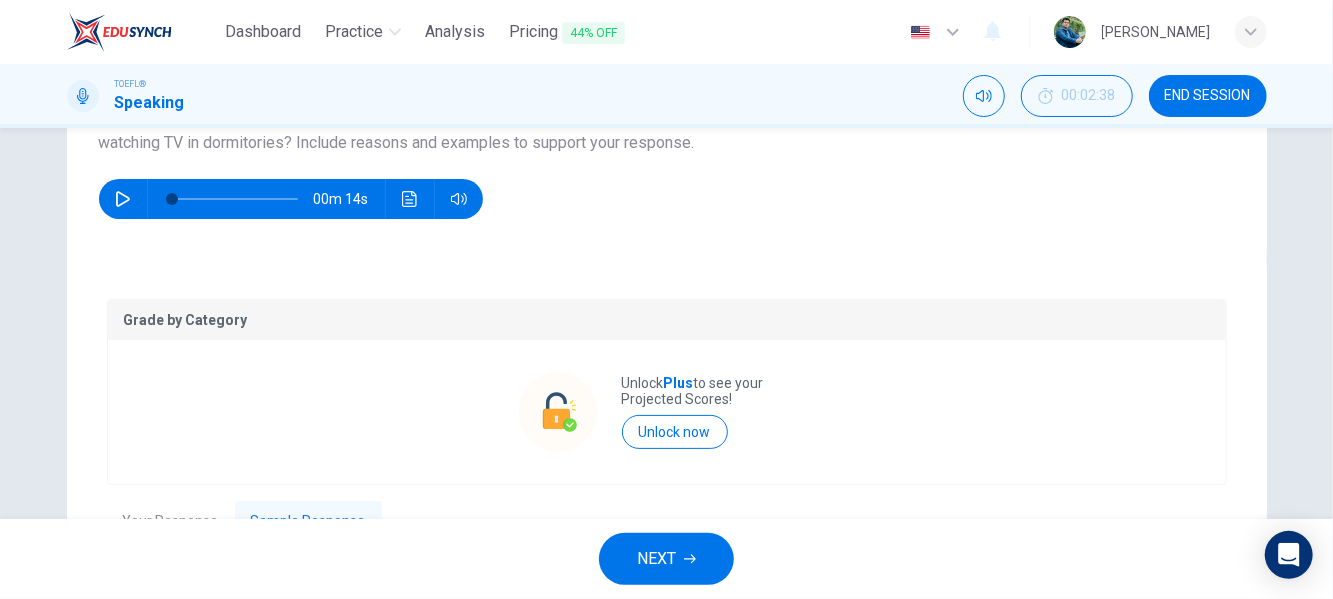 scroll, scrollTop: 239, scrollLeft: 0, axis: vertical 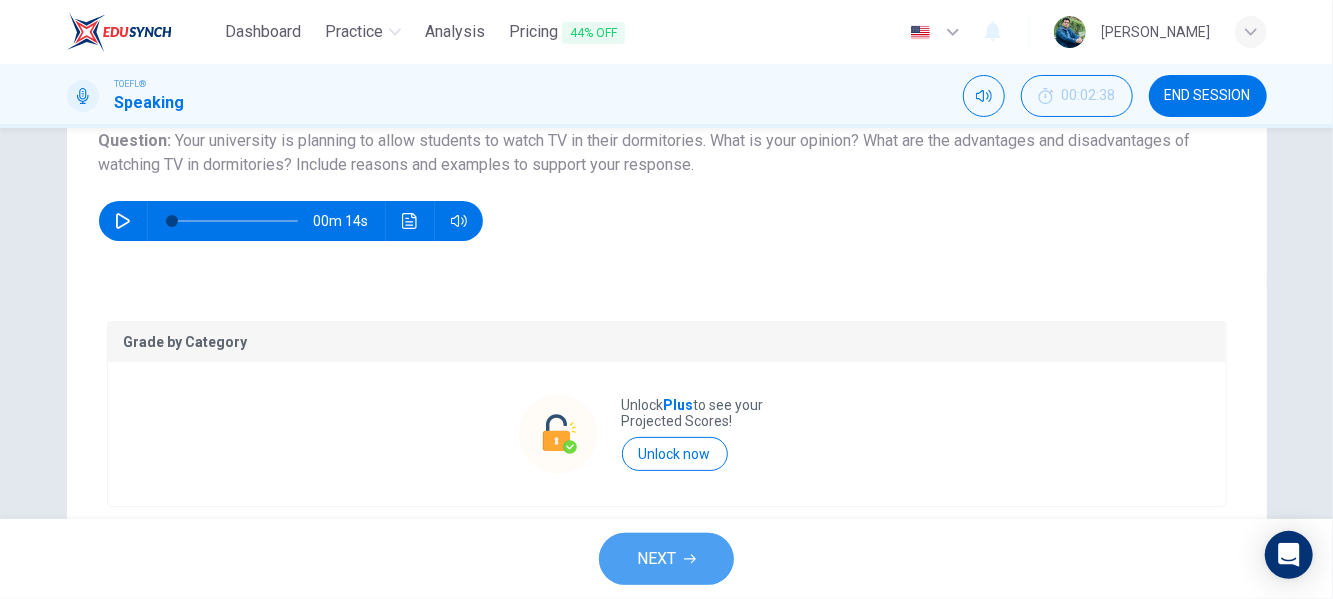 click on "NEXT" at bounding box center (656, 559) 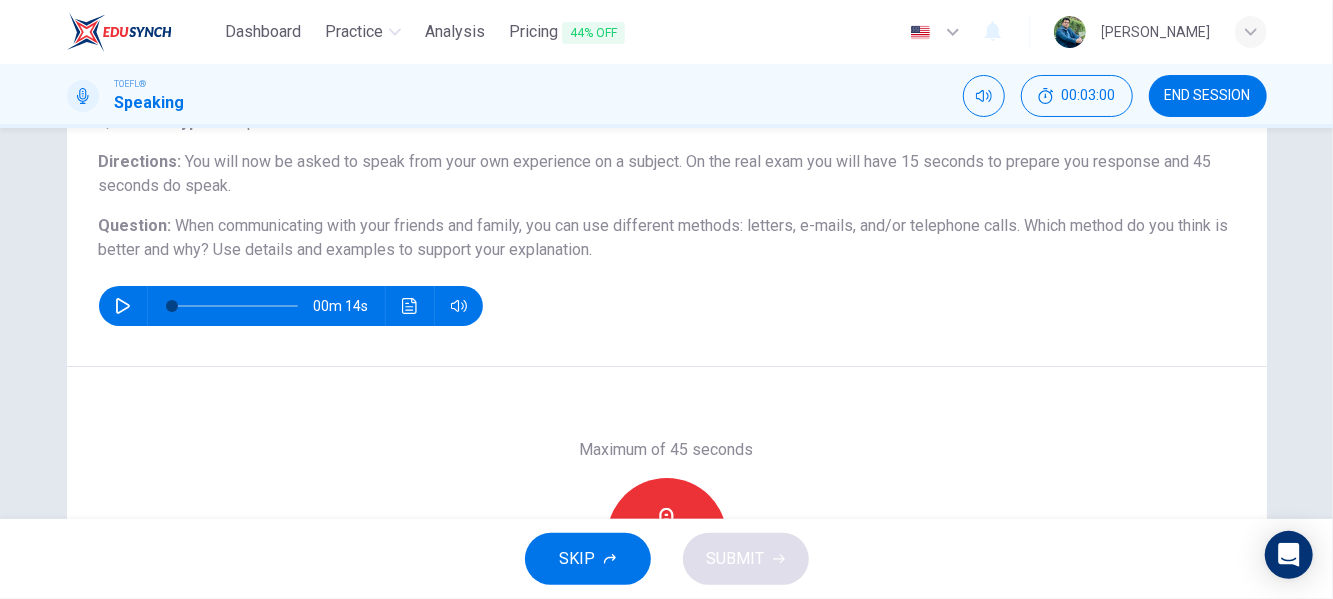 scroll, scrollTop: 269, scrollLeft: 0, axis: vertical 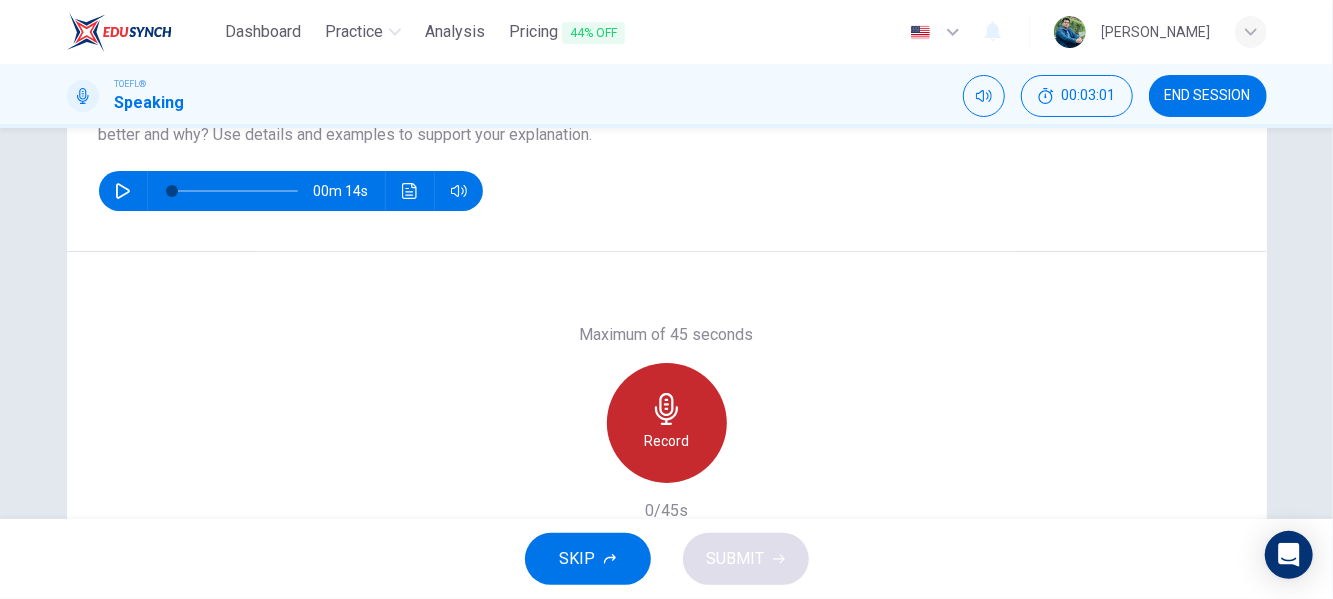 click on "Record" at bounding box center (667, 423) 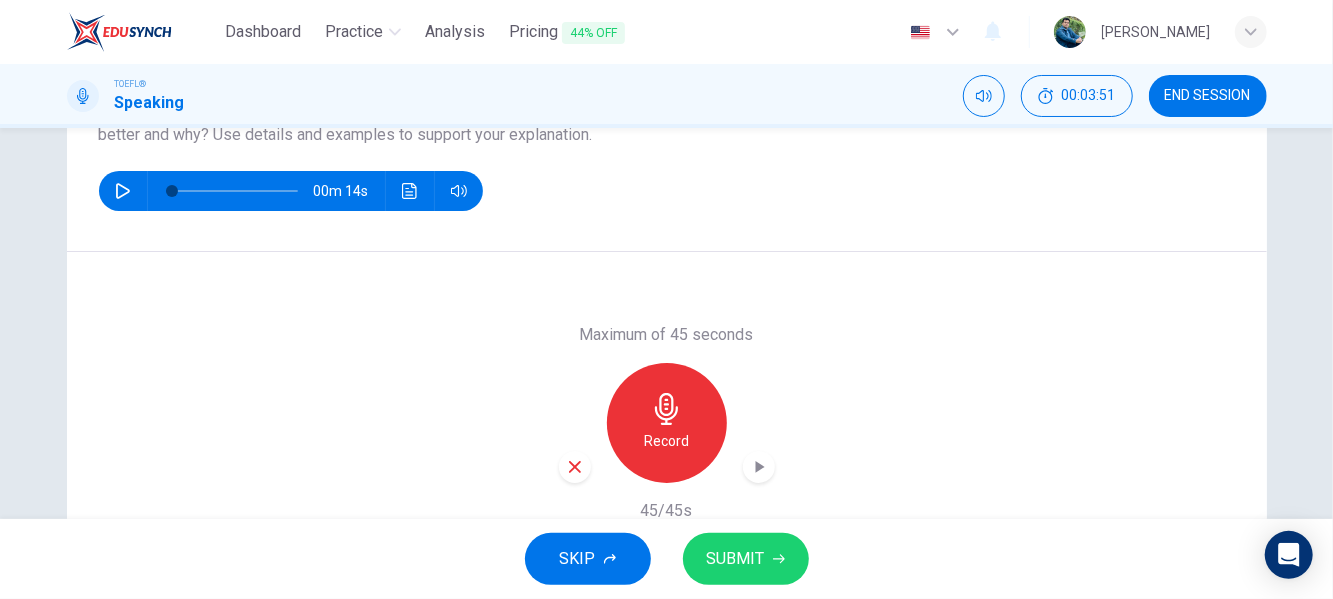 click 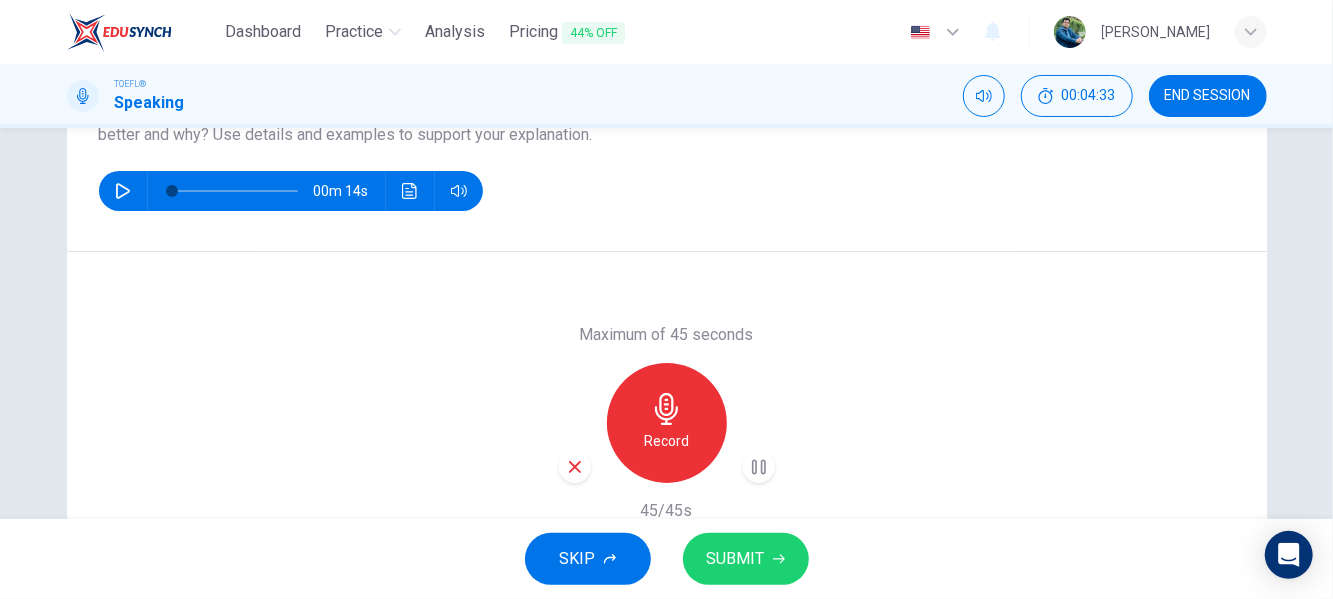 click on "SUBMIT" at bounding box center (746, 559) 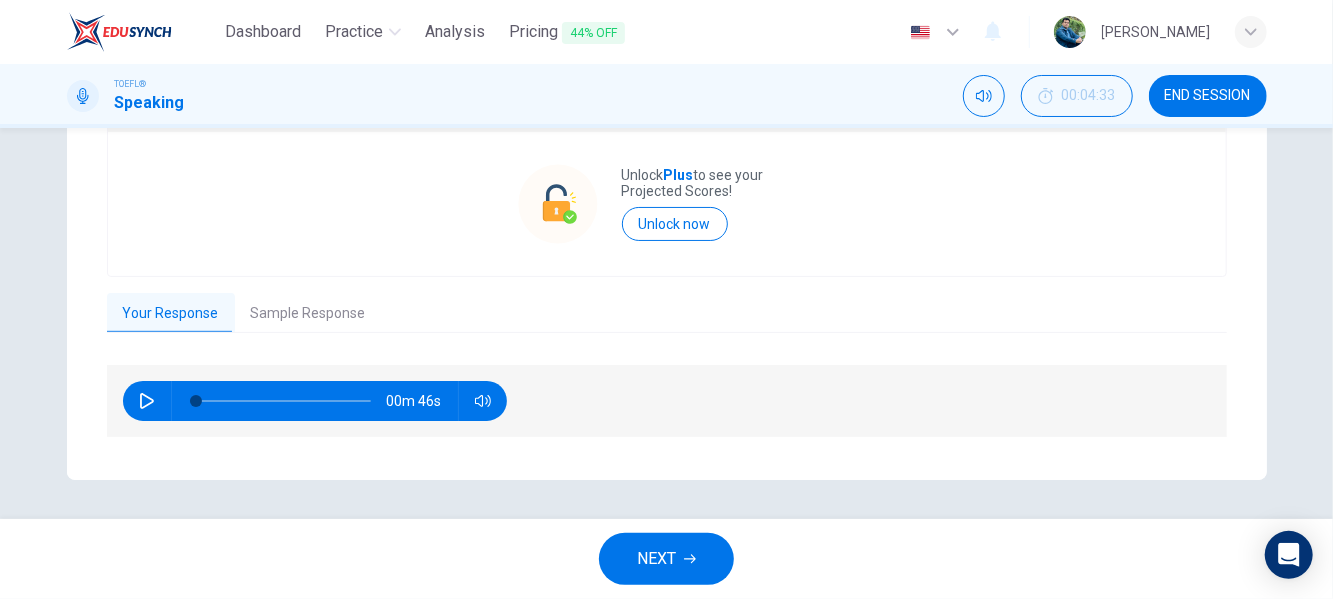 click on "Sample Response" at bounding box center (308, 314) 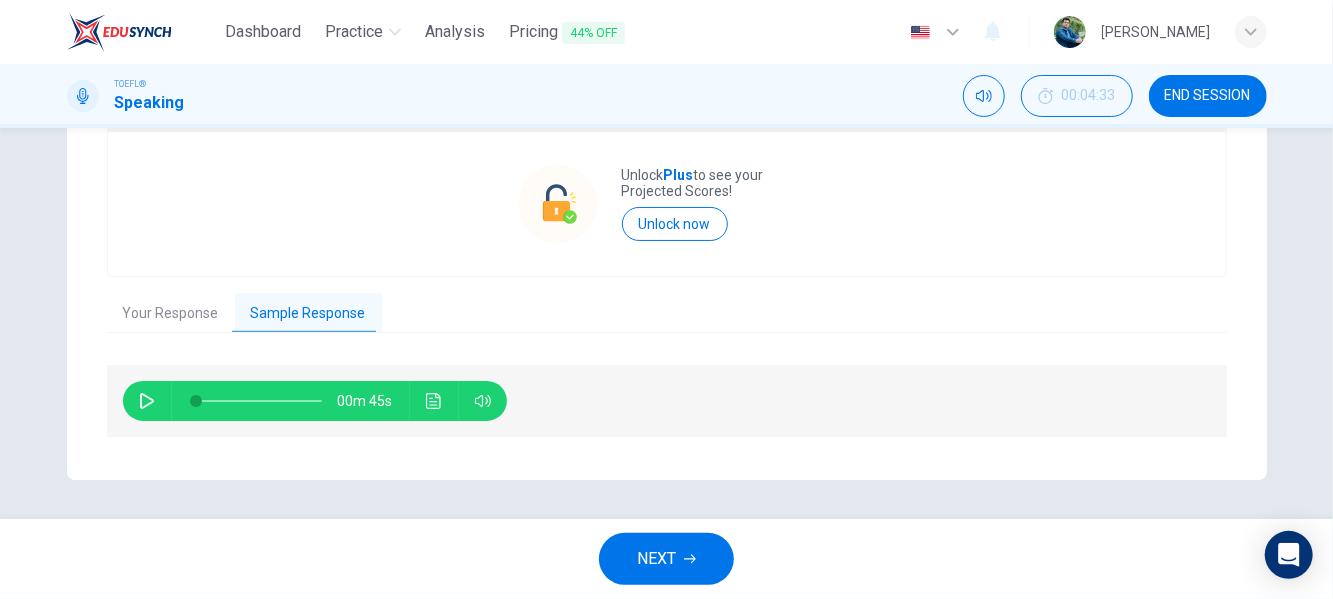 click 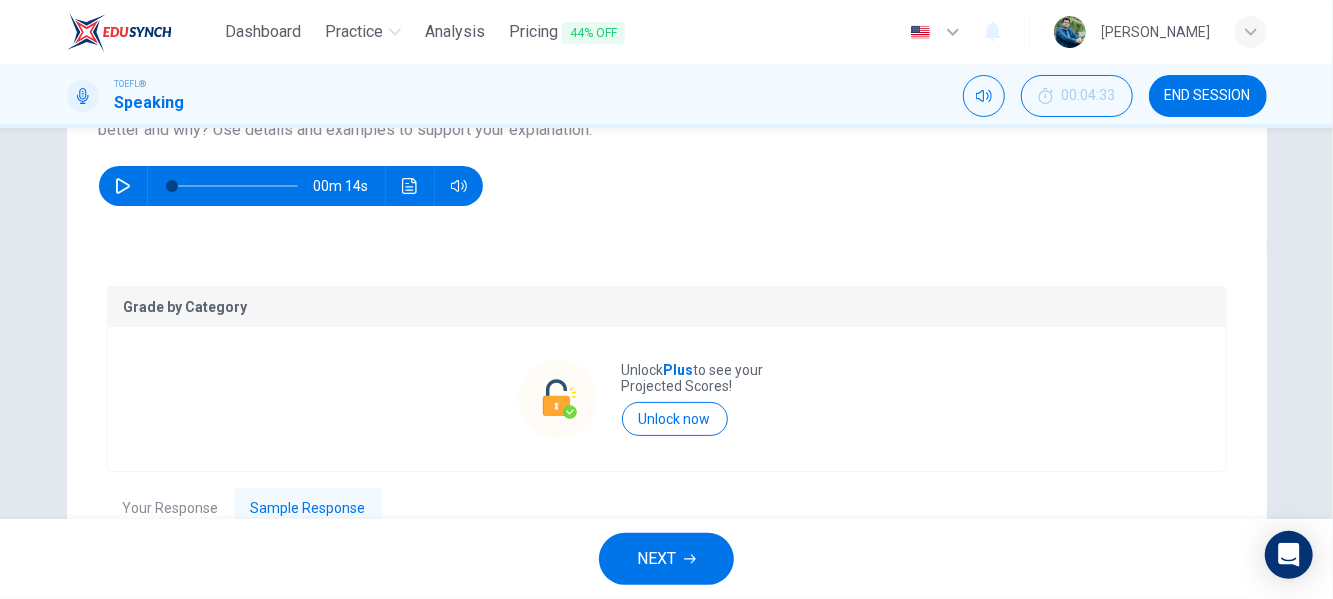 scroll, scrollTop: 469, scrollLeft: 0, axis: vertical 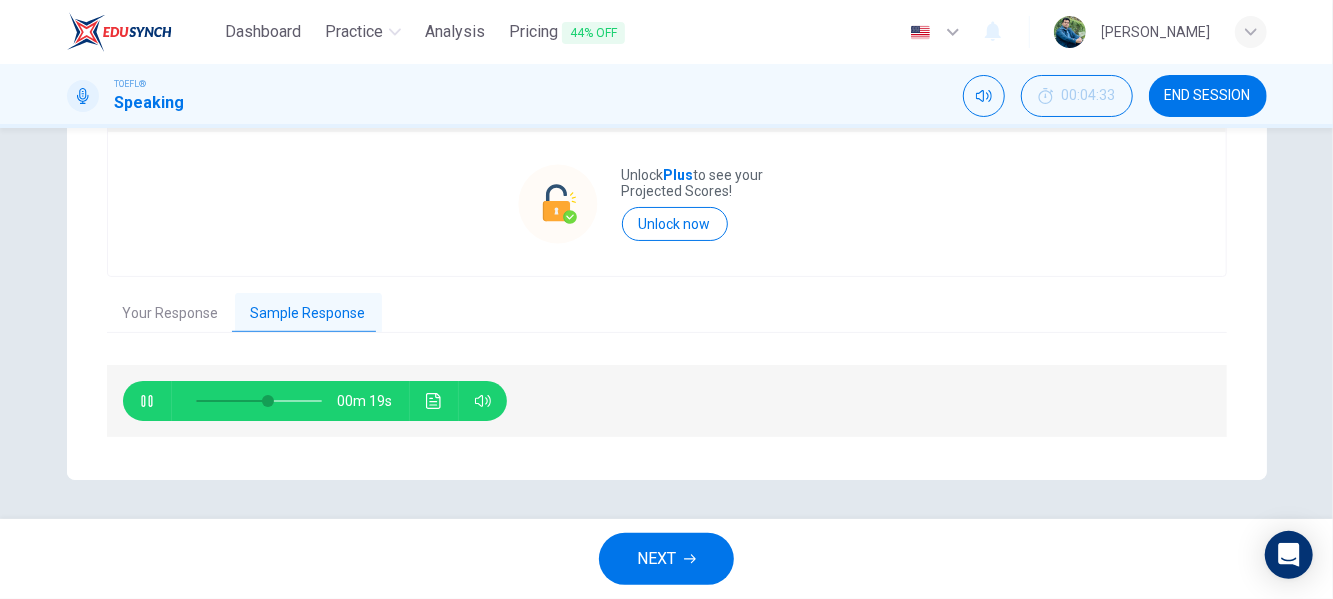 type on "60" 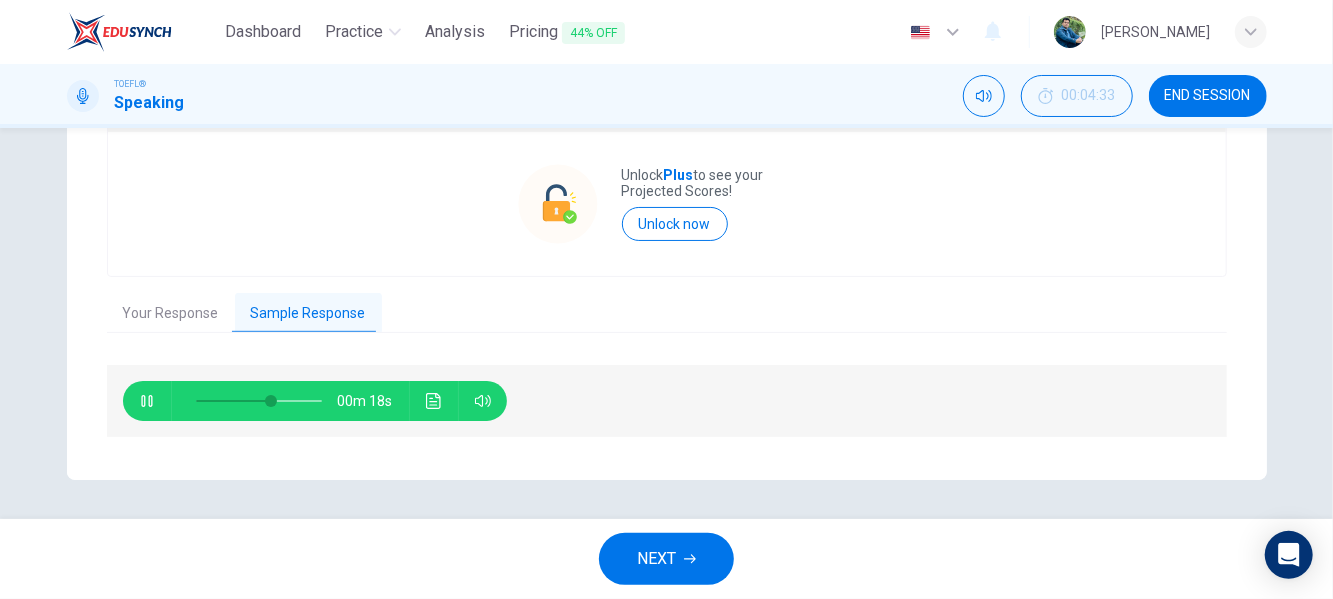 click on "NEXT" at bounding box center [666, 559] 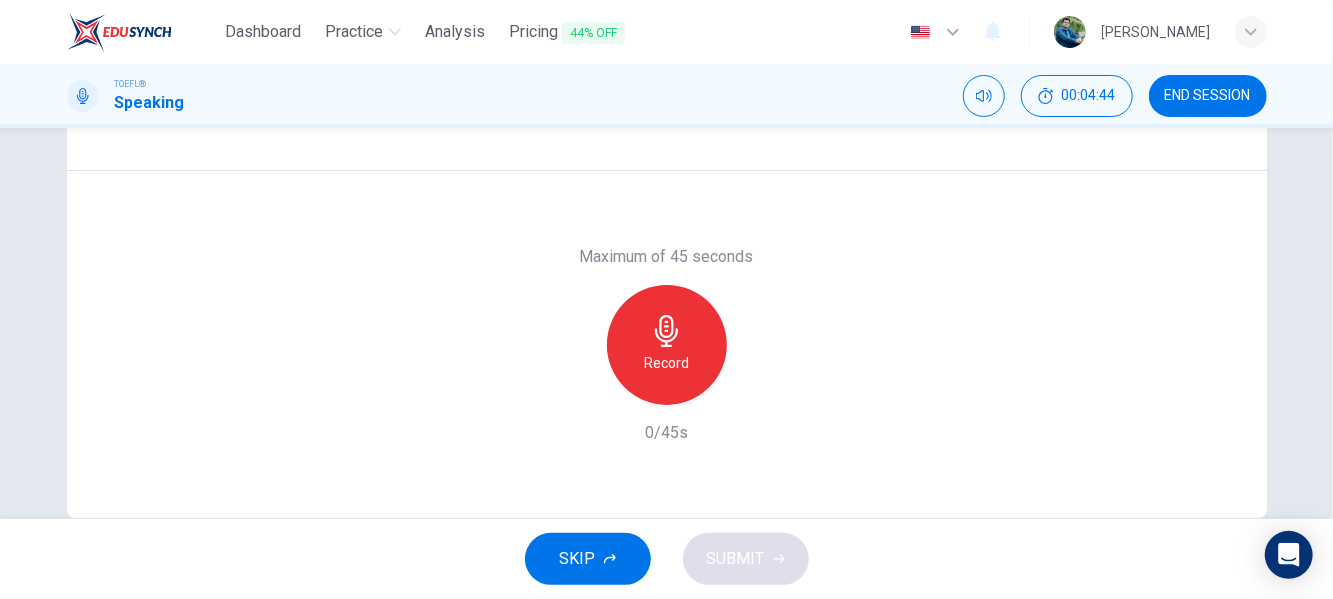 scroll, scrollTop: 230, scrollLeft: 0, axis: vertical 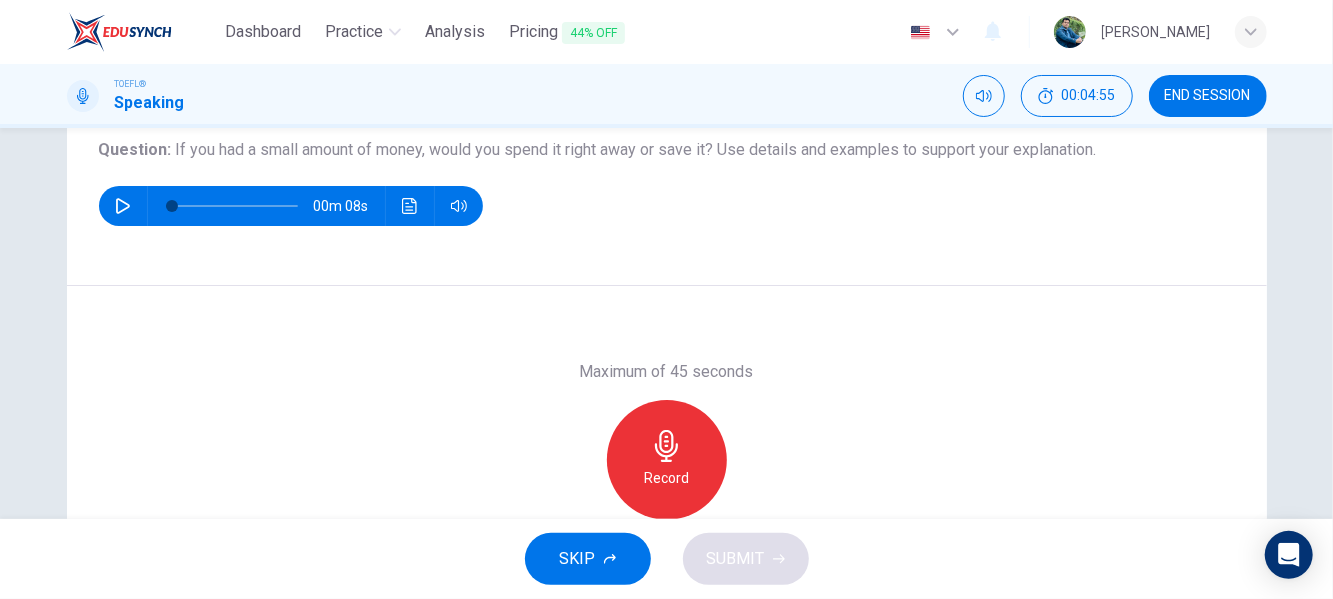 click 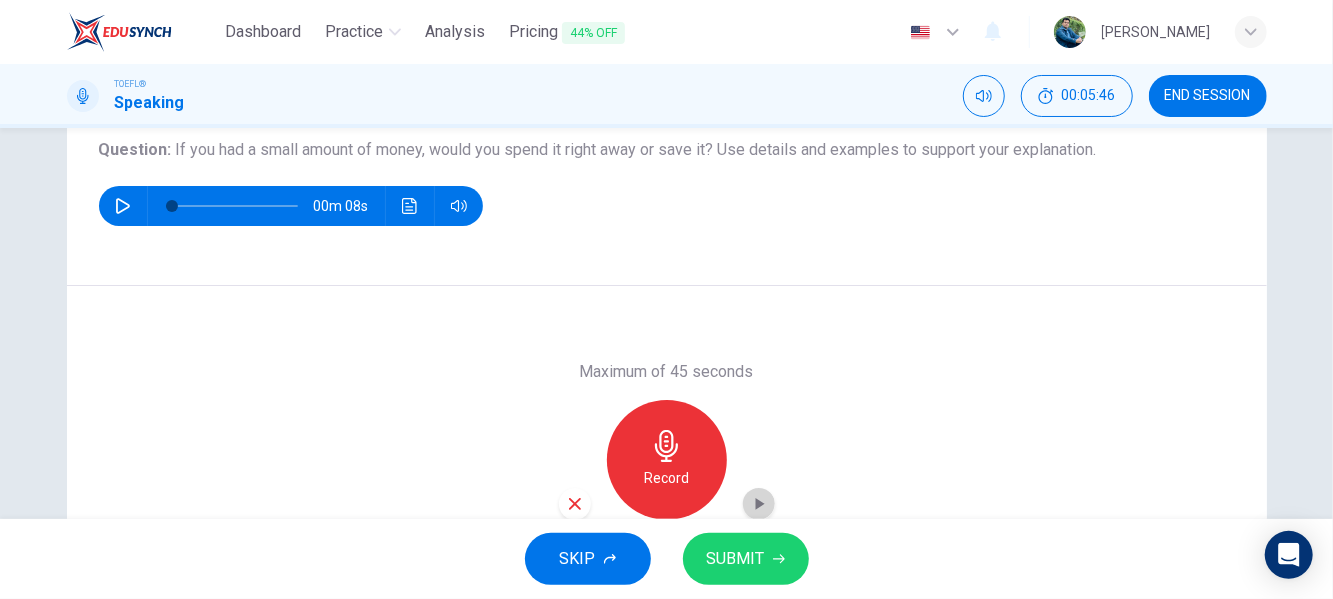 click 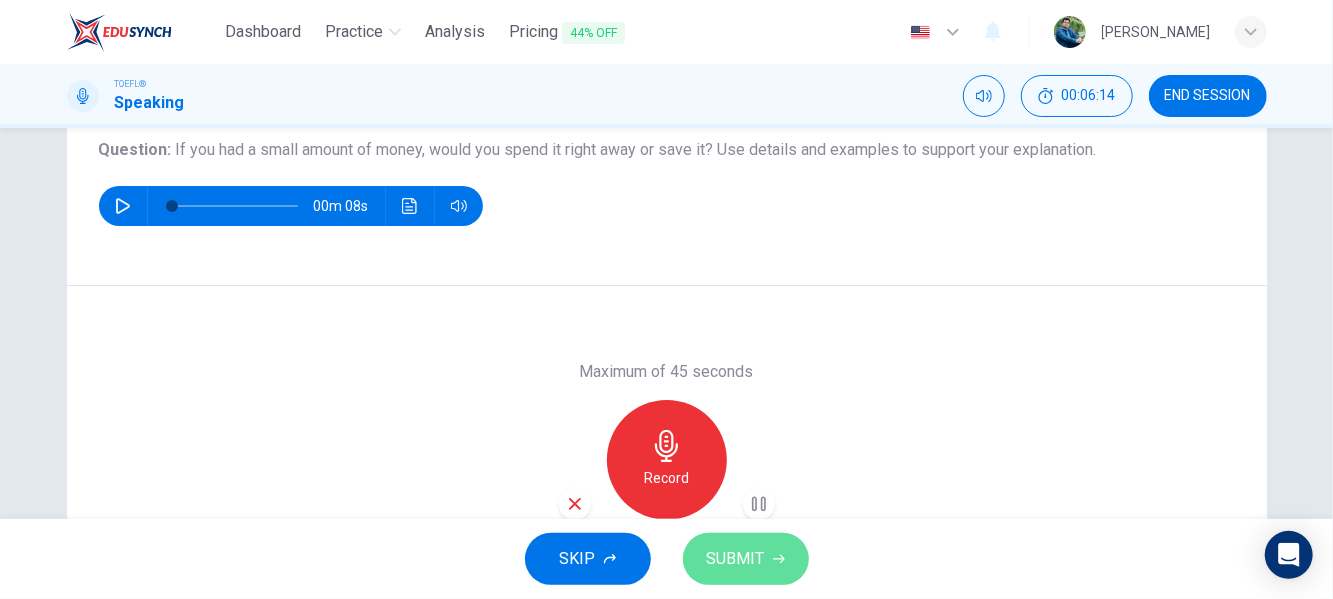 click on "SUBMIT" at bounding box center (746, 559) 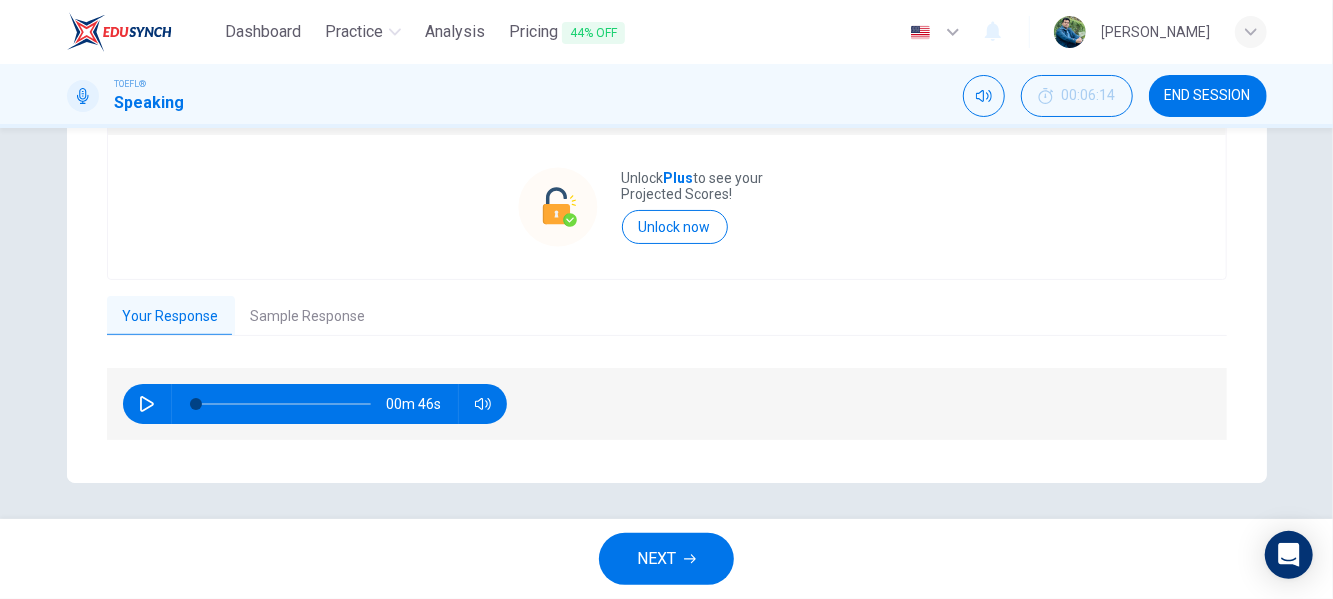 scroll, scrollTop: 445, scrollLeft: 0, axis: vertical 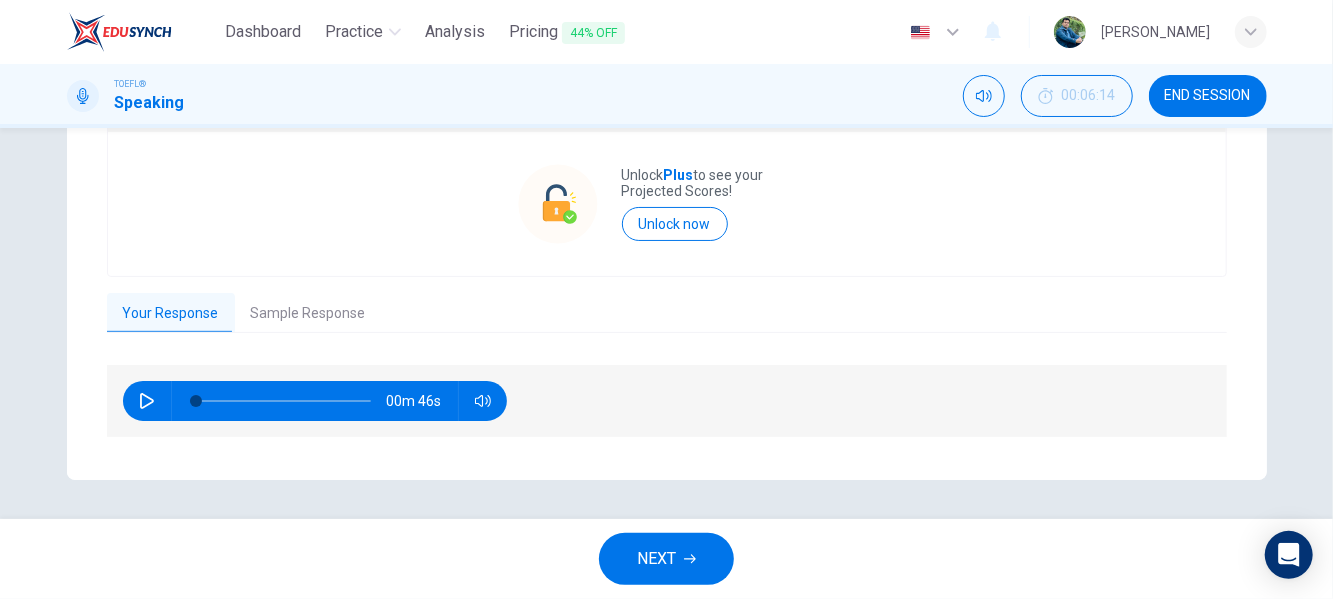 click on "Sample Response" at bounding box center [308, 314] 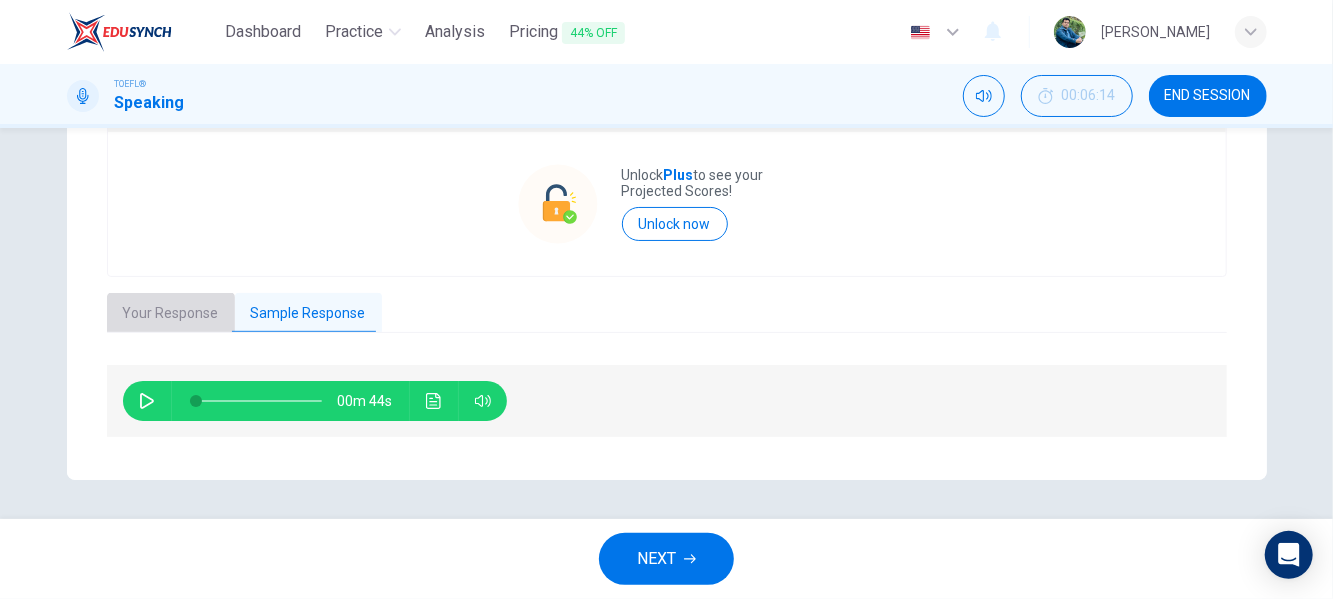 click on "Your Response" at bounding box center [171, 314] 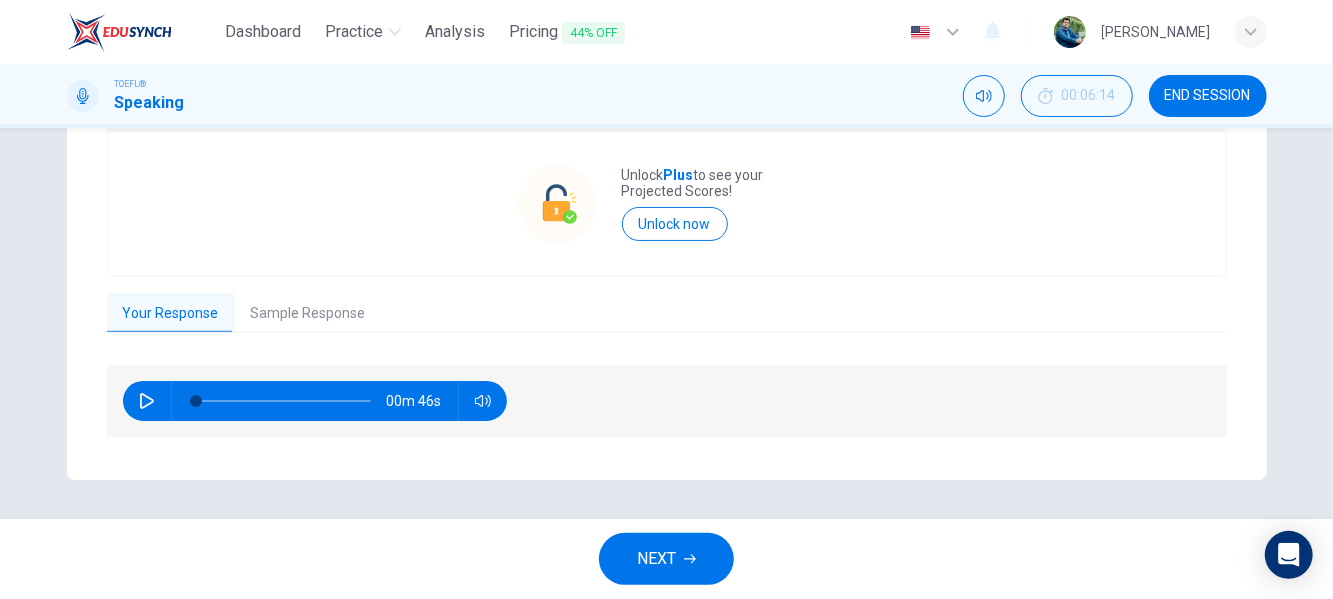 click 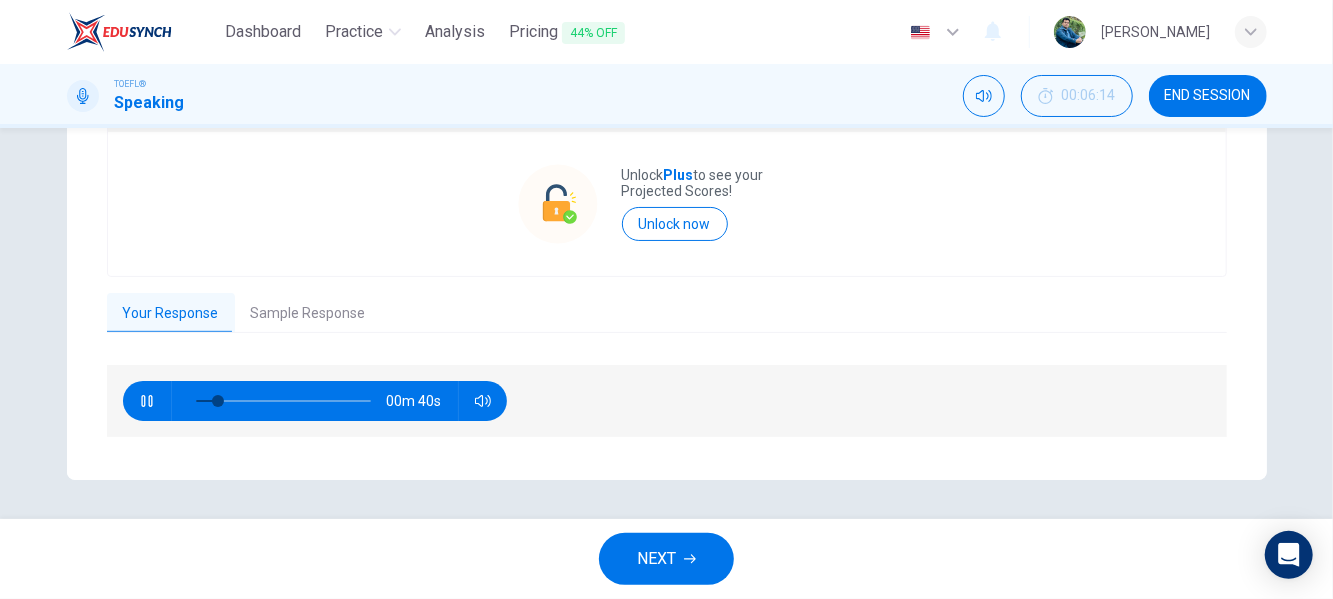 click 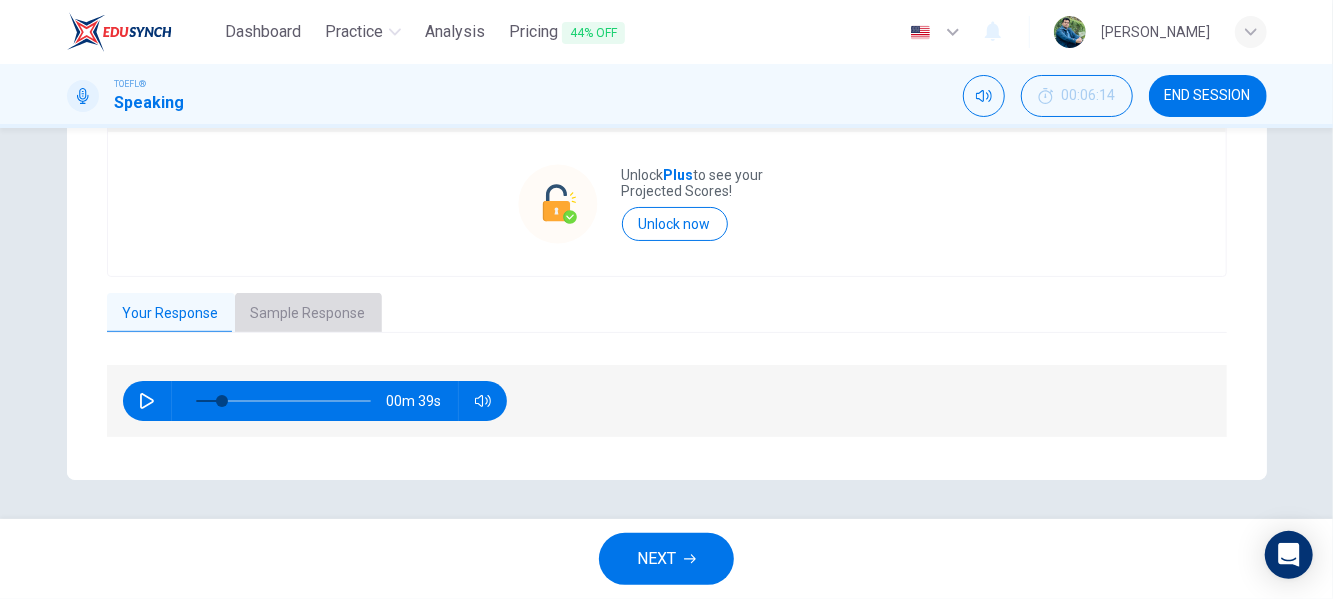 click on "Sample Response" at bounding box center (308, 314) 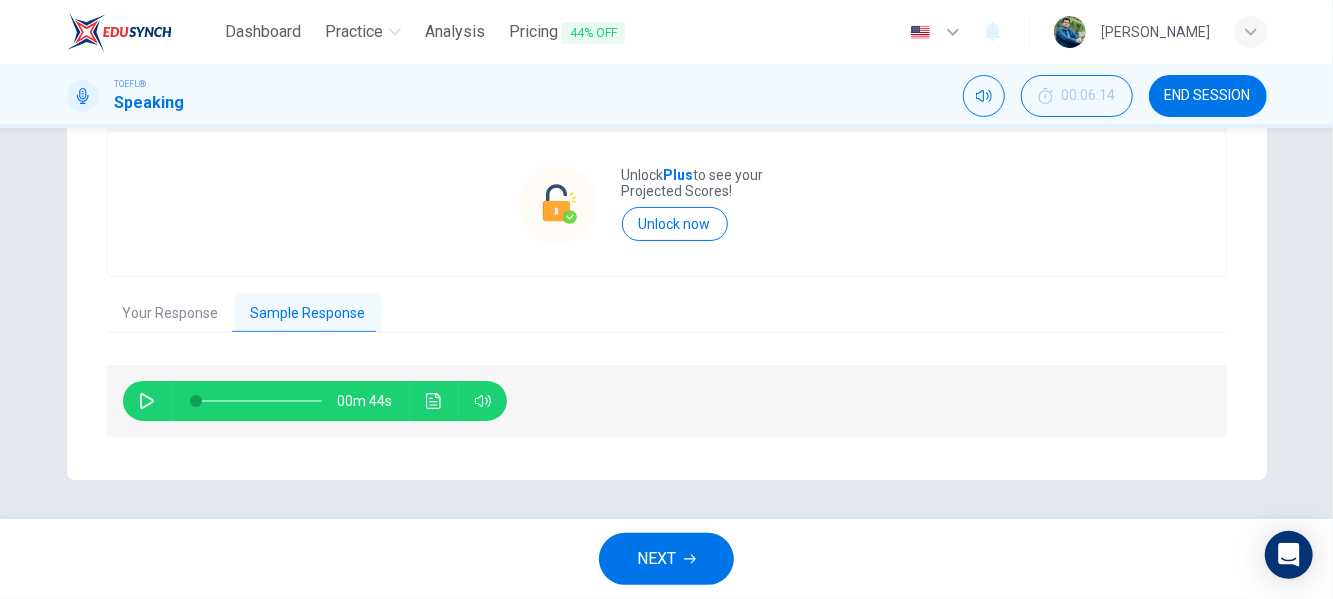 click 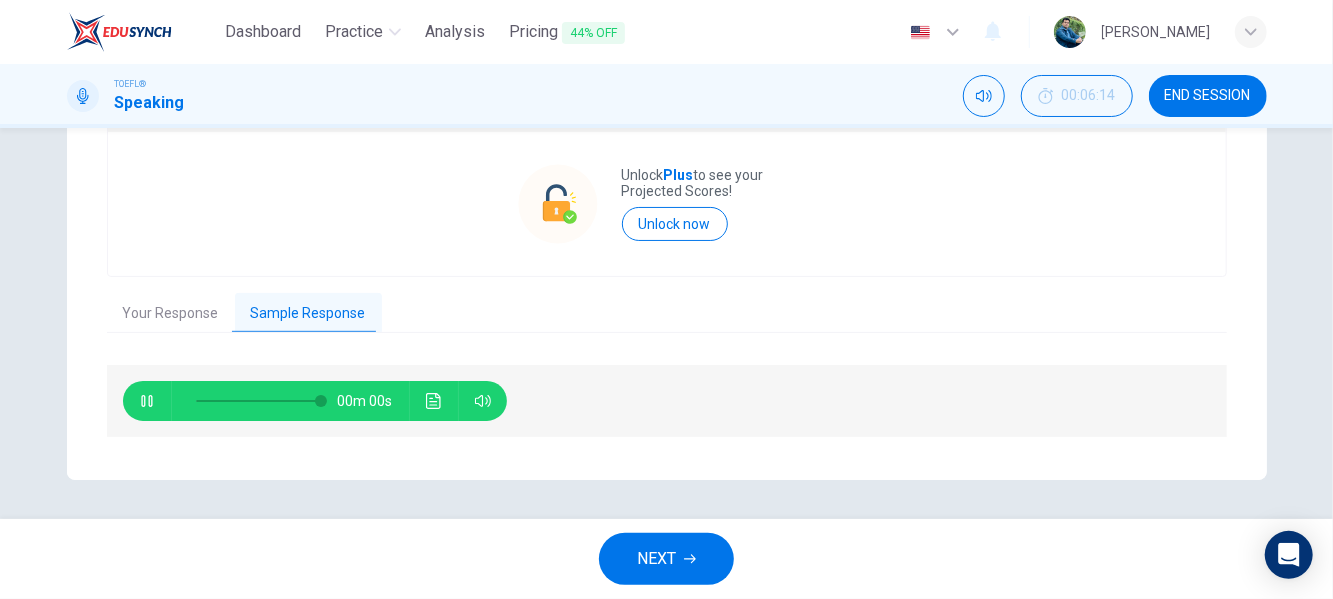 type on "0" 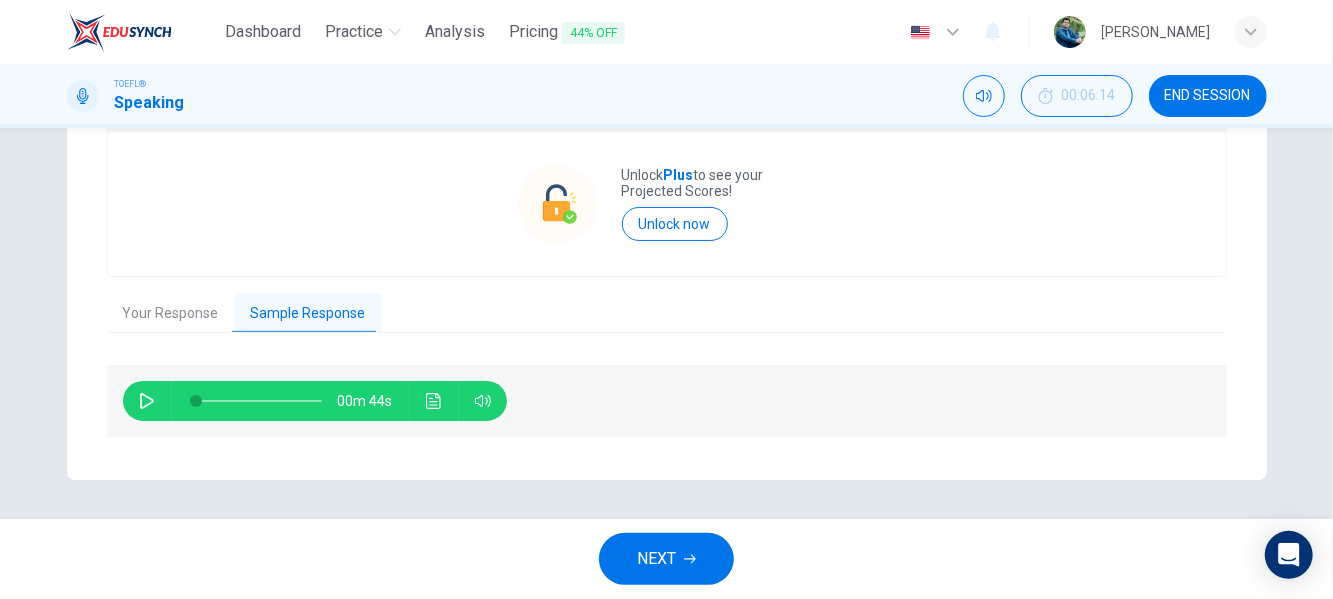 click on "NEXT" at bounding box center [666, 559] 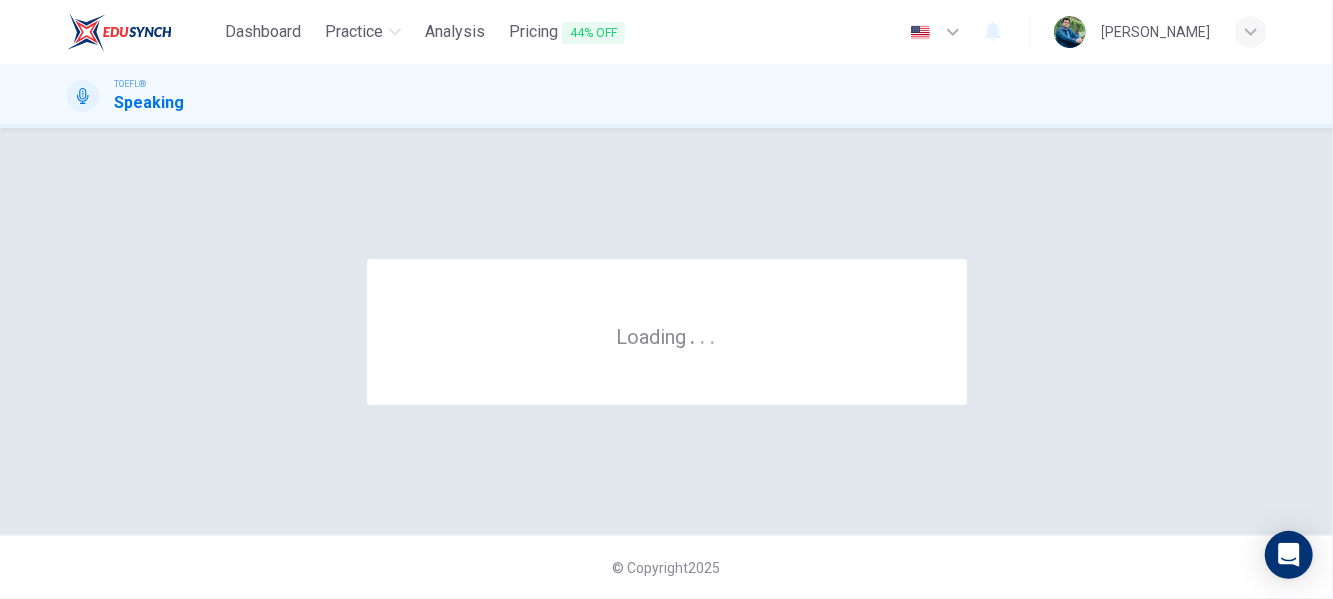 scroll, scrollTop: 0, scrollLeft: 0, axis: both 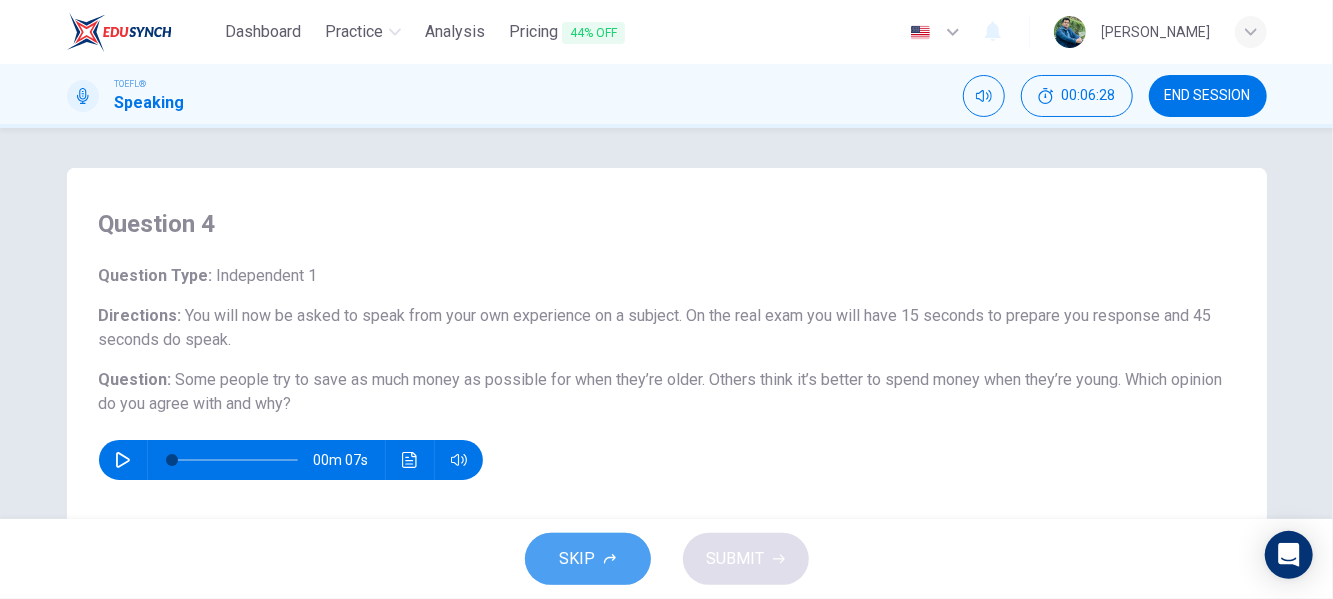 click on "SKIP" at bounding box center [588, 559] 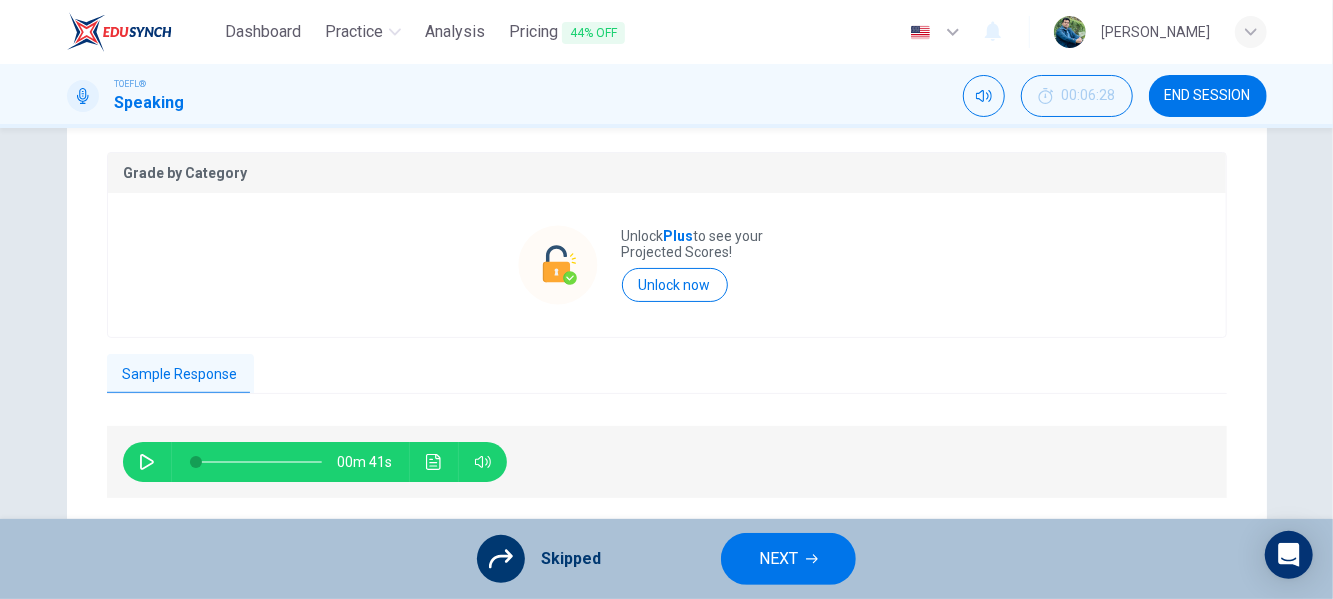 scroll, scrollTop: 460, scrollLeft: 0, axis: vertical 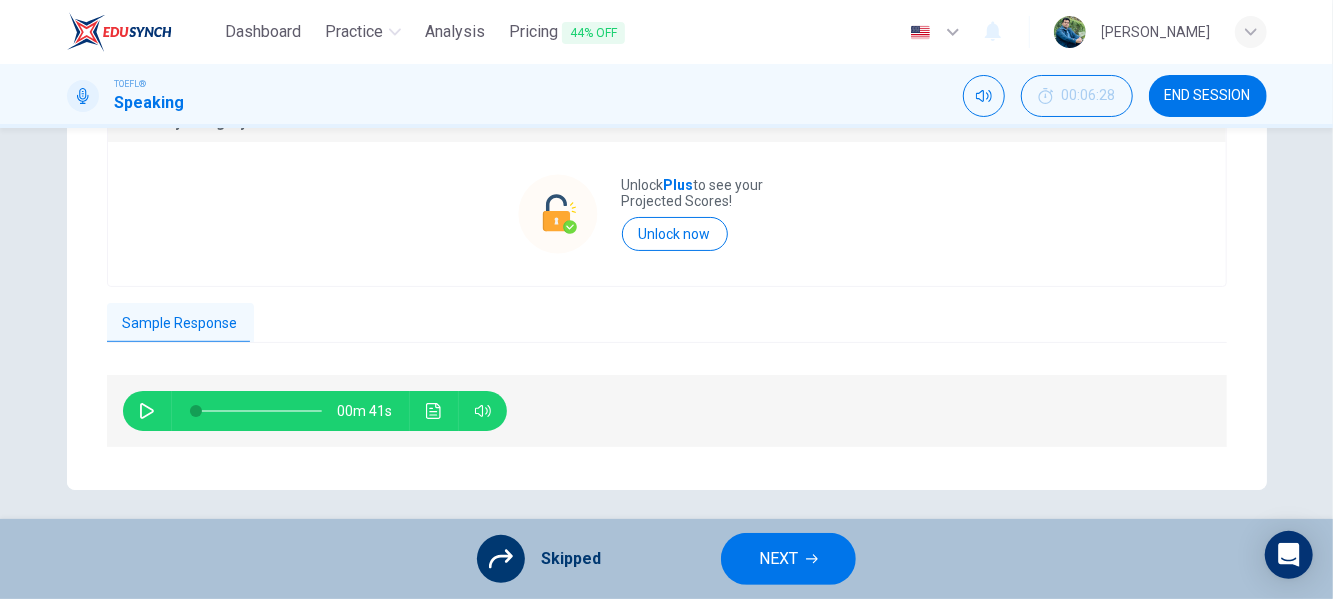 click 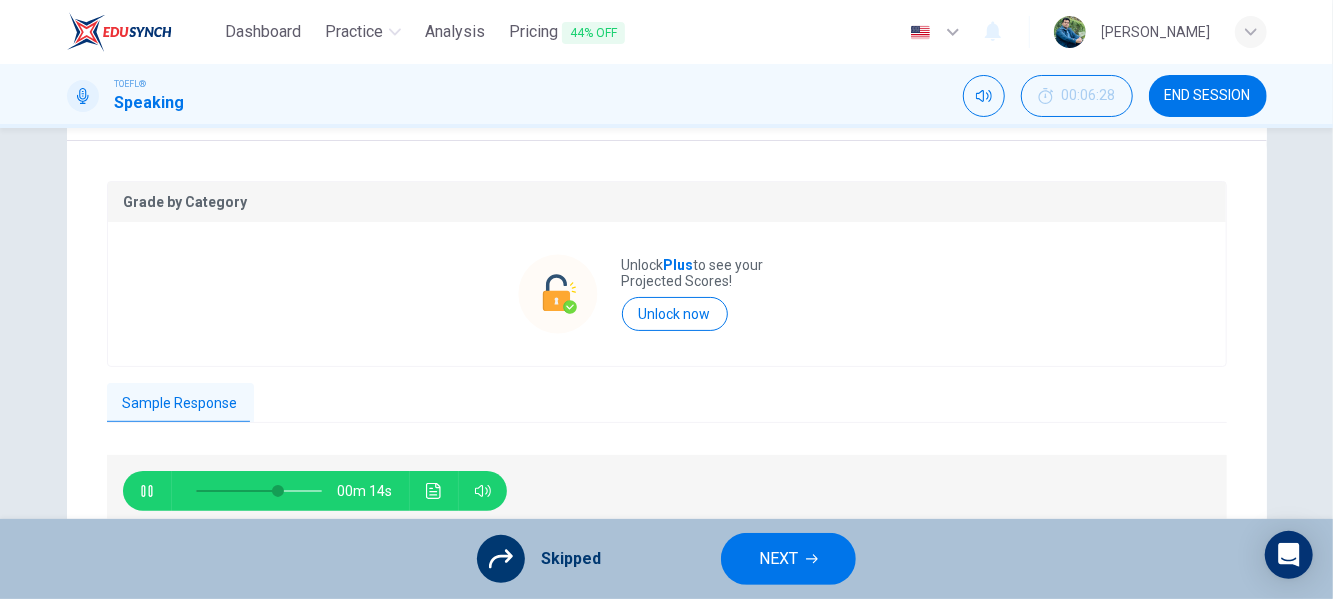 scroll, scrollTop: 460, scrollLeft: 0, axis: vertical 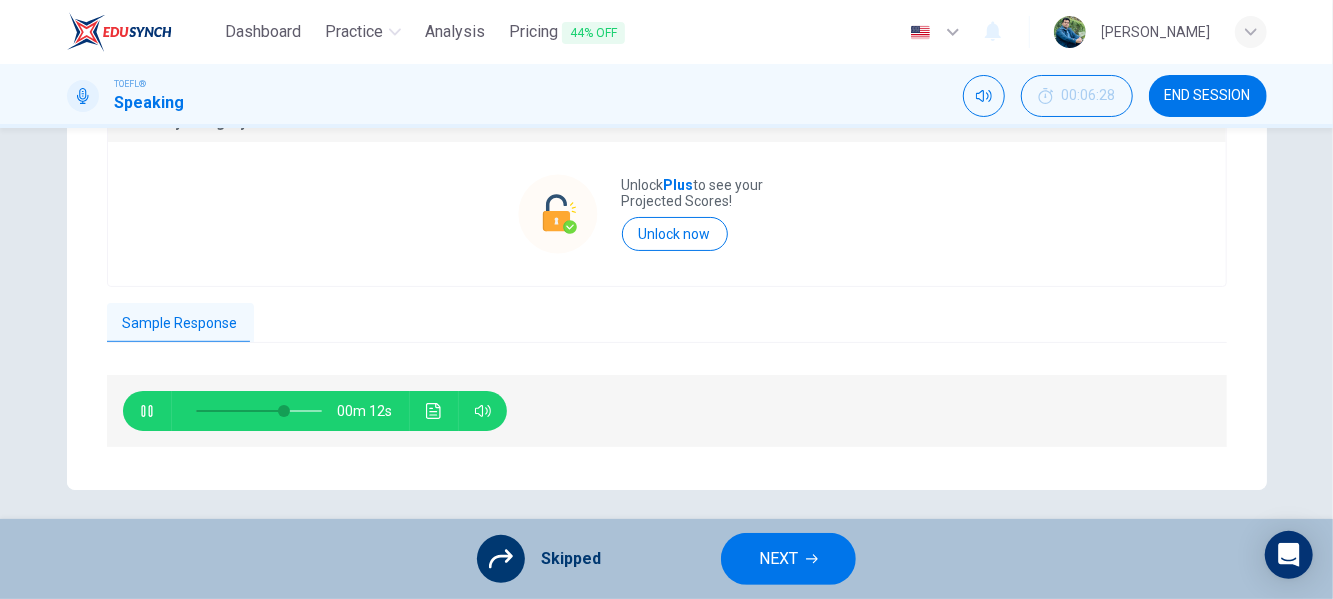 type on "70" 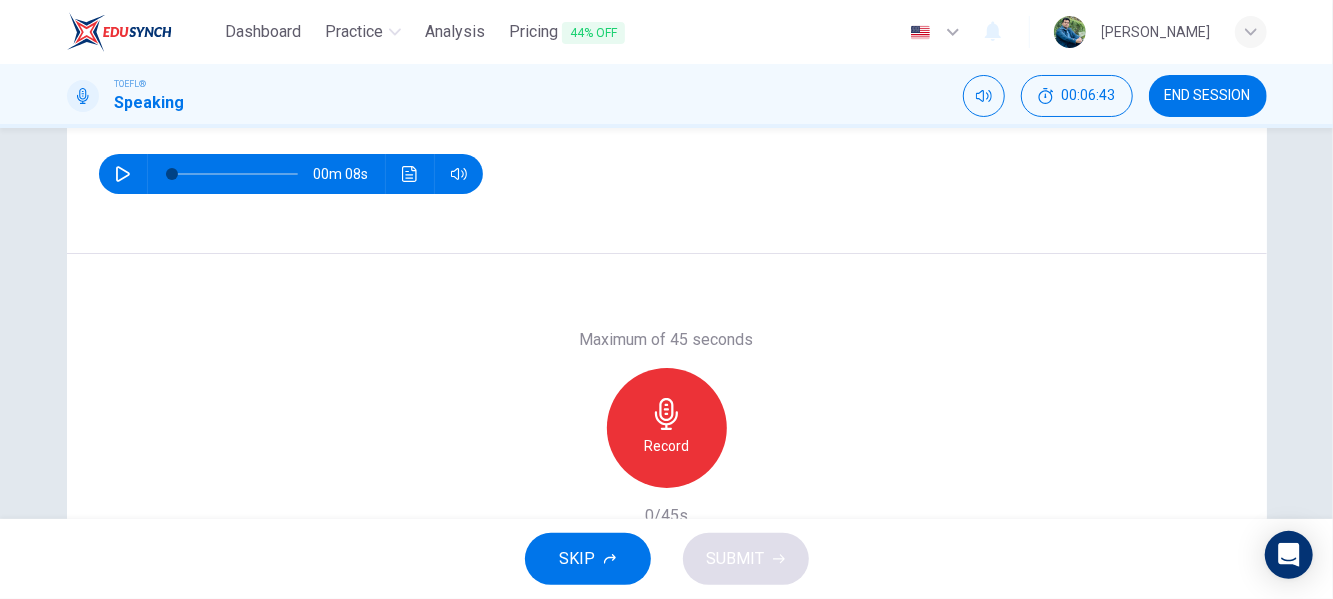 scroll, scrollTop: 230, scrollLeft: 0, axis: vertical 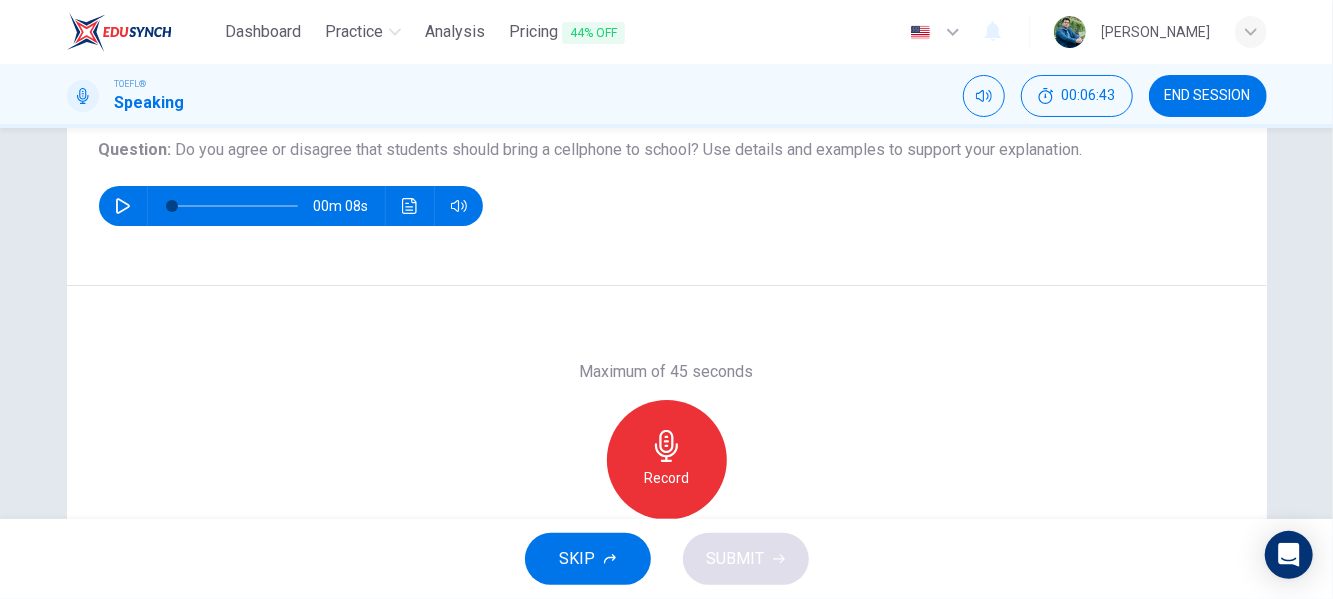 click 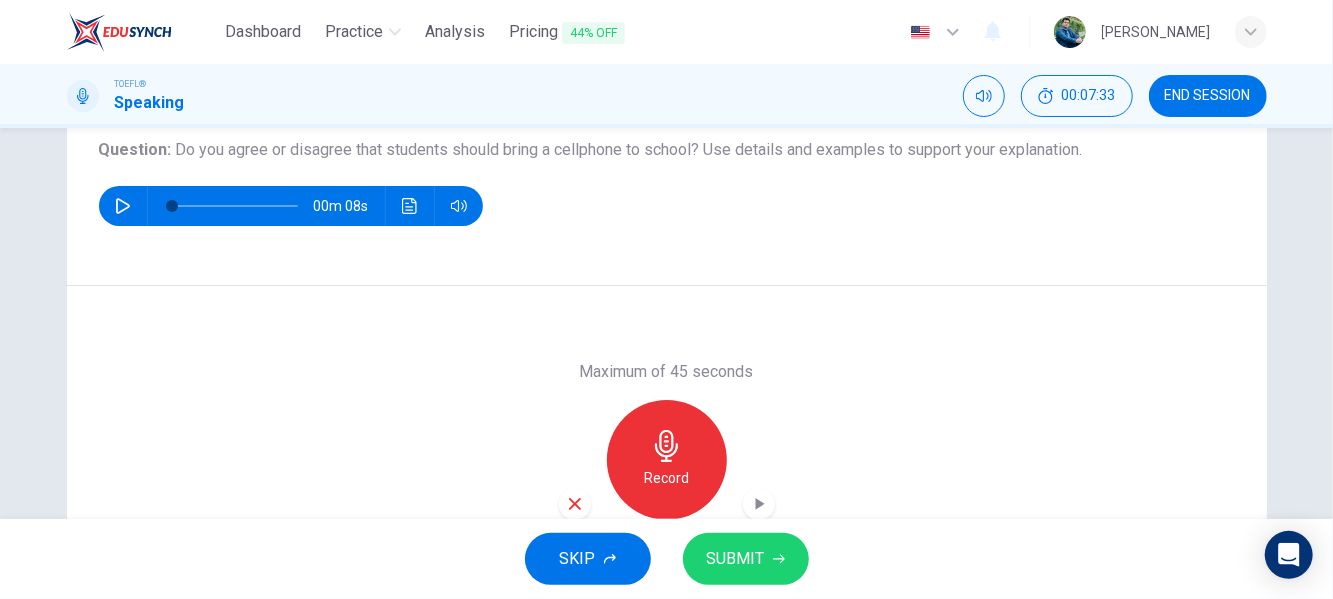 click 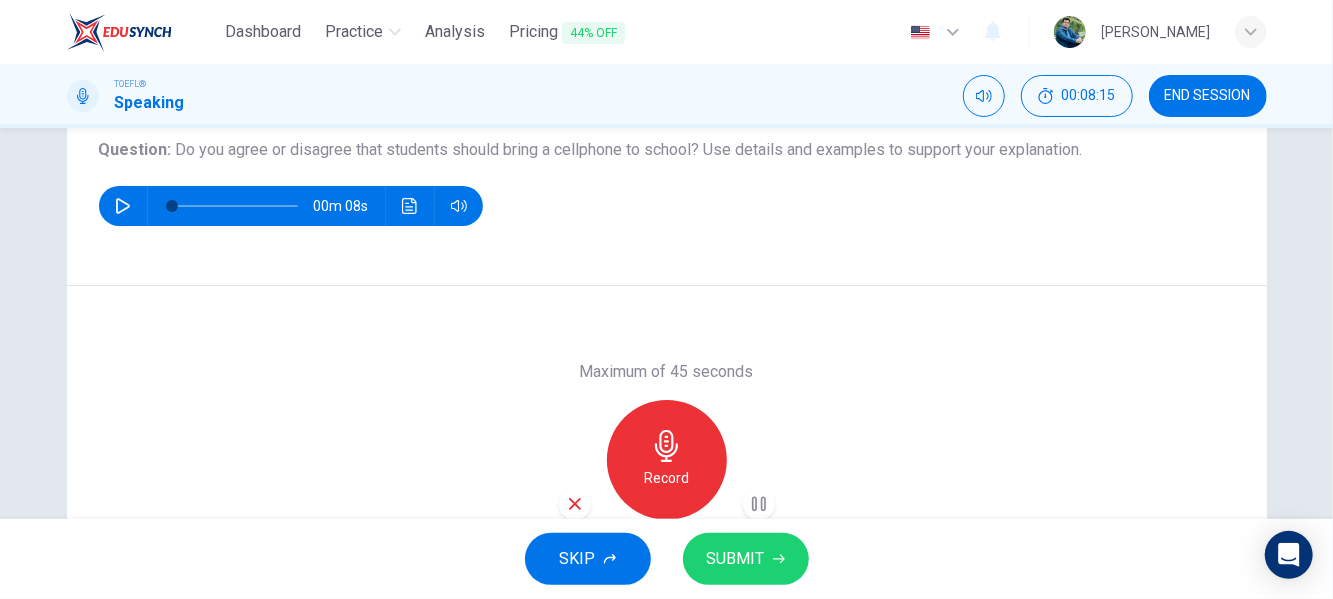 click on "SKIP SUBMIT" at bounding box center (666, 559) 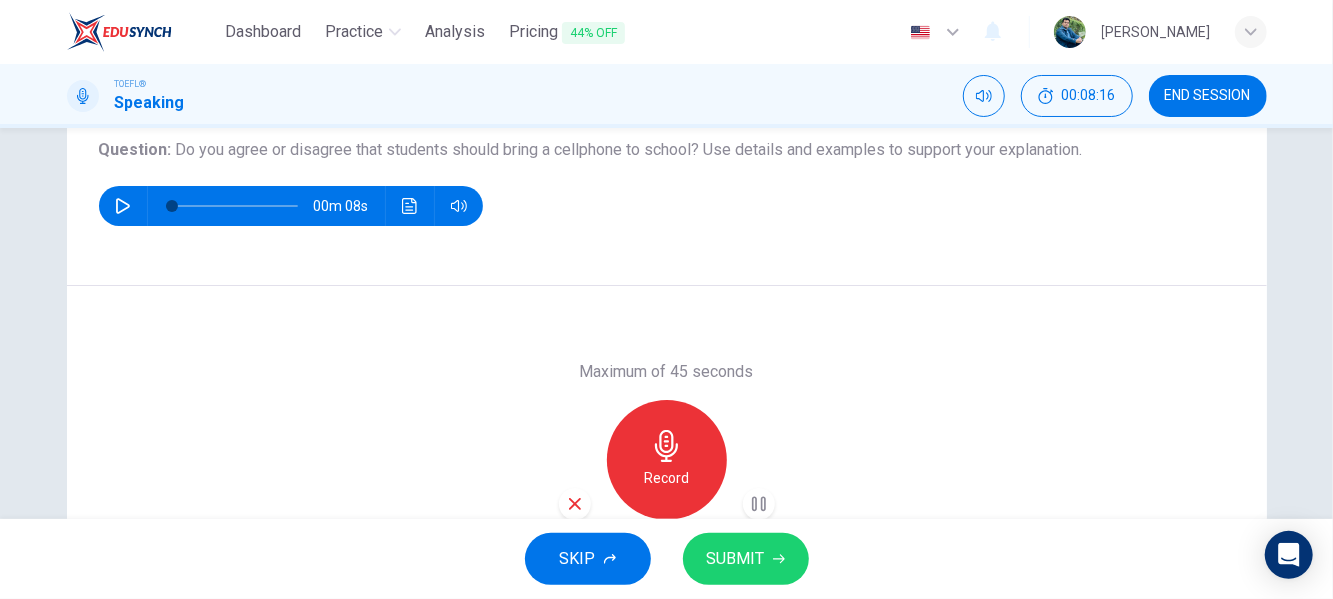click on "SUBMIT" at bounding box center (746, 559) 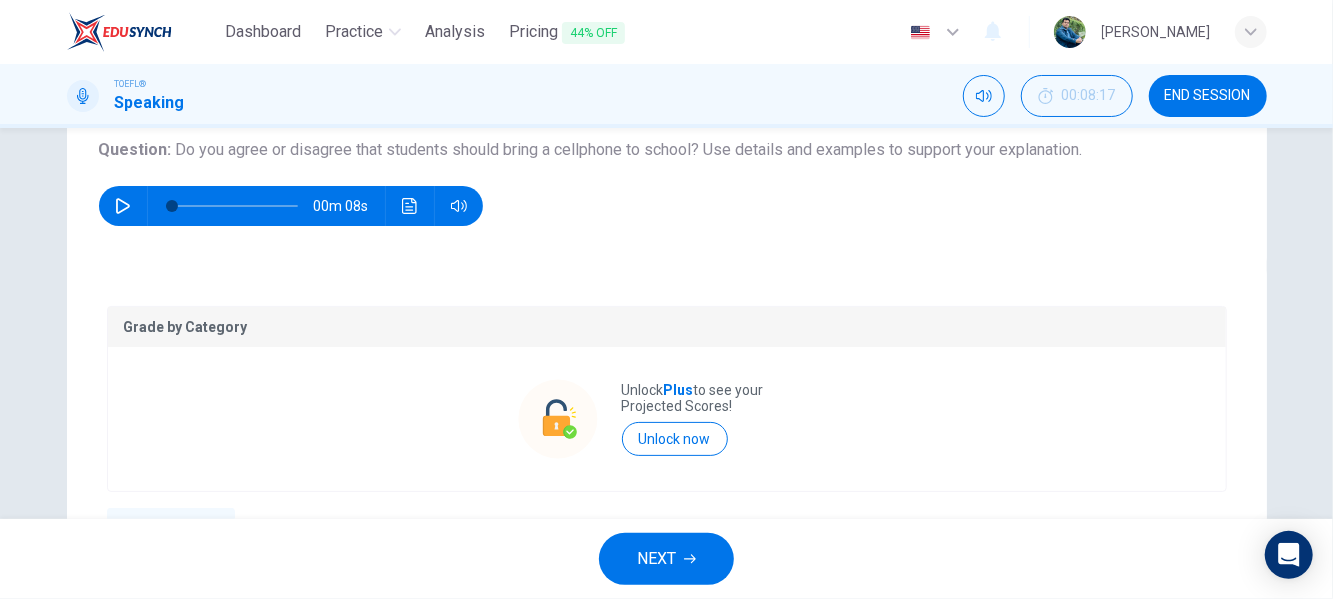 scroll, scrollTop: 345, scrollLeft: 0, axis: vertical 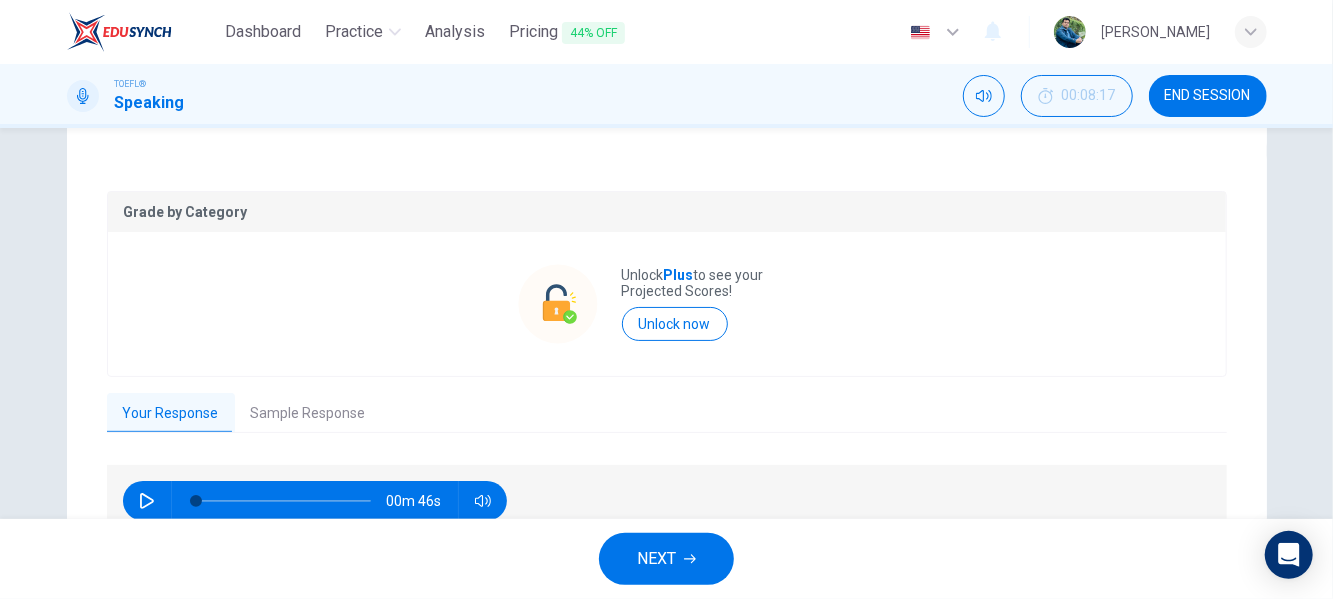 click on "Sample Response" at bounding box center (308, 414) 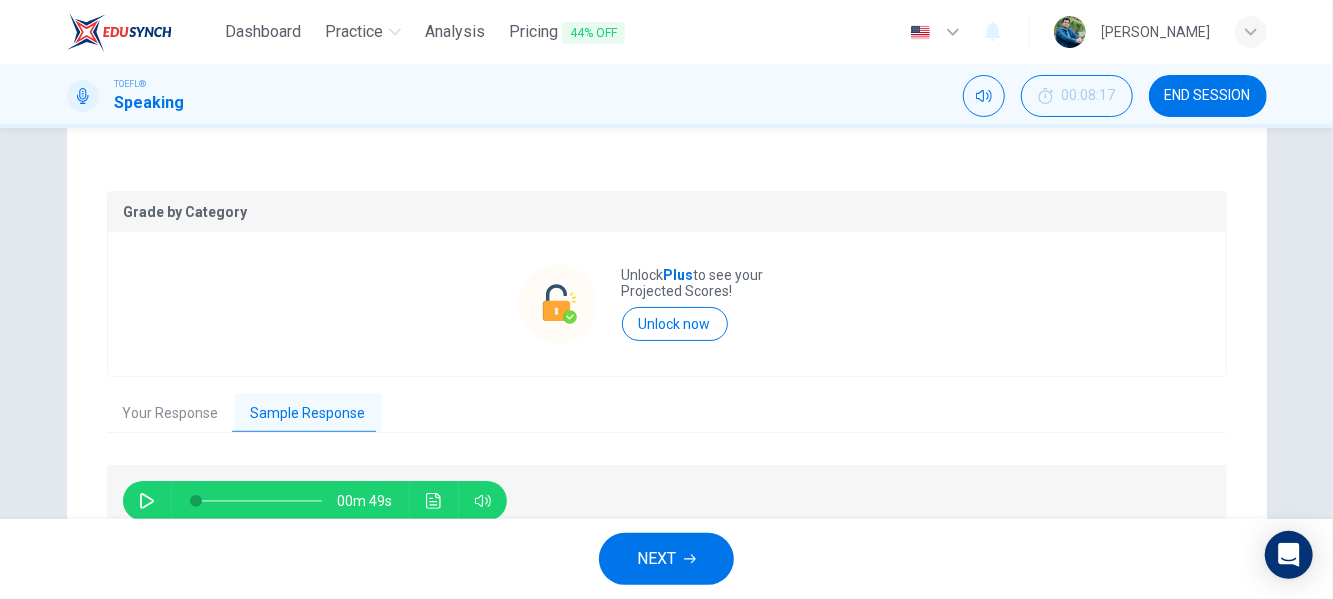 click 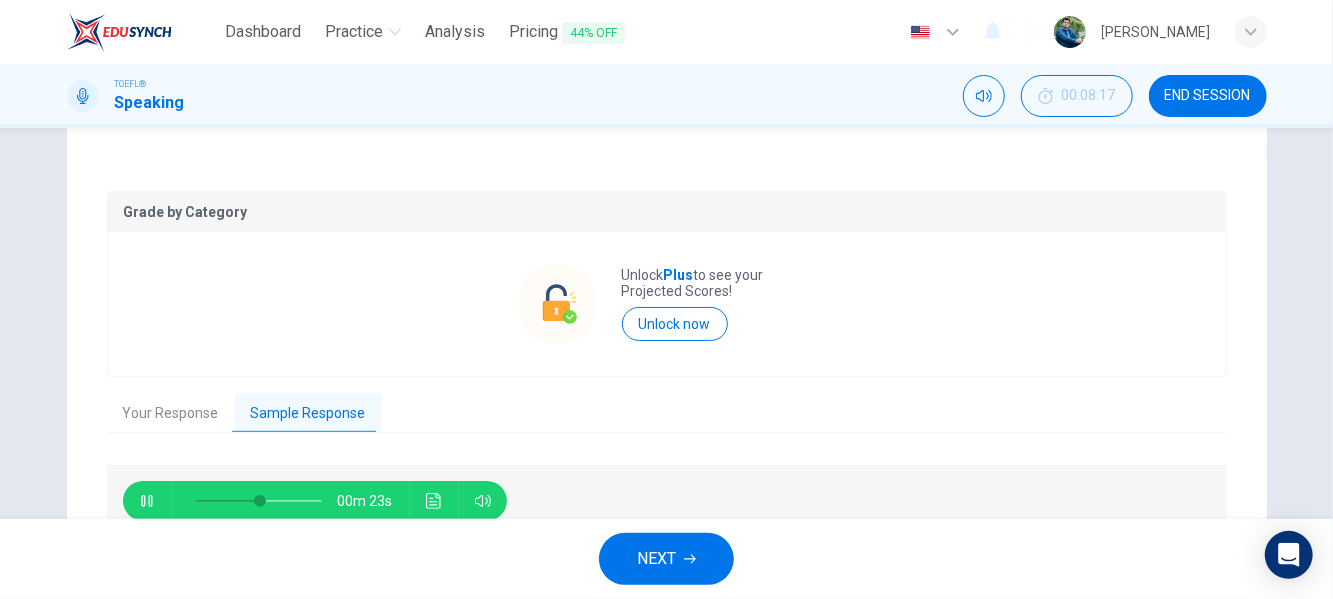click 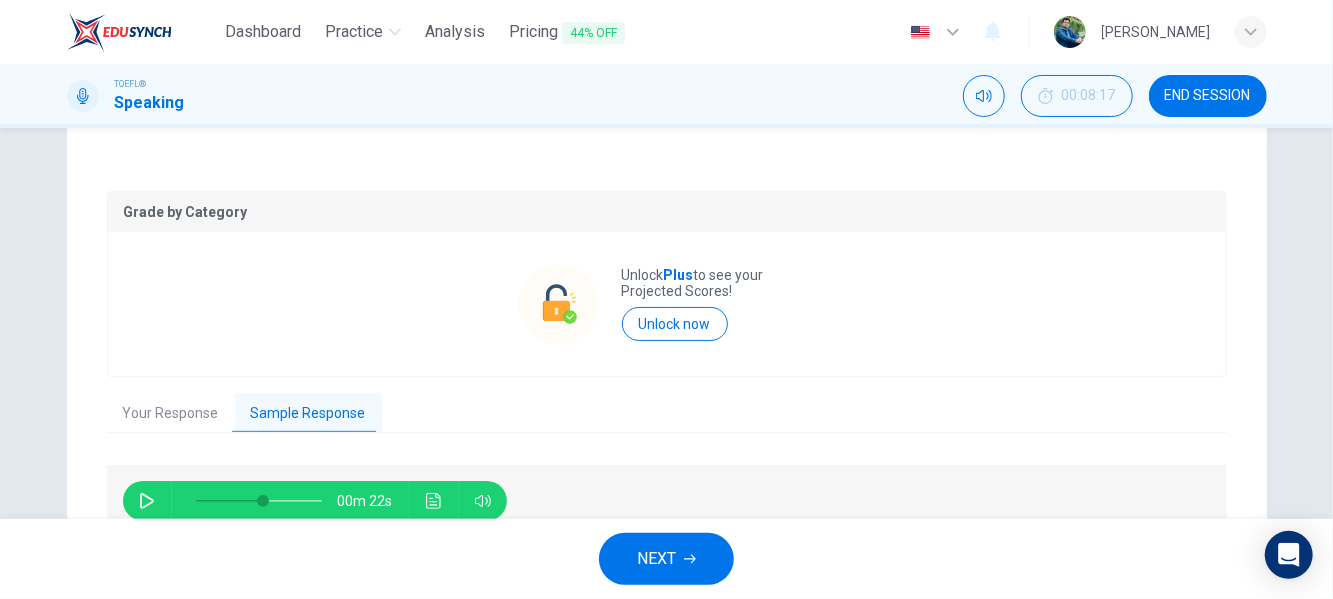 type on "53" 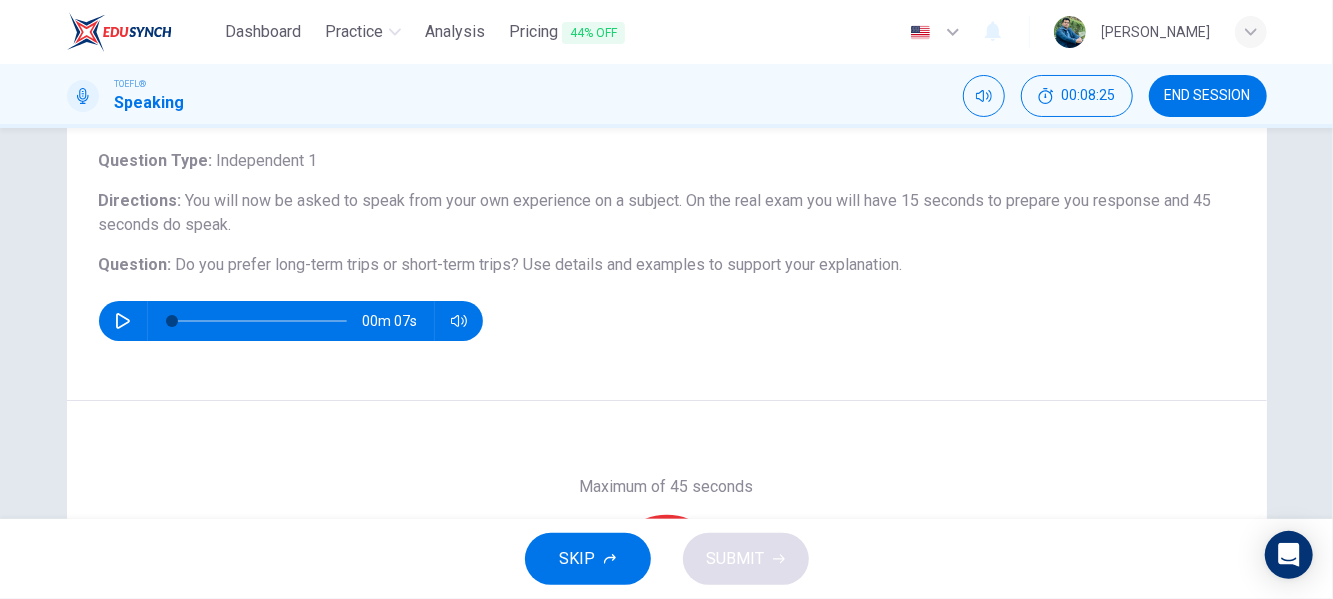 scroll, scrollTop: 0, scrollLeft: 0, axis: both 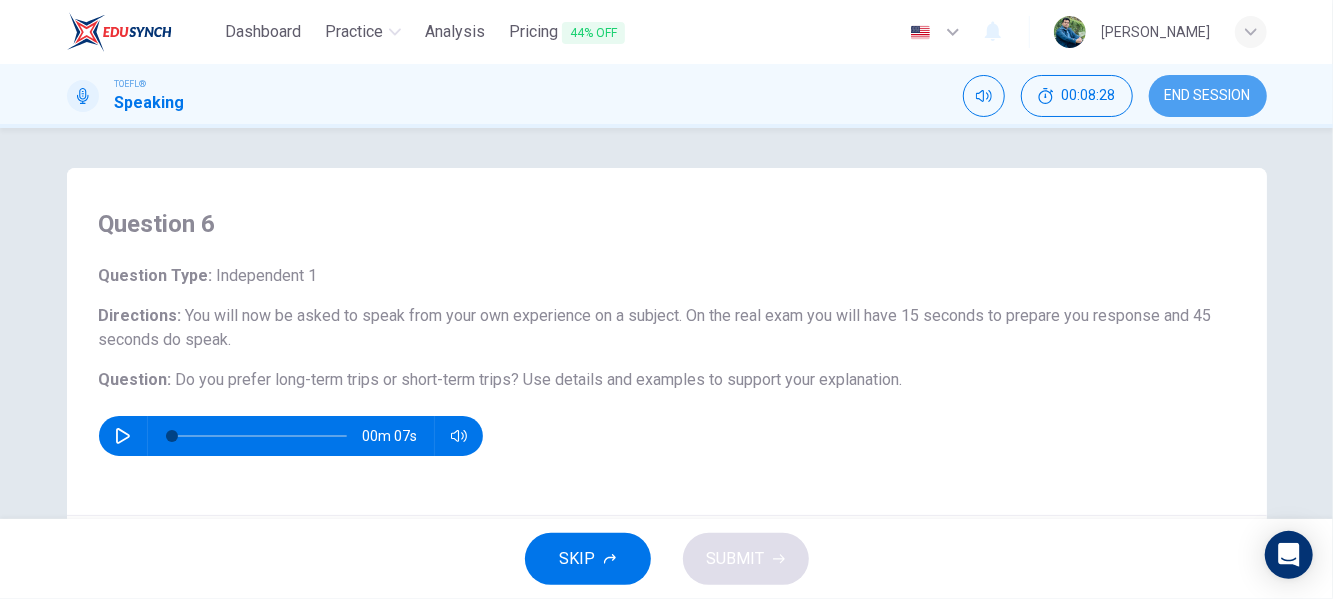 click on "END SESSION" at bounding box center (1208, 96) 